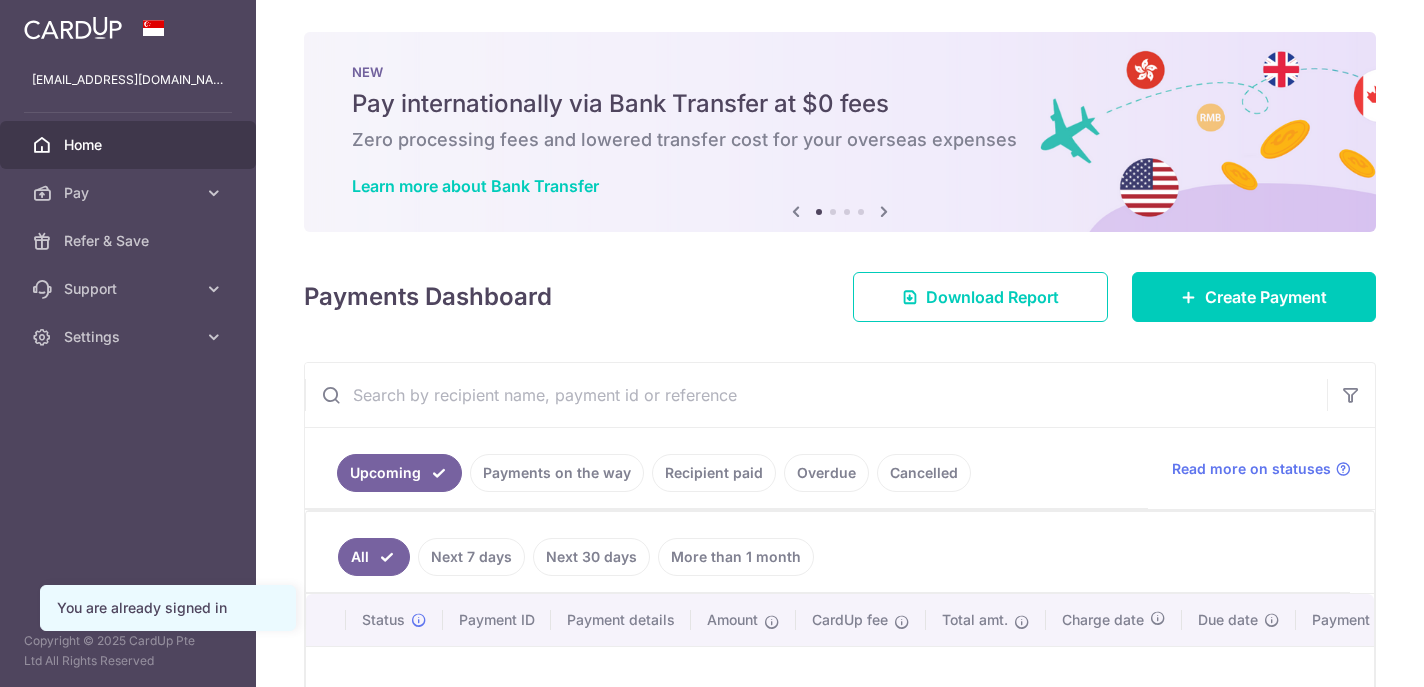 scroll, scrollTop: 0, scrollLeft: 0, axis: both 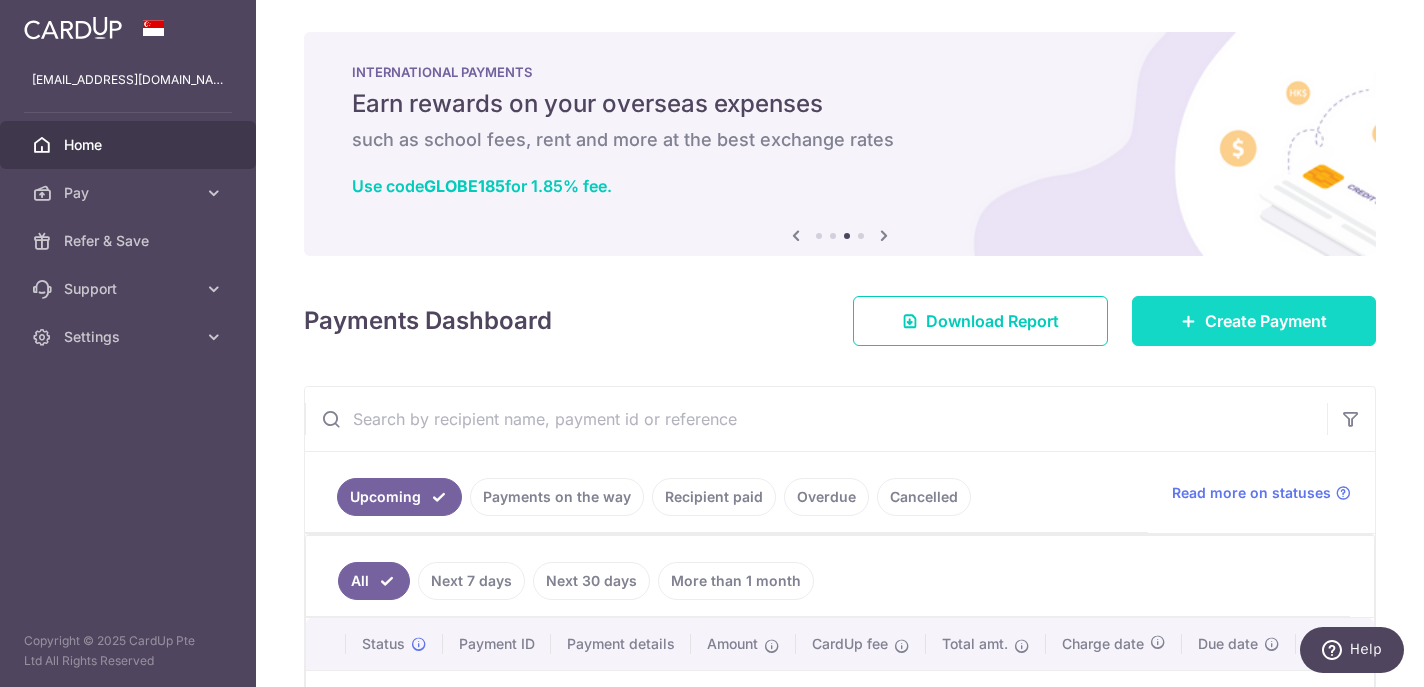 click on "Create Payment" at bounding box center [1254, 321] 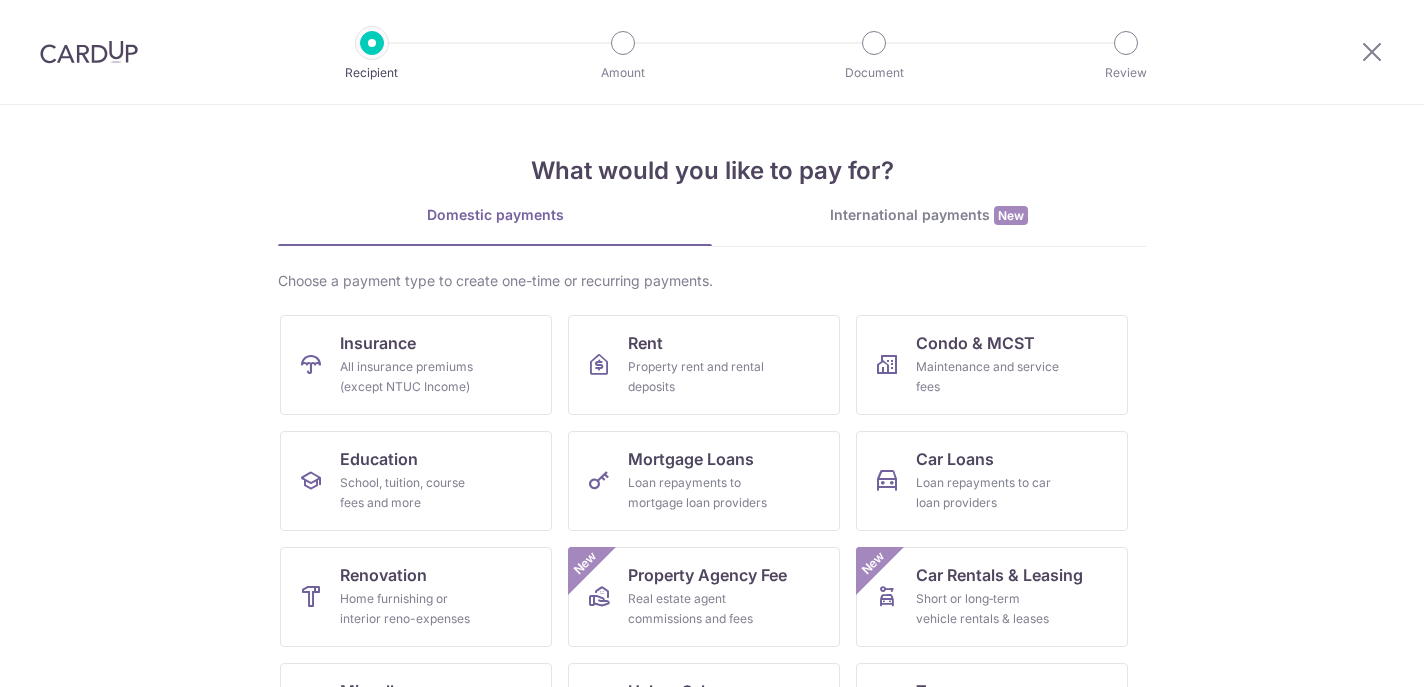 scroll, scrollTop: 0, scrollLeft: 0, axis: both 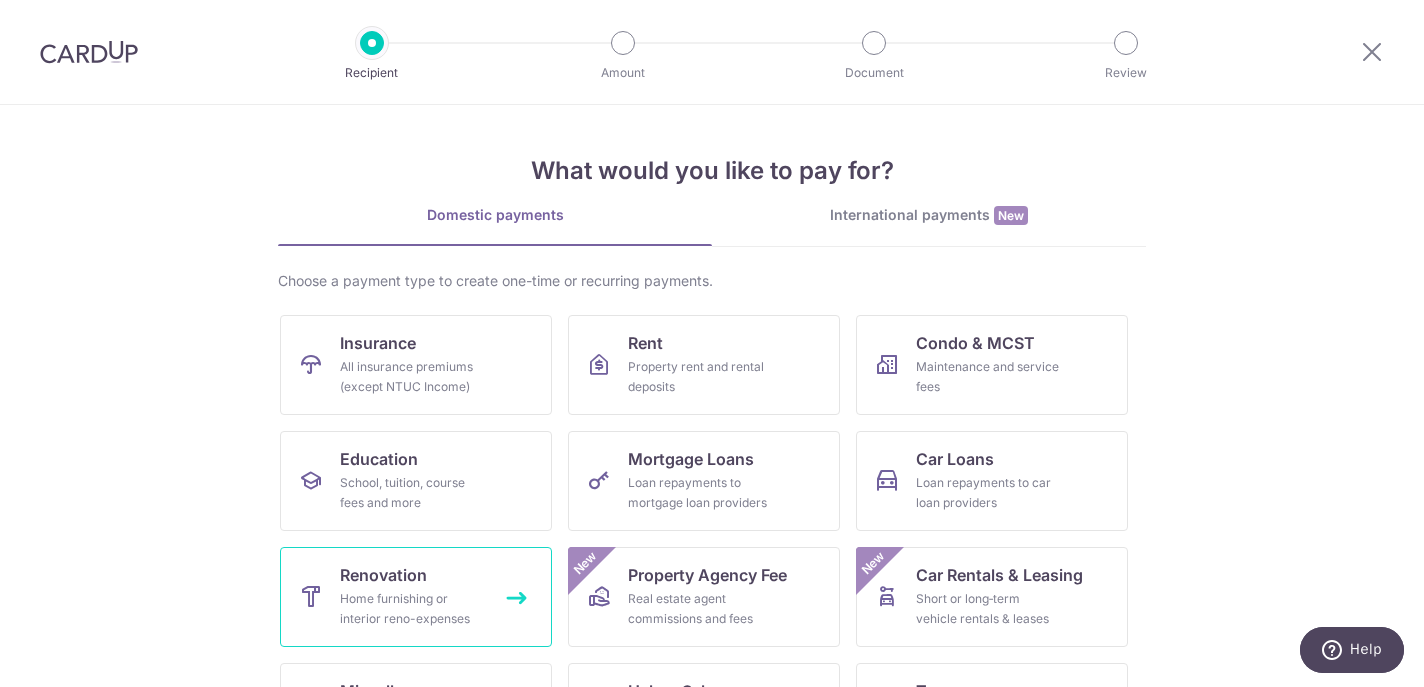 click on "Home furnishing or interior reno-expenses" at bounding box center (412, 609) 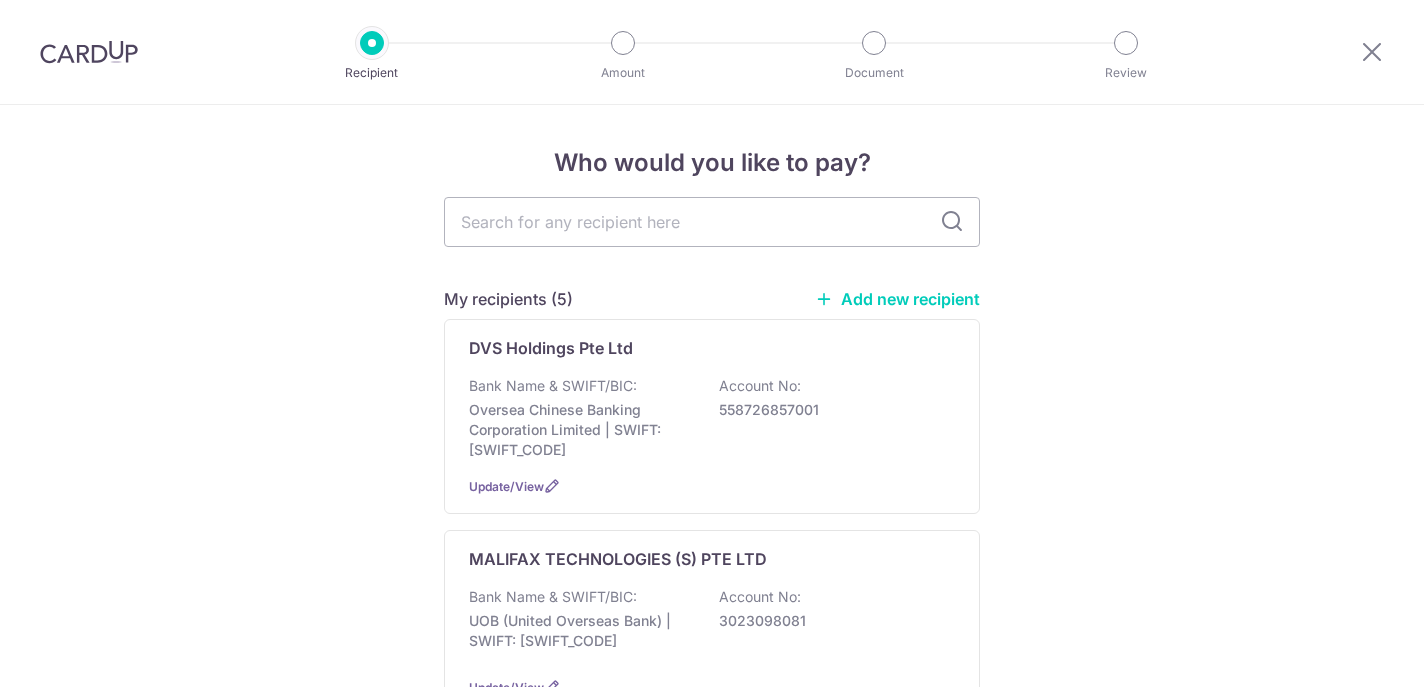 scroll, scrollTop: 0, scrollLeft: 0, axis: both 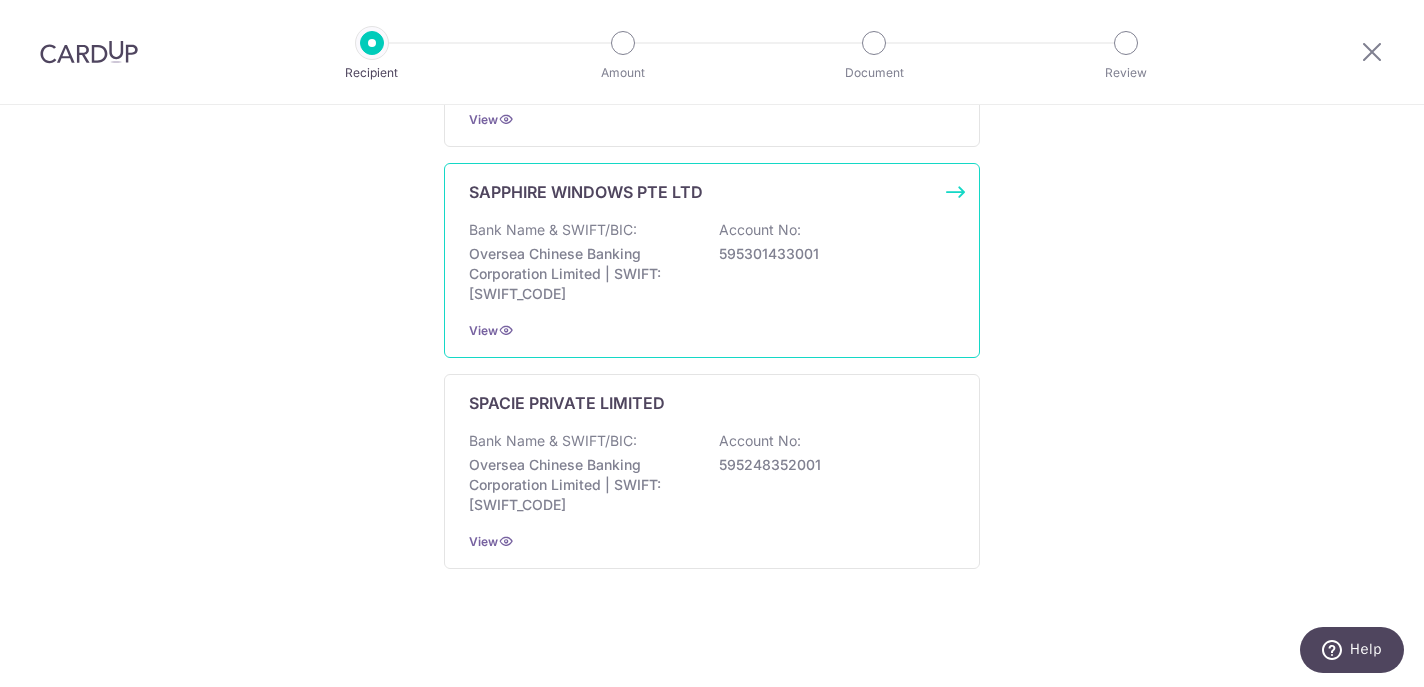 click on "View" at bounding box center (712, 330) 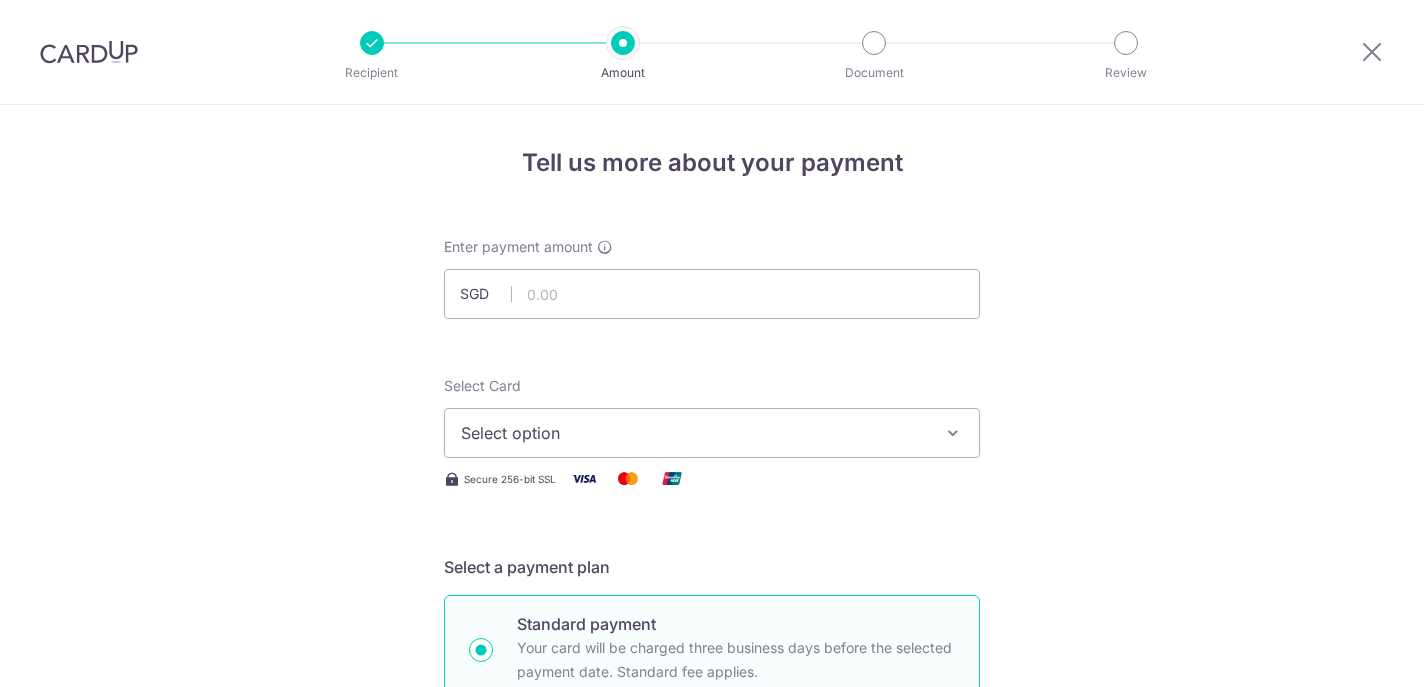 scroll, scrollTop: 0, scrollLeft: 0, axis: both 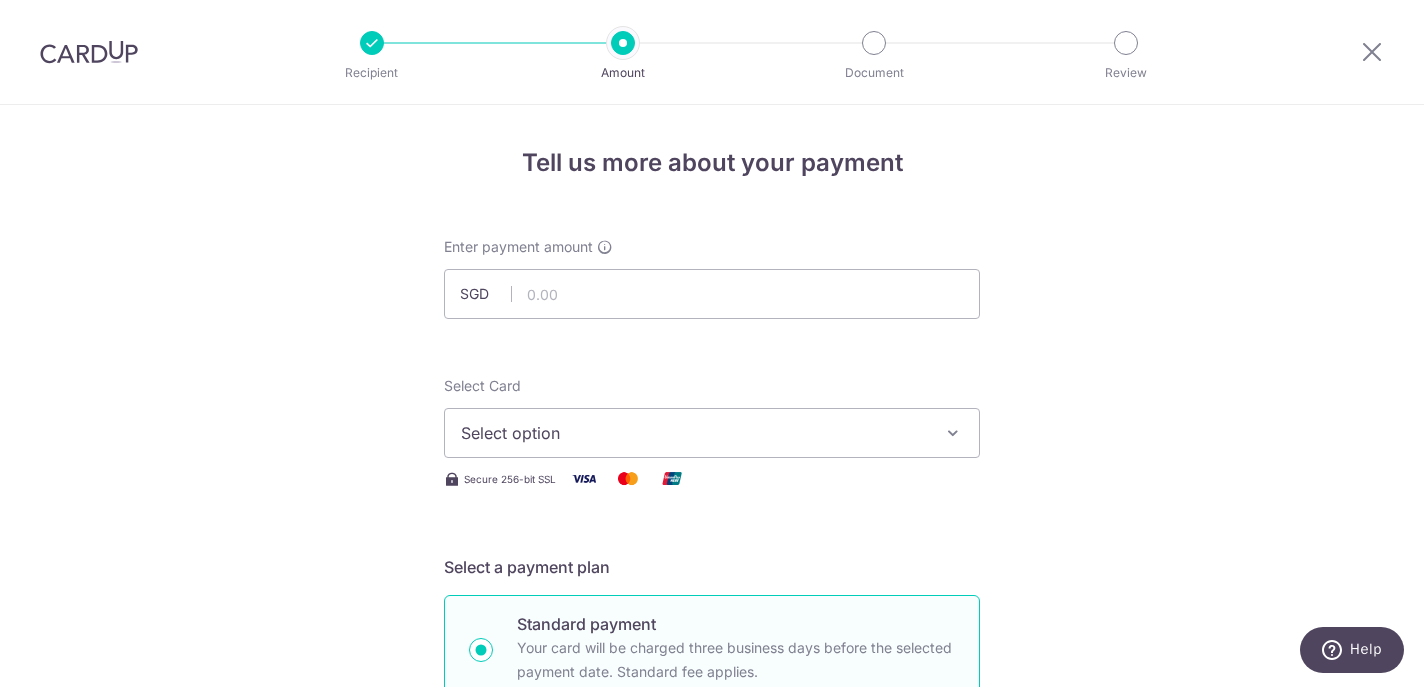 click on "Select option" at bounding box center (712, 433) 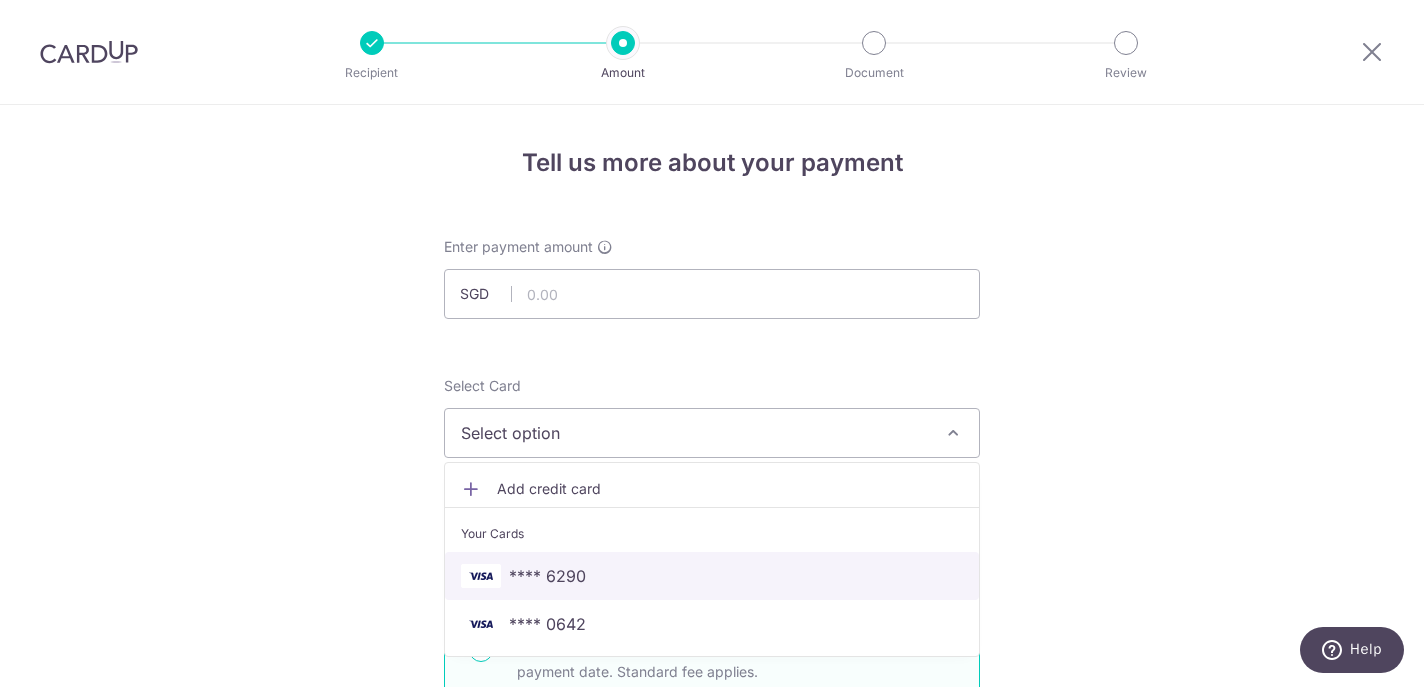click on "**** 6290" at bounding box center [712, 576] 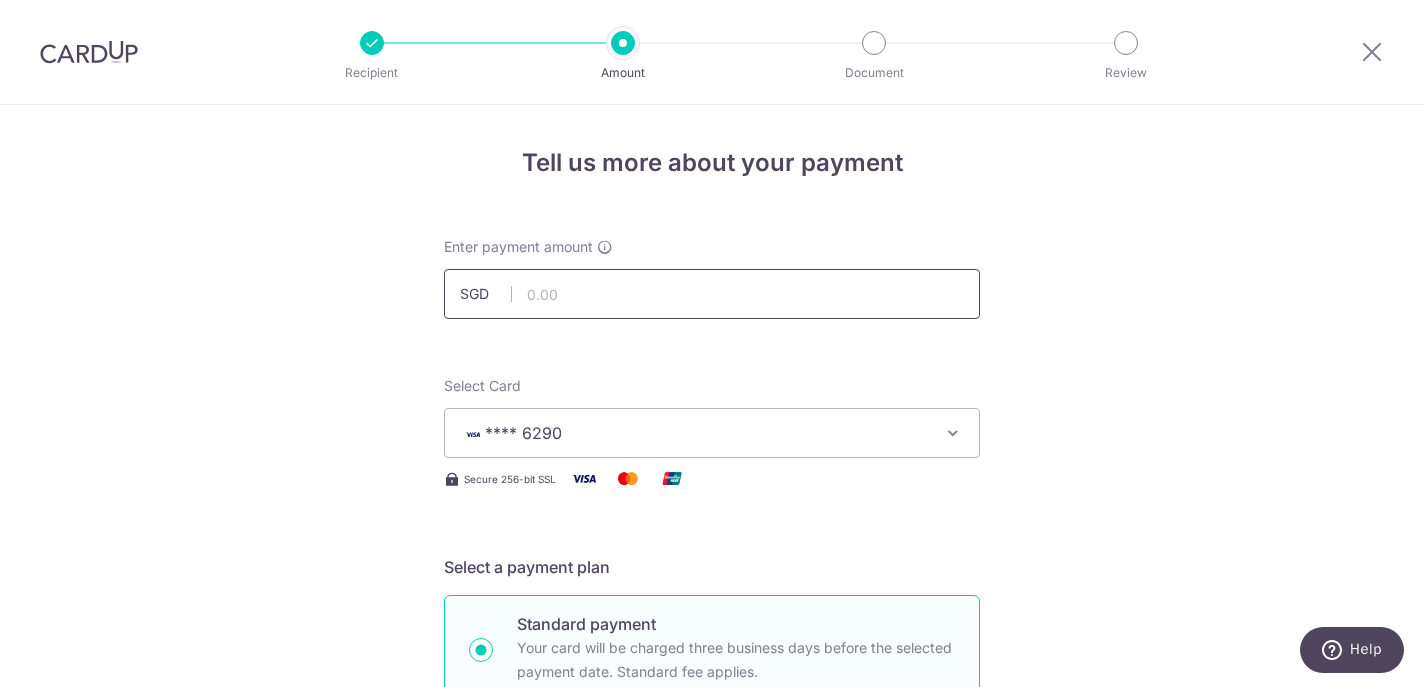 click at bounding box center (712, 294) 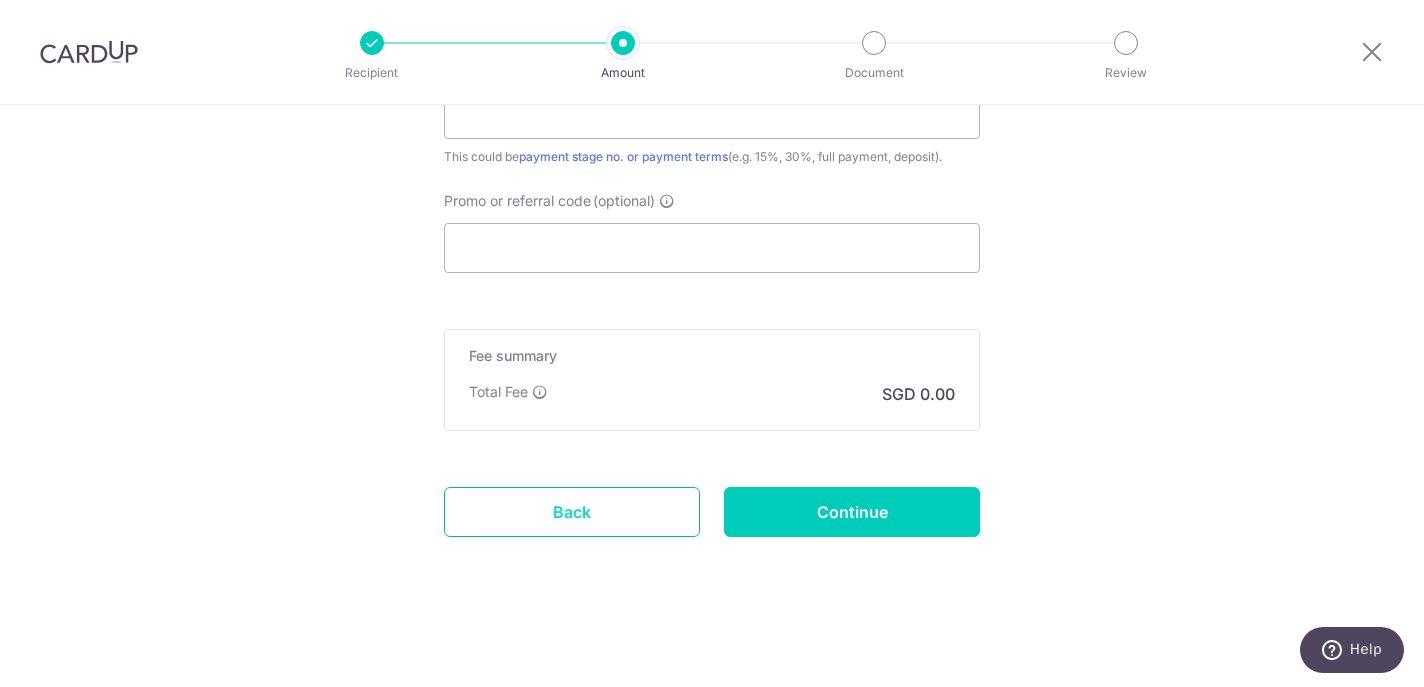 scroll, scrollTop: 1361, scrollLeft: 0, axis: vertical 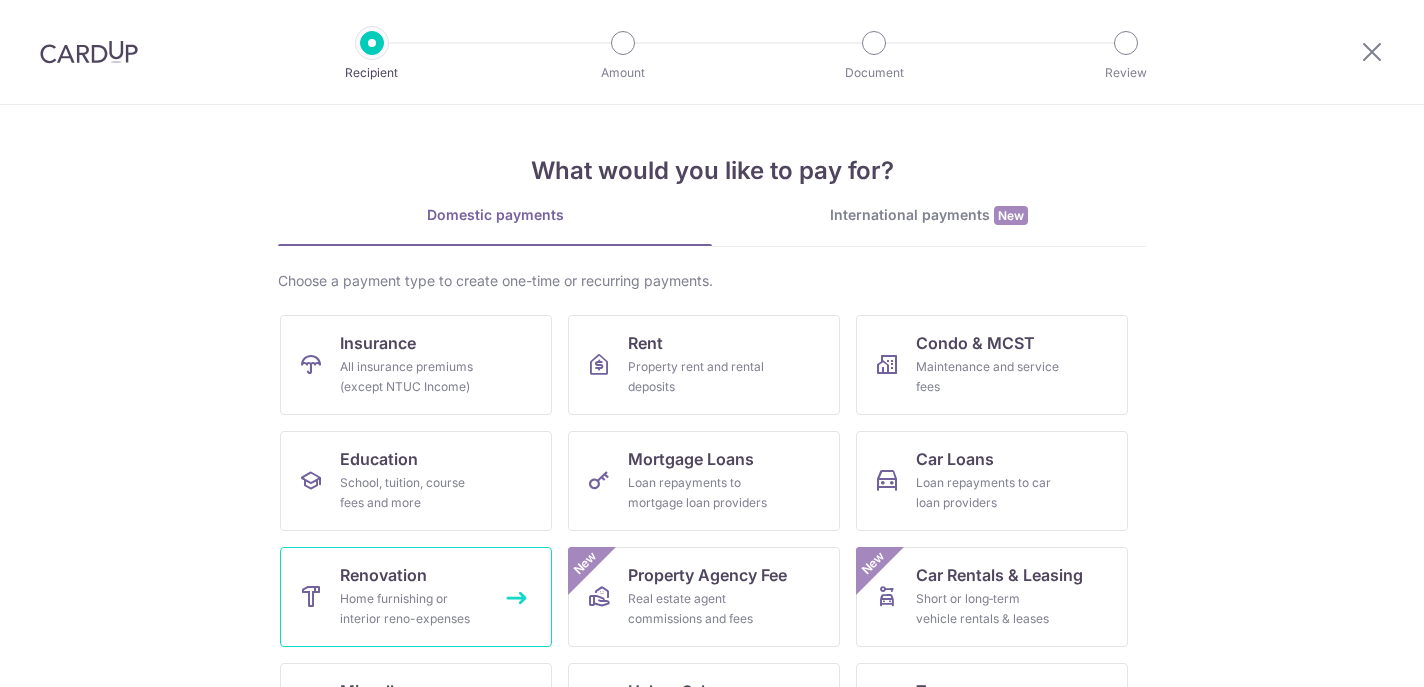 click on "Renovation Home furnishing or interior reno-expenses" at bounding box center (416, 597) 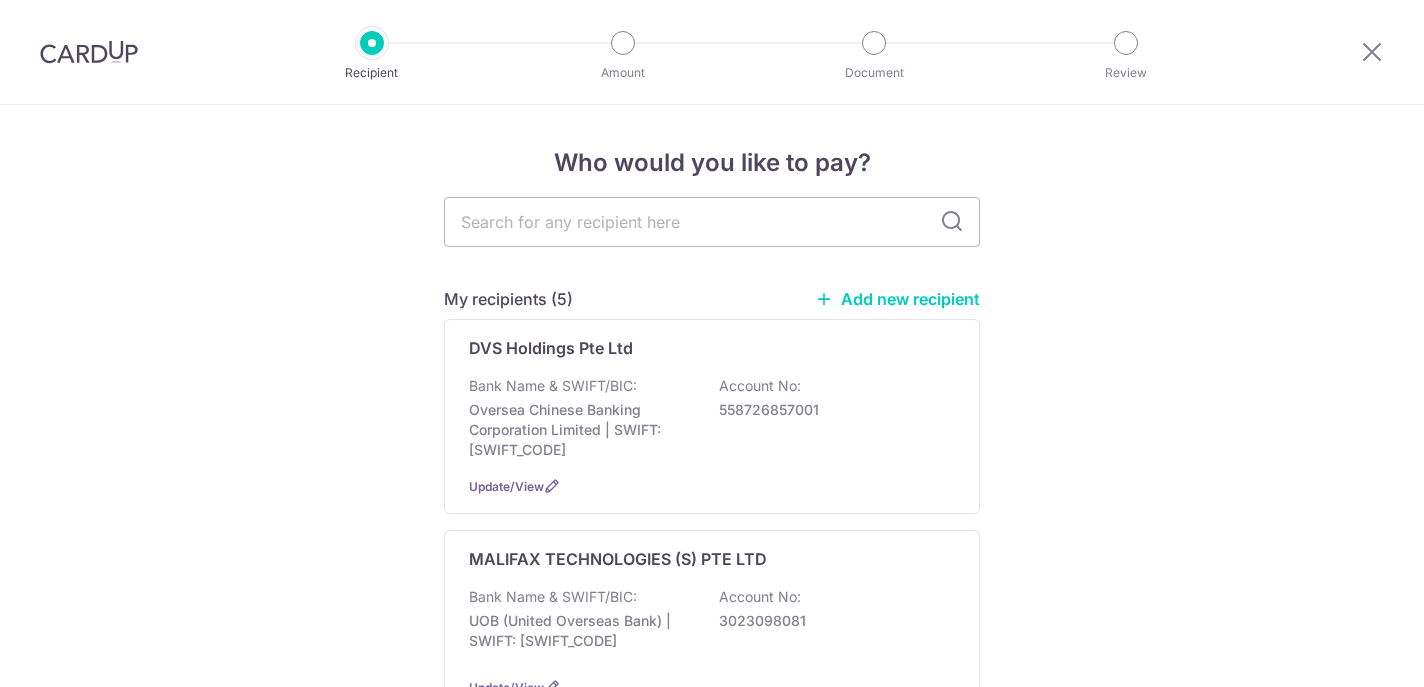 scroll, scrollTop: 0, scrollLeft: 0, axis: both 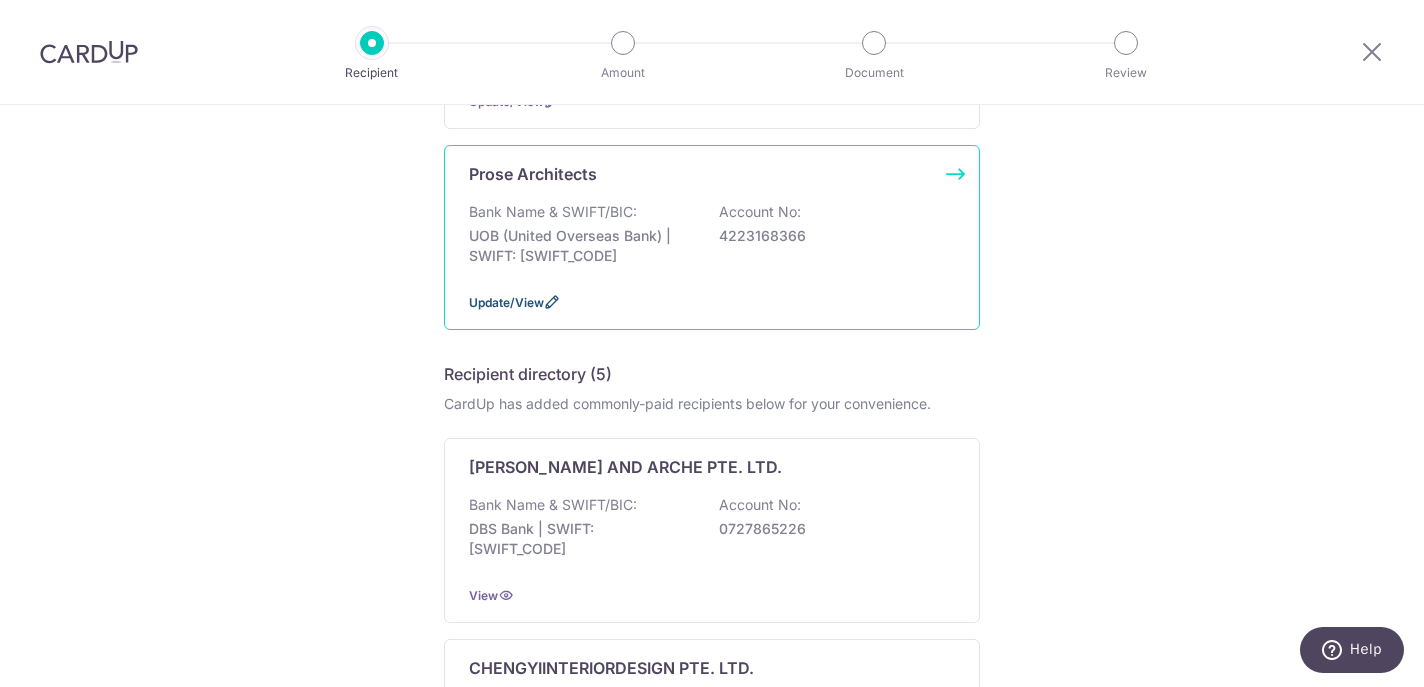 click on "Update/View" at bounding box center (506, 302) 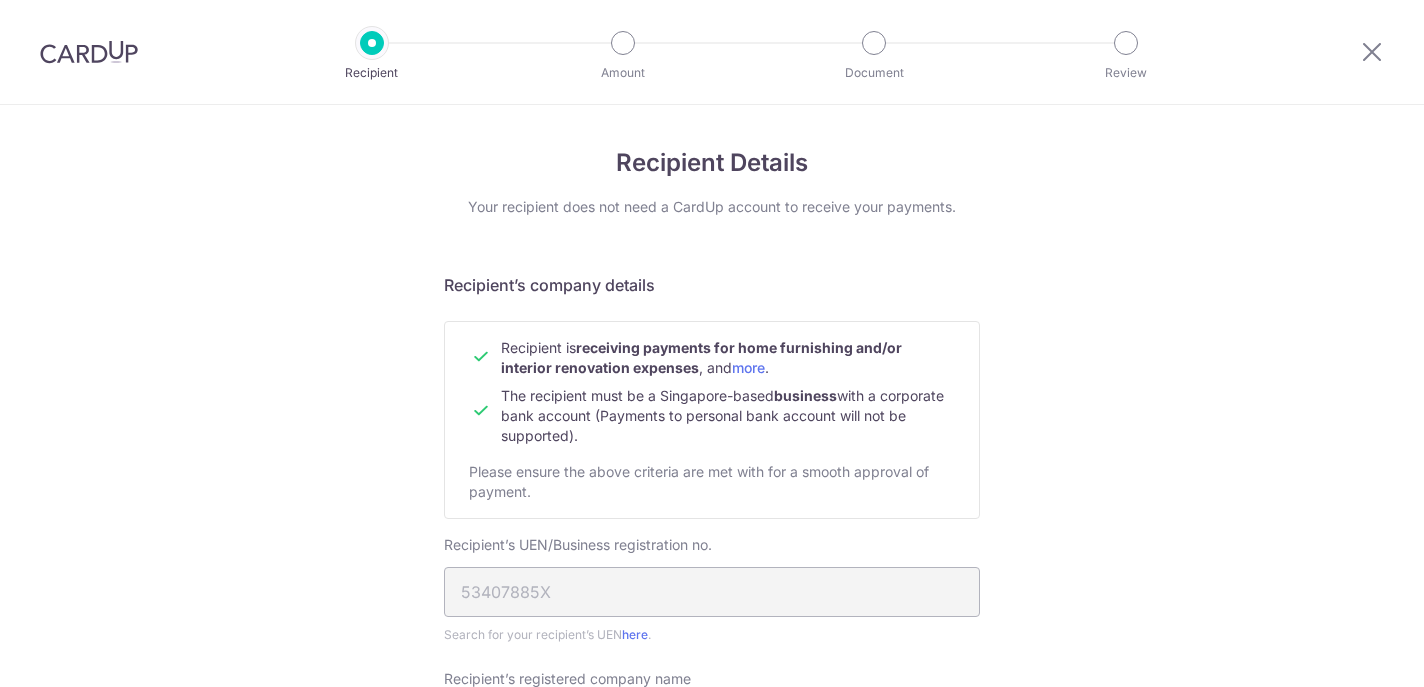 scroll, scrollTop: 0, scrollLeft: 0, axis: both 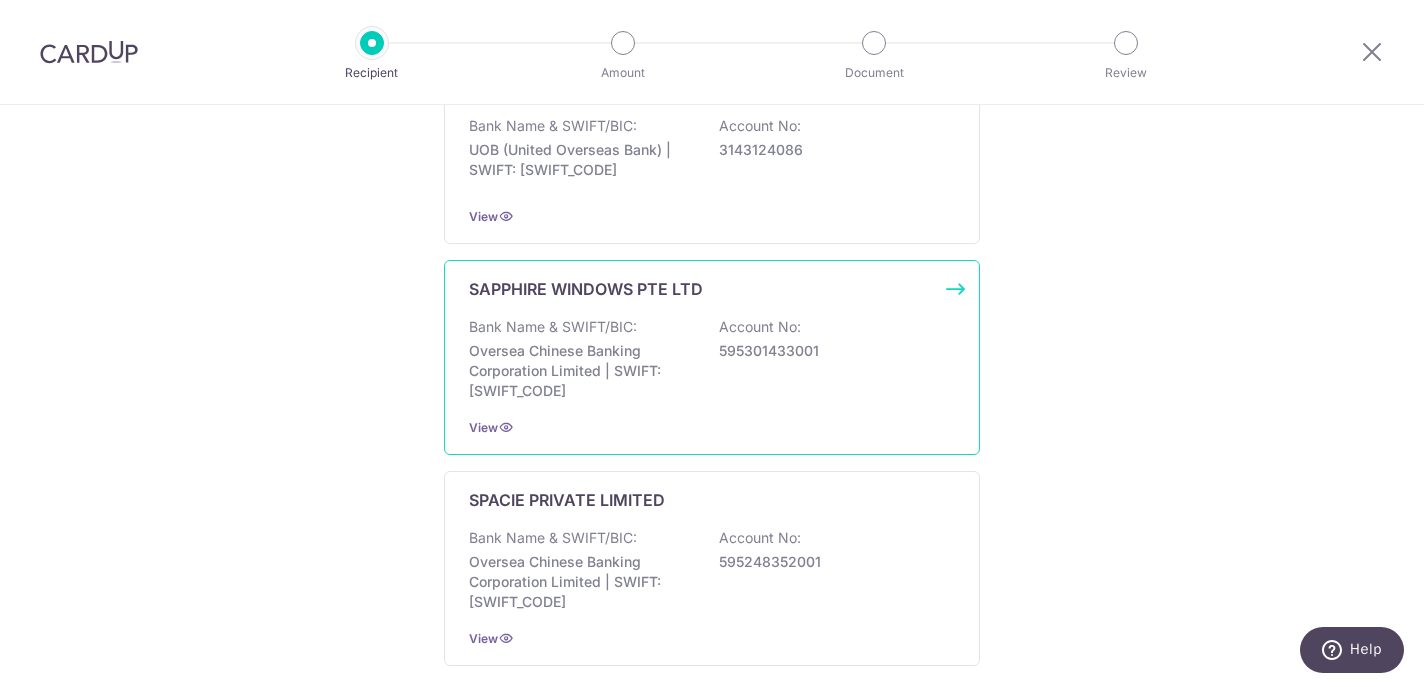click on "SAPPHIRE WINDOWS PTE LTD
Bank Name & SWIFT/BIC:
Oversea Chinese Banking Corporation Limited | SWIFT: [SWIFT_CODE]
Account No:
595301433001
View" at bounding box center [712, 357] 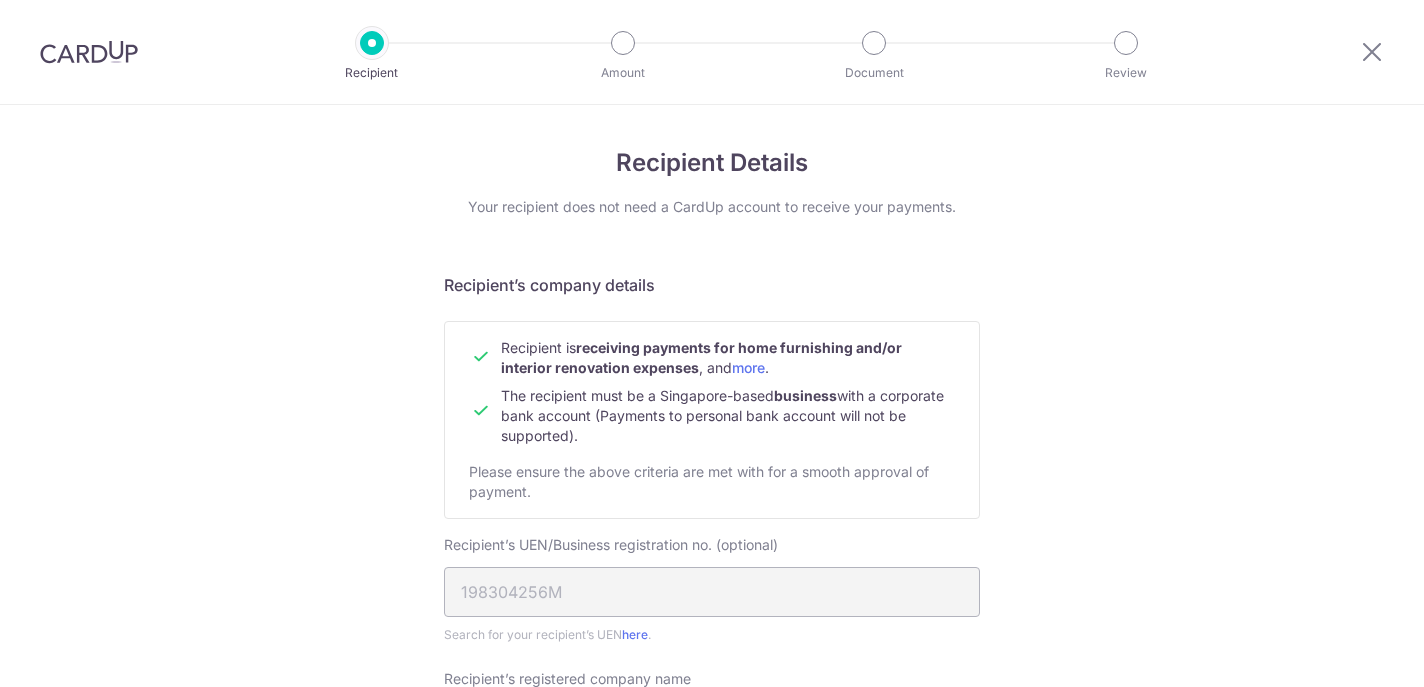 scroll, scrollTop: 0, scrollLeft: 0, axis: both 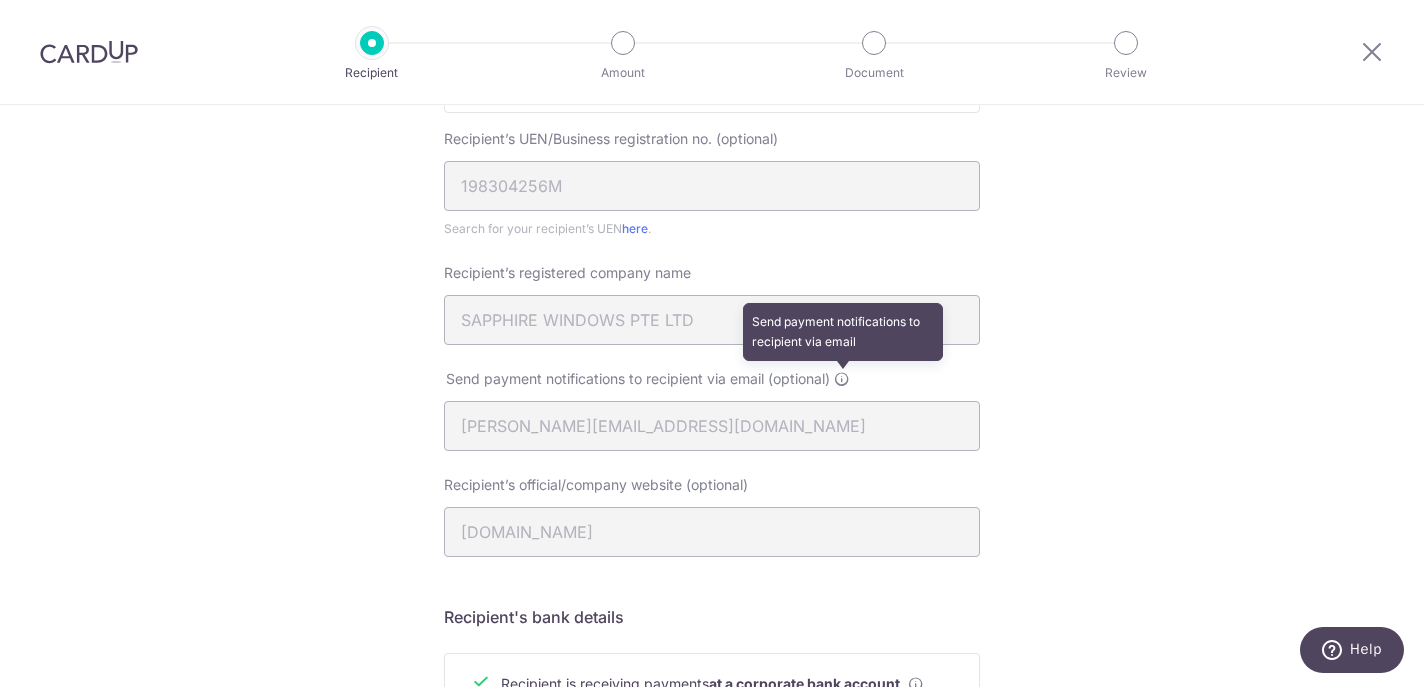 click at bounding box center [842, 379] 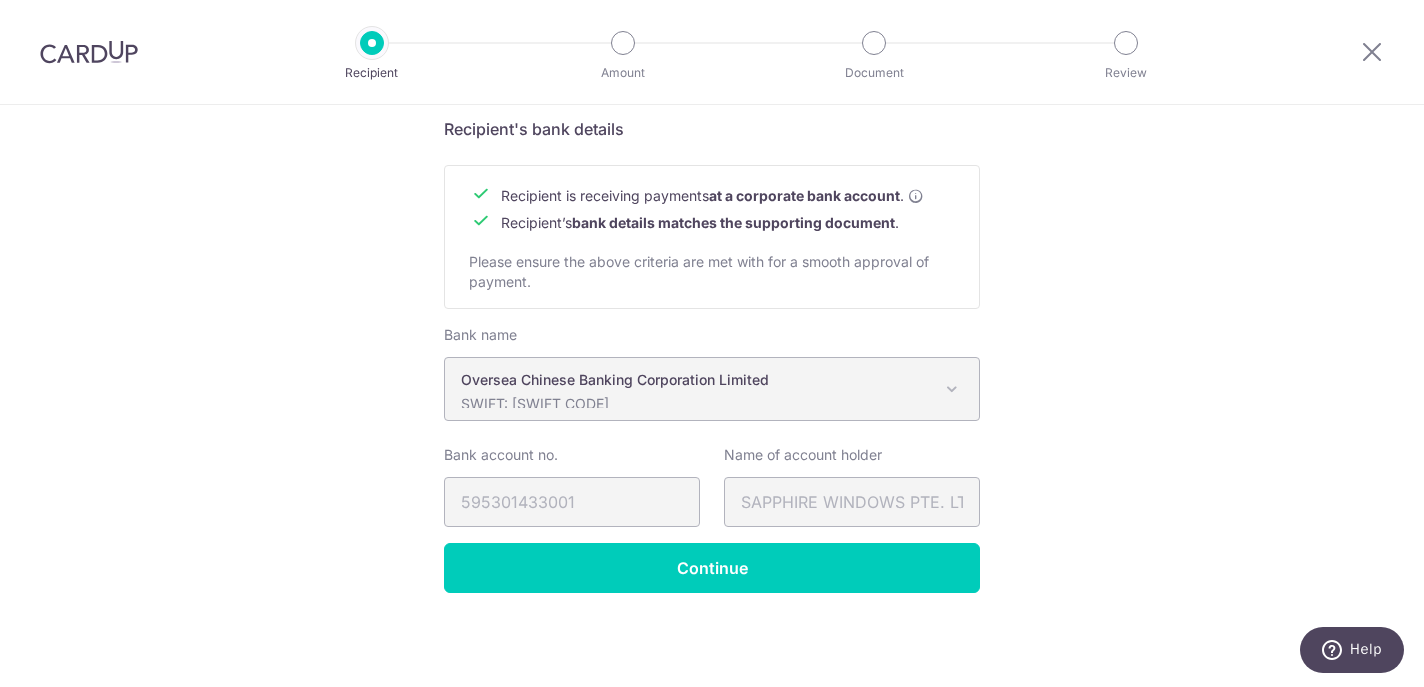 scroll, scrollTop: 894, scrollLeft: 0, axis: vertical 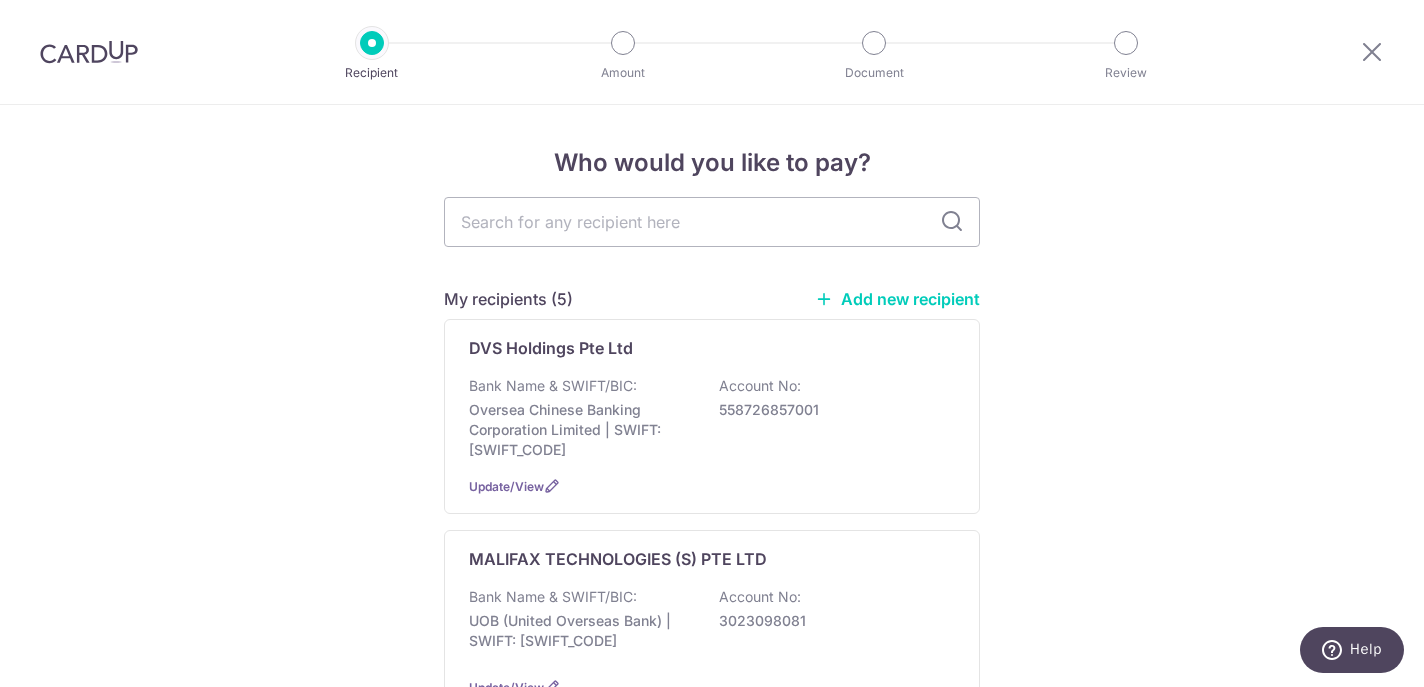 click on "Add new recipient" at bounding box center [897, 299] 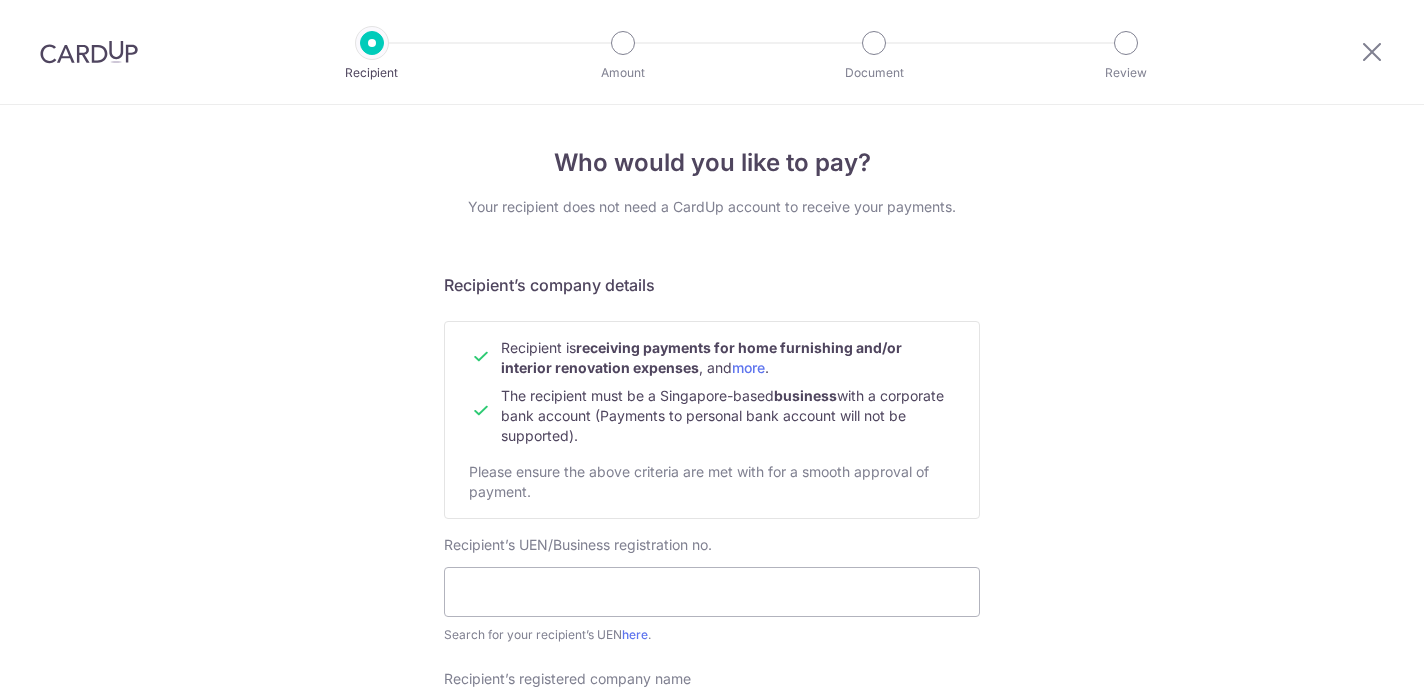 scroll, scrollTop: 0, scrollLeft: 0, axis: both 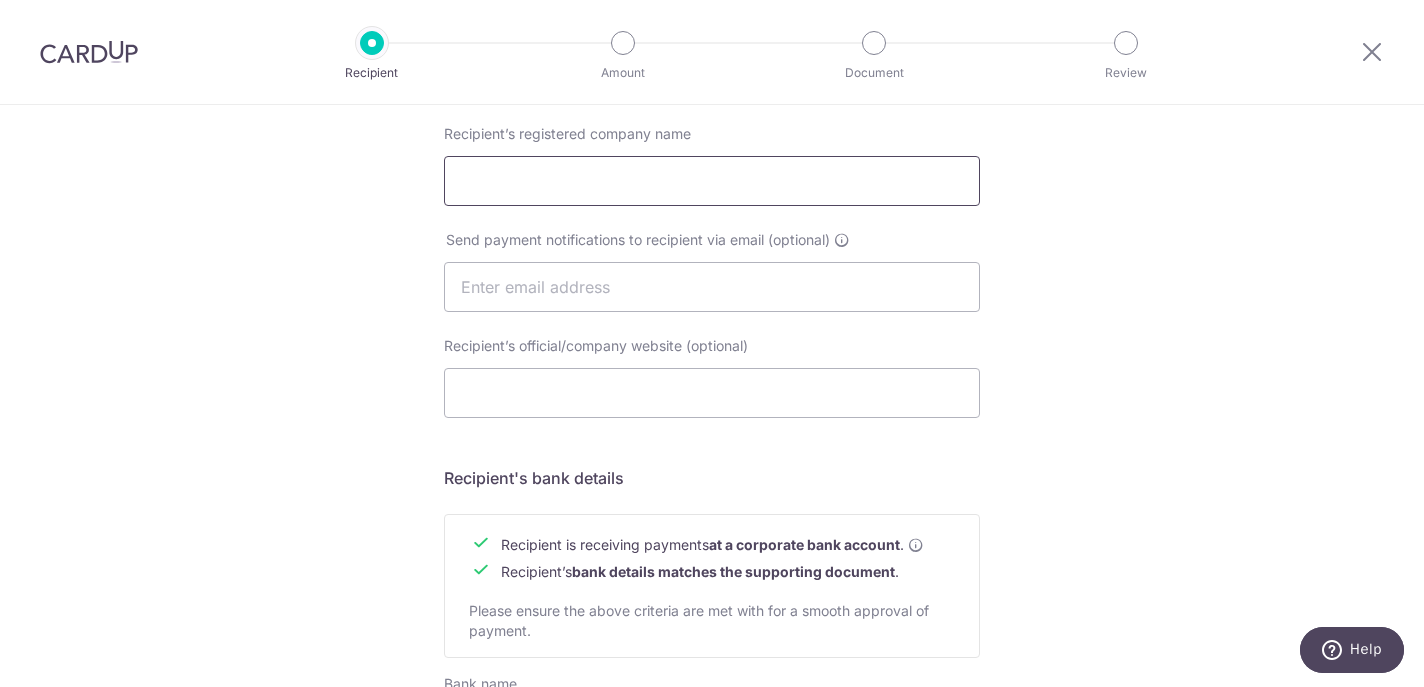 type on "198304256M" 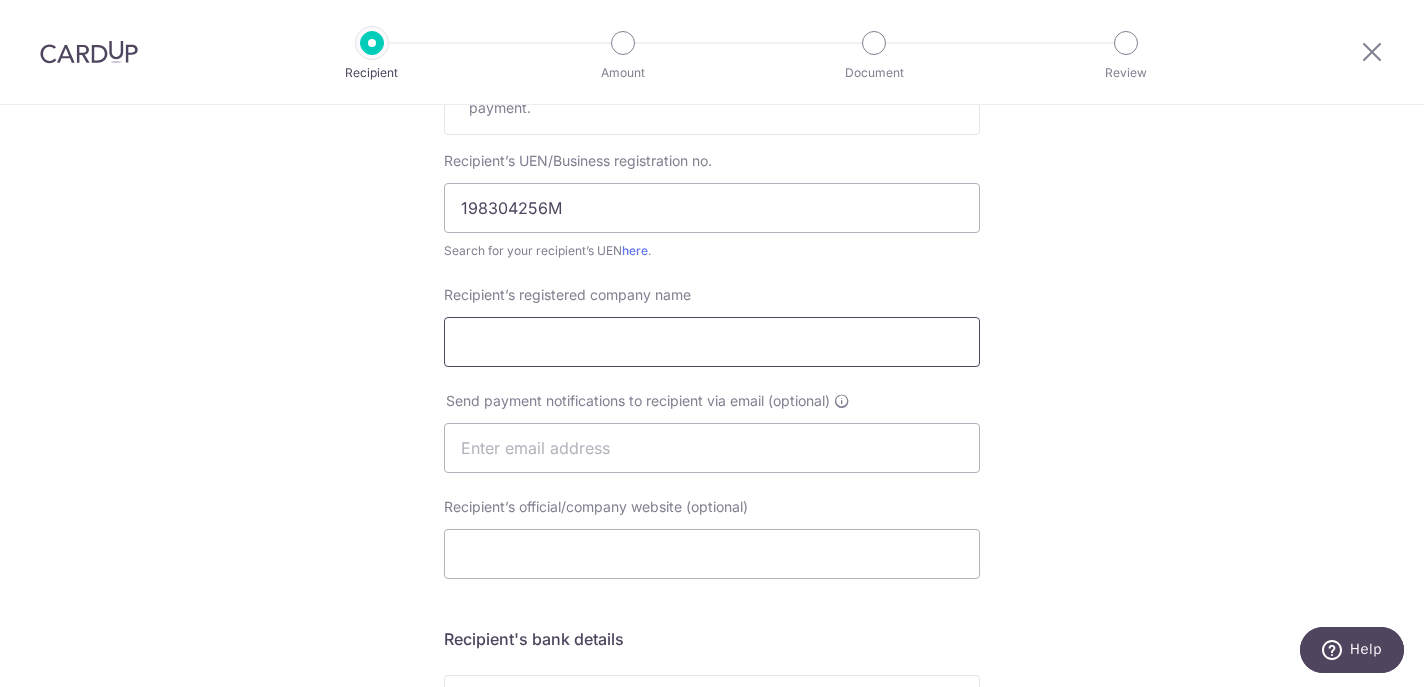 scroll, scrollTop: 359, scrollLeft: 0, axis: vertical 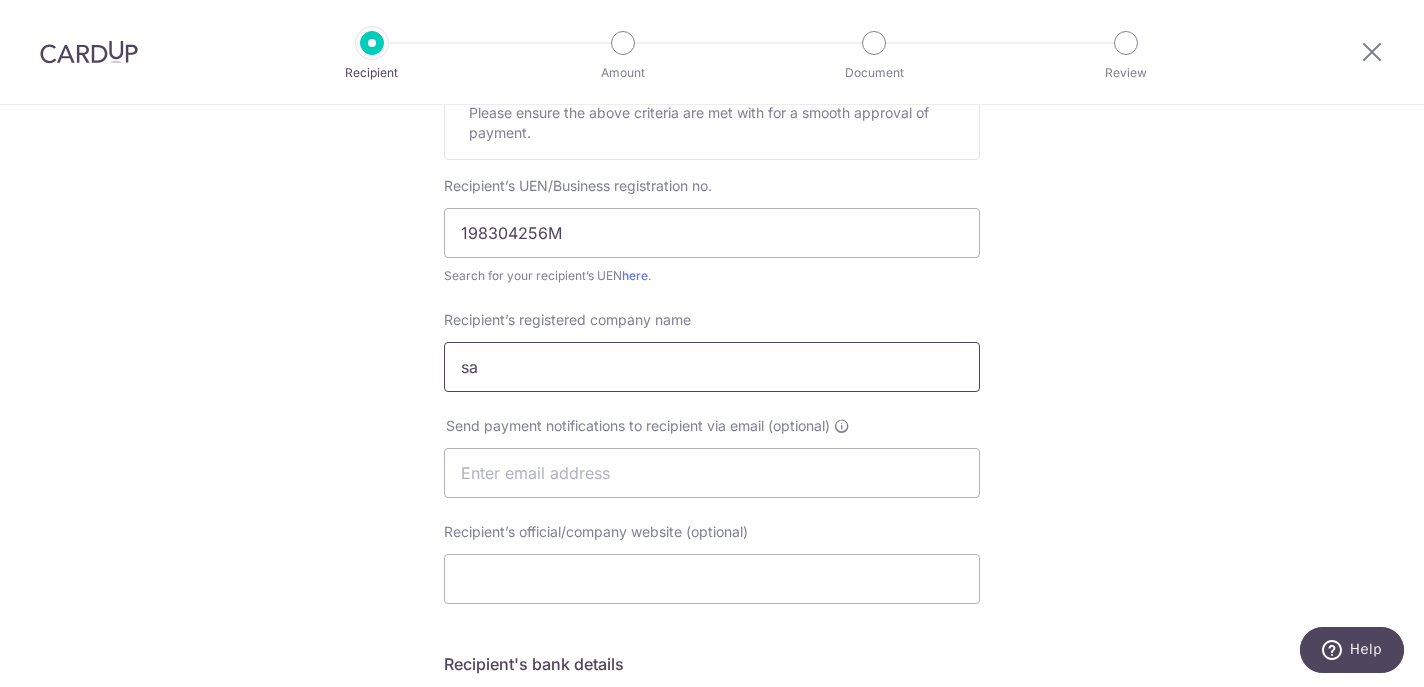 type on "s" 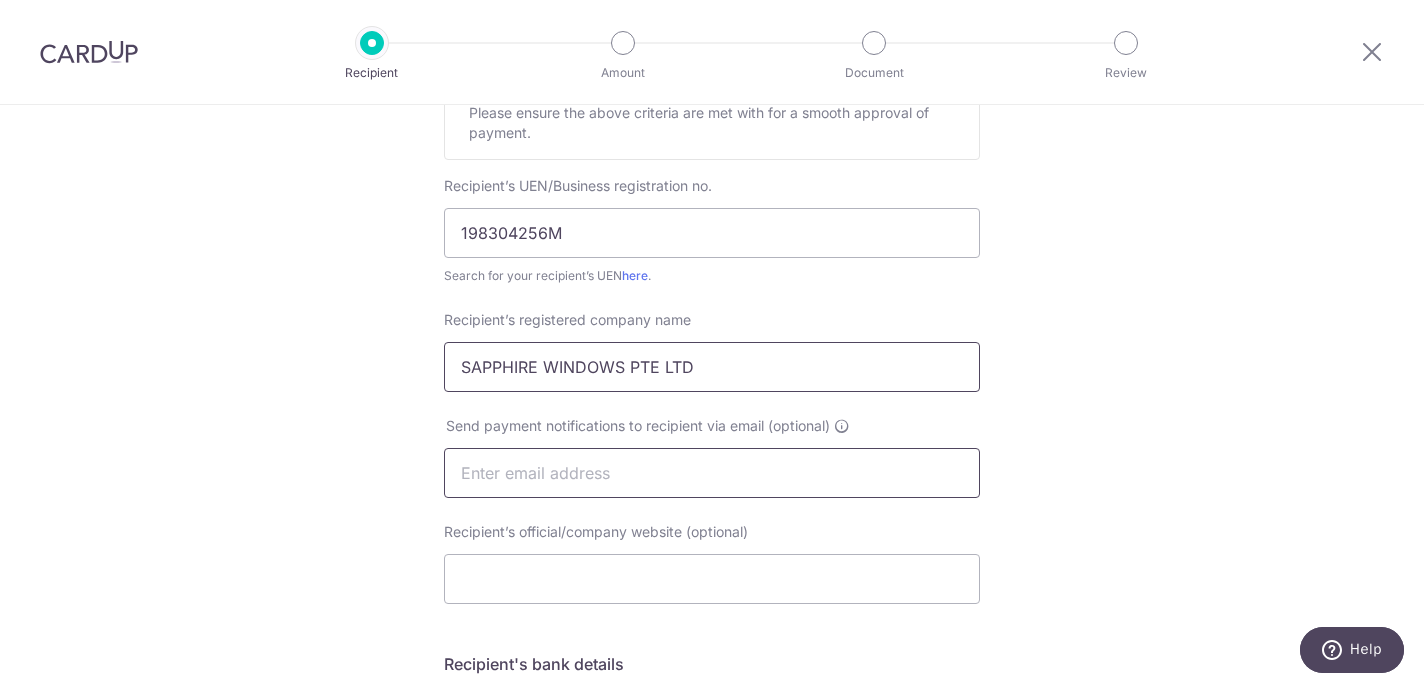 type on "SAPPHIRE WINDOWS PTE LTD" 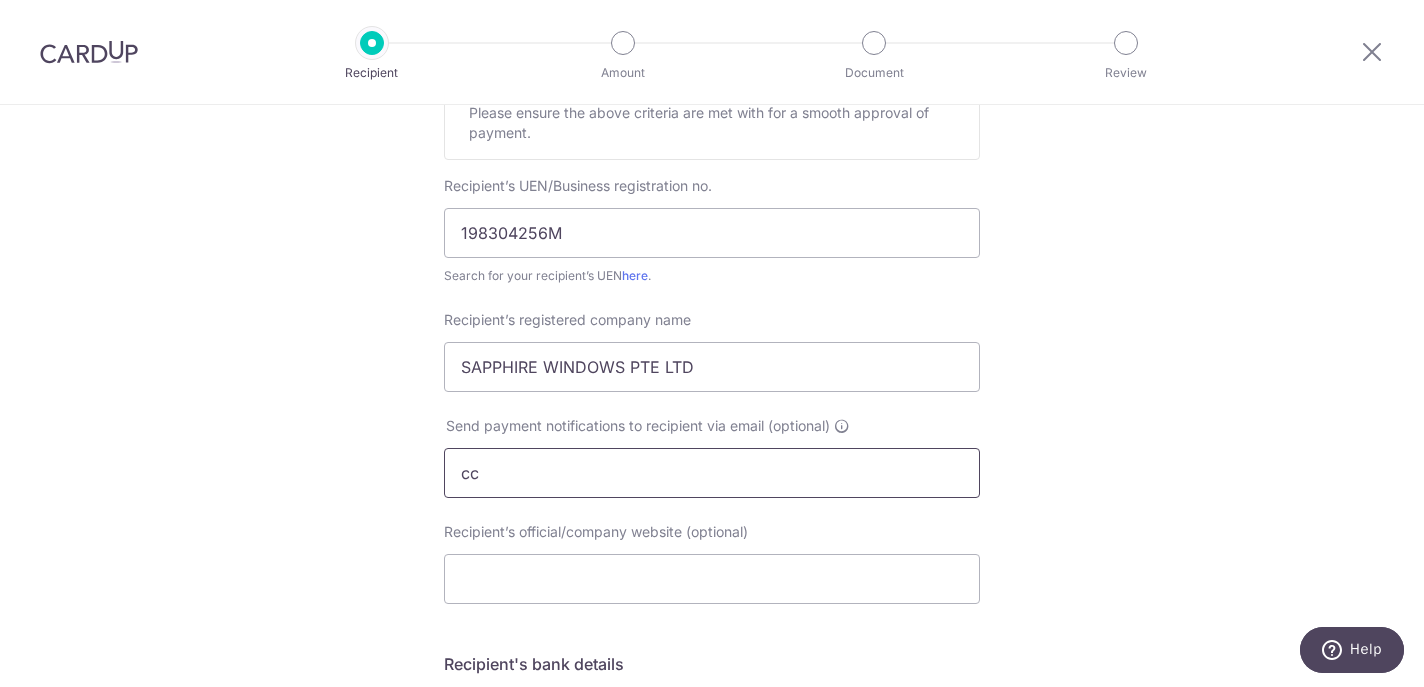 type on "c" 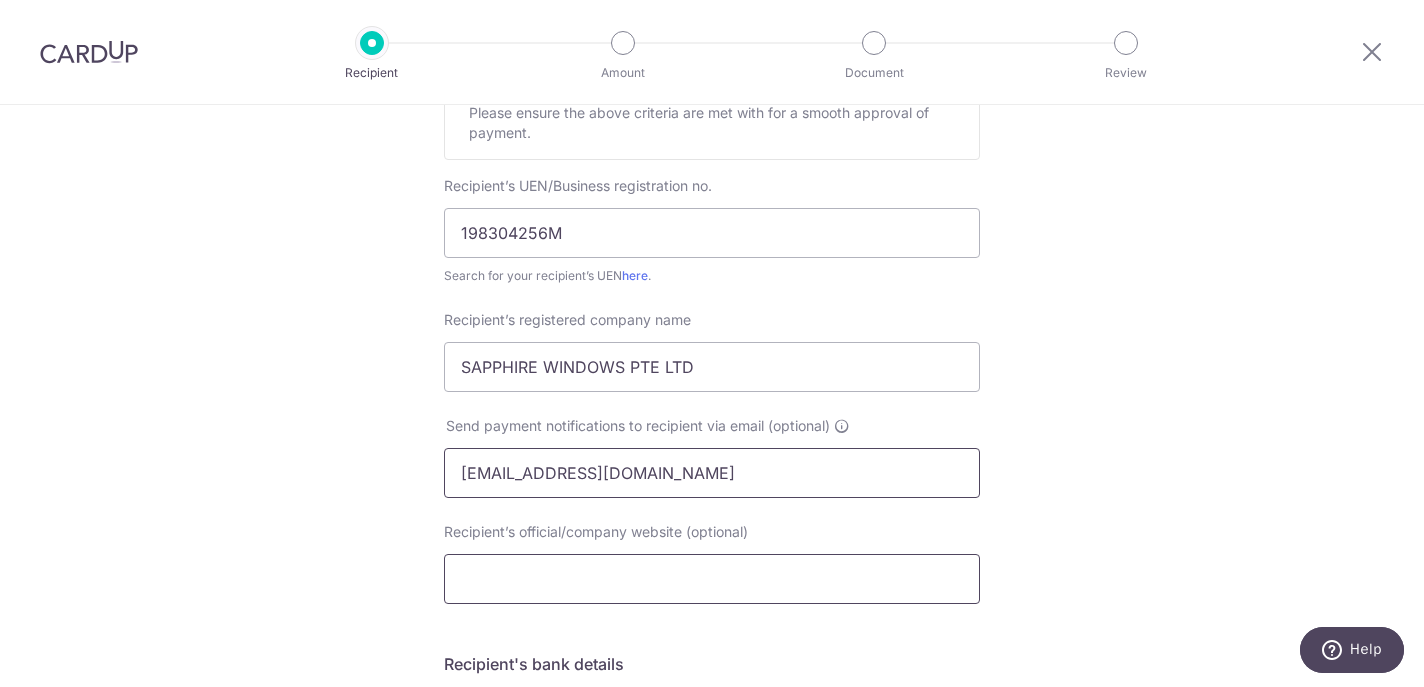 type on "accounts@sapphire.com.sg" 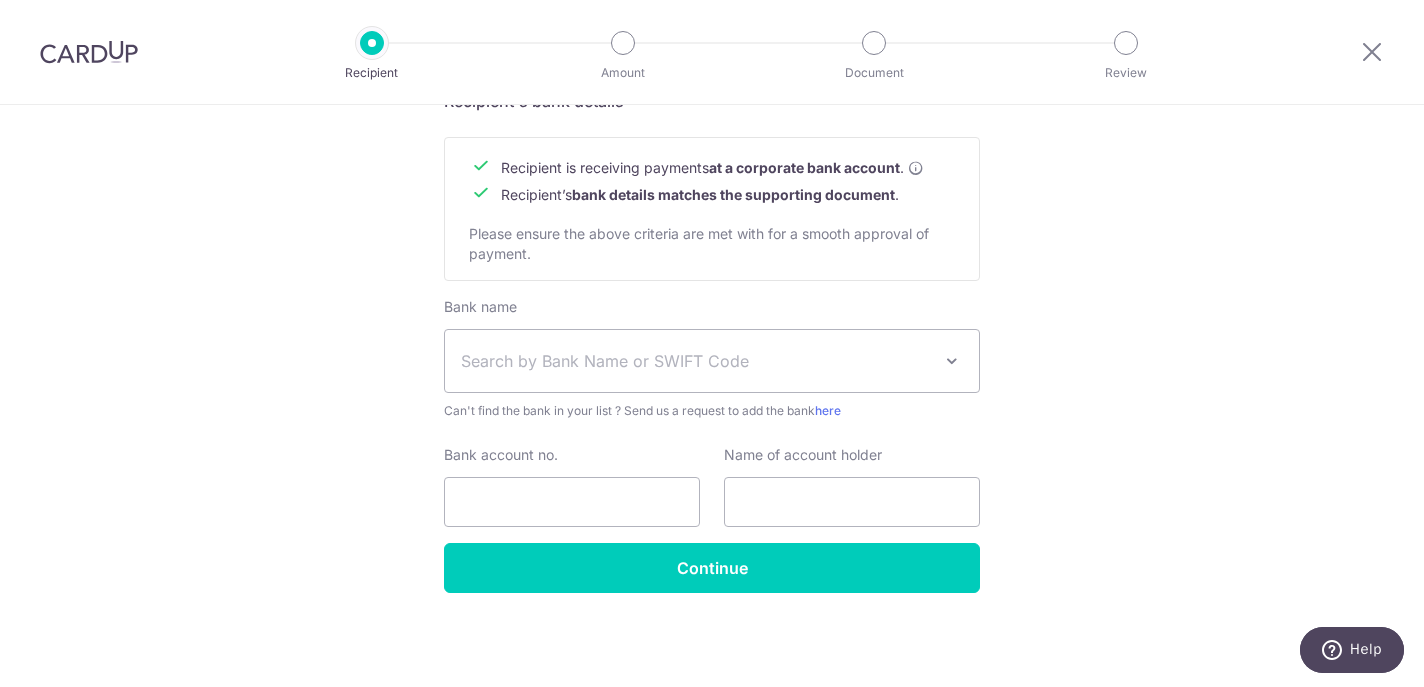 scroll, scrollTop: 922, scrollLeft: 0, axis: vertical 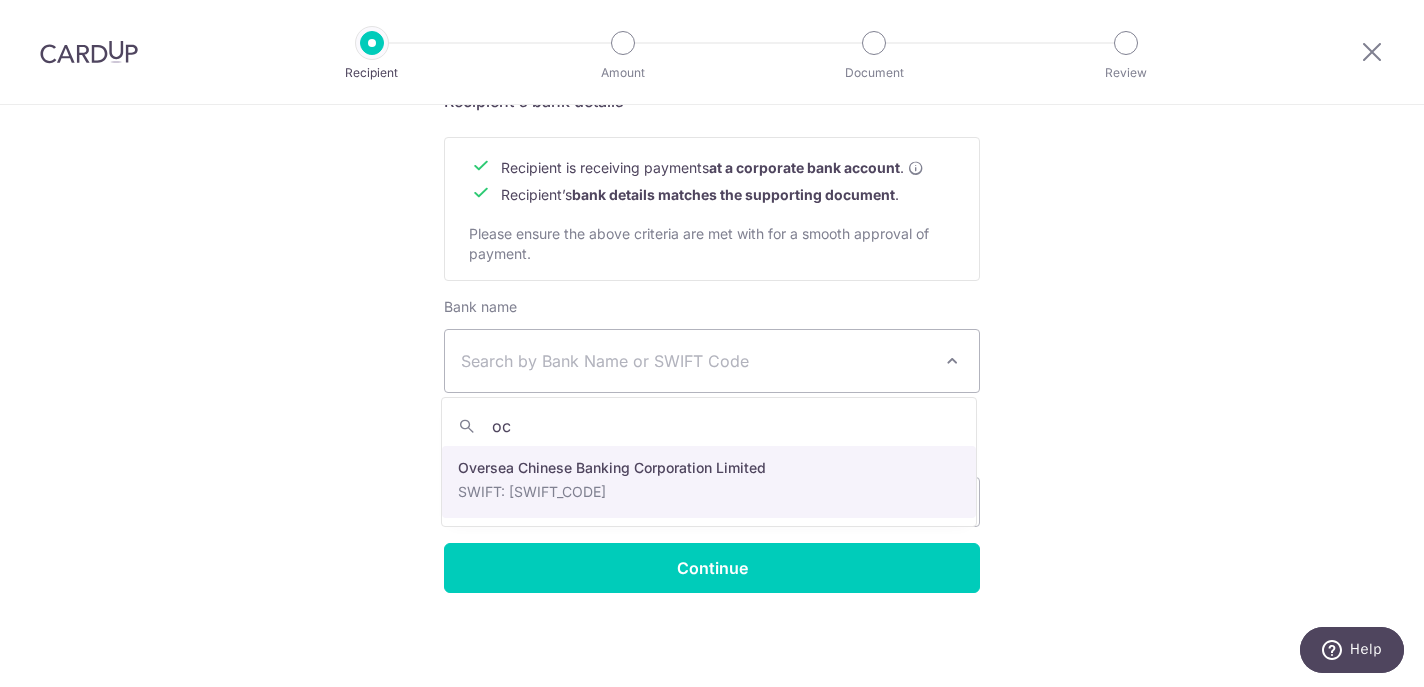 type on "oc" 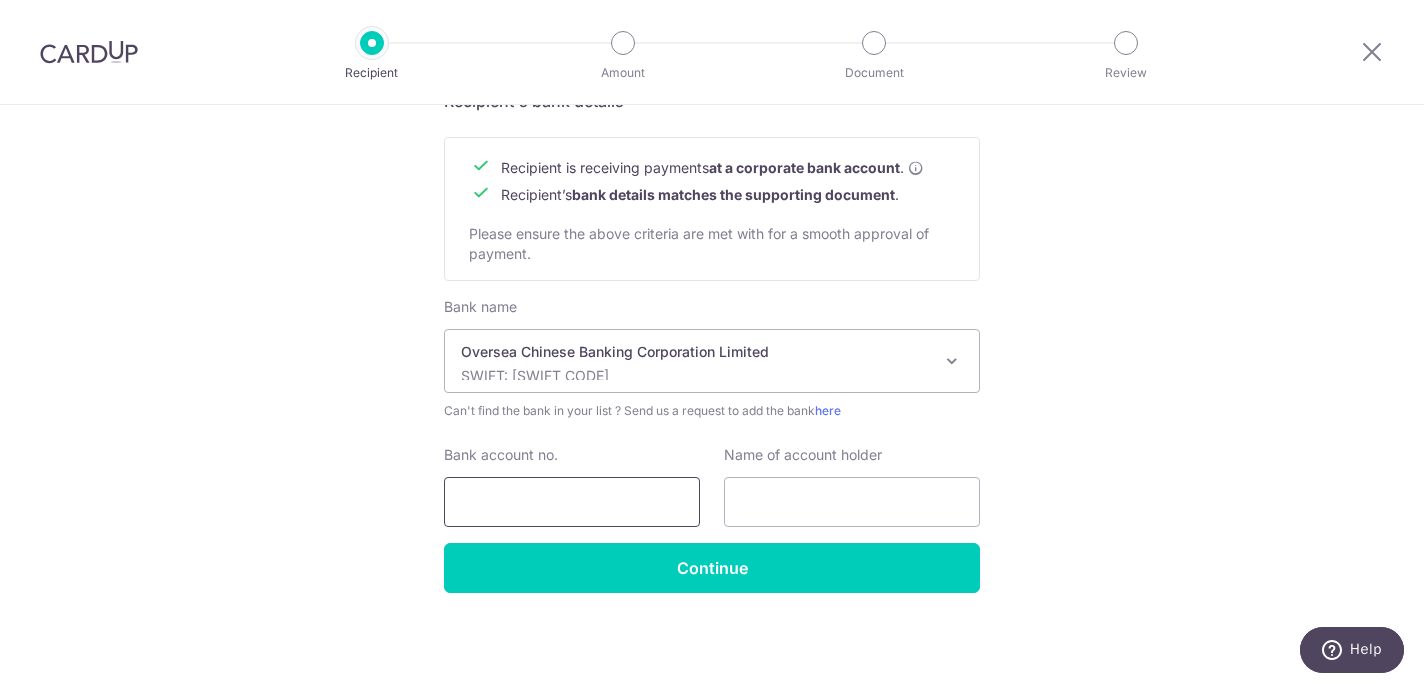 click on "Bank account no." at bounding box center [572, 502] 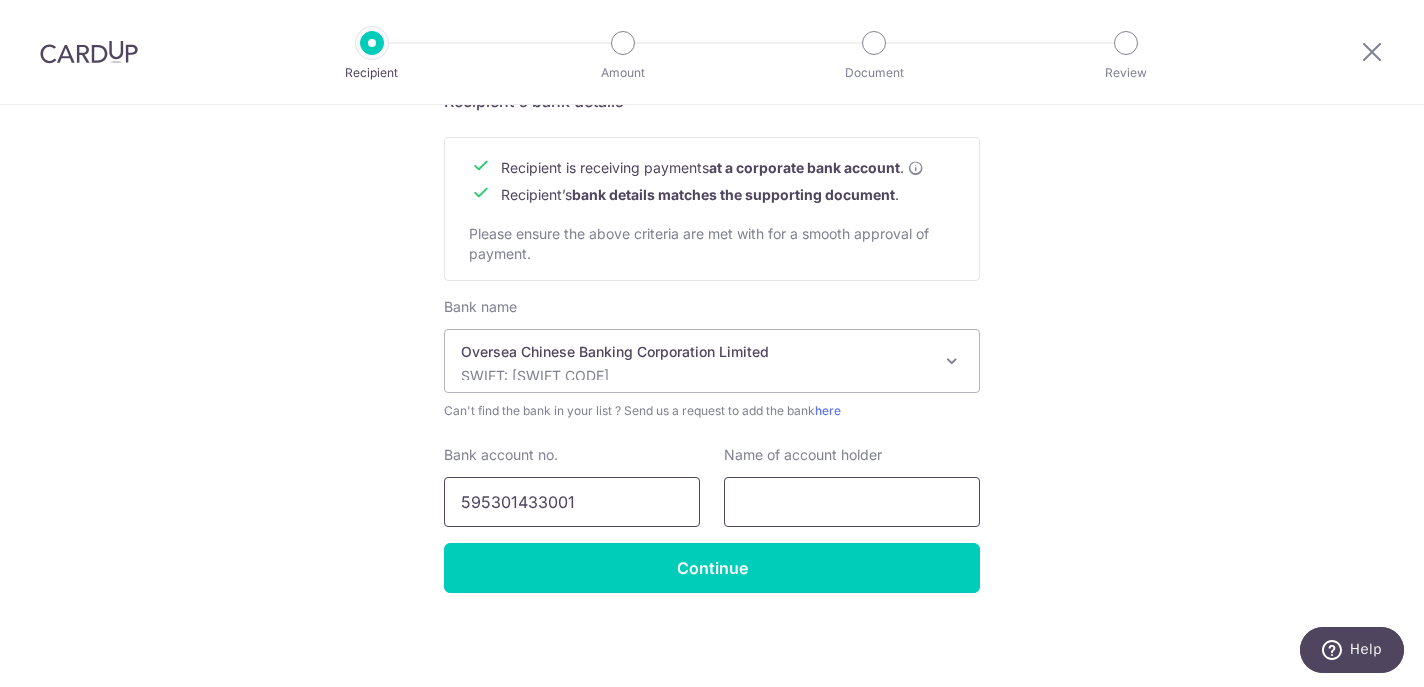 type on "595301433001" 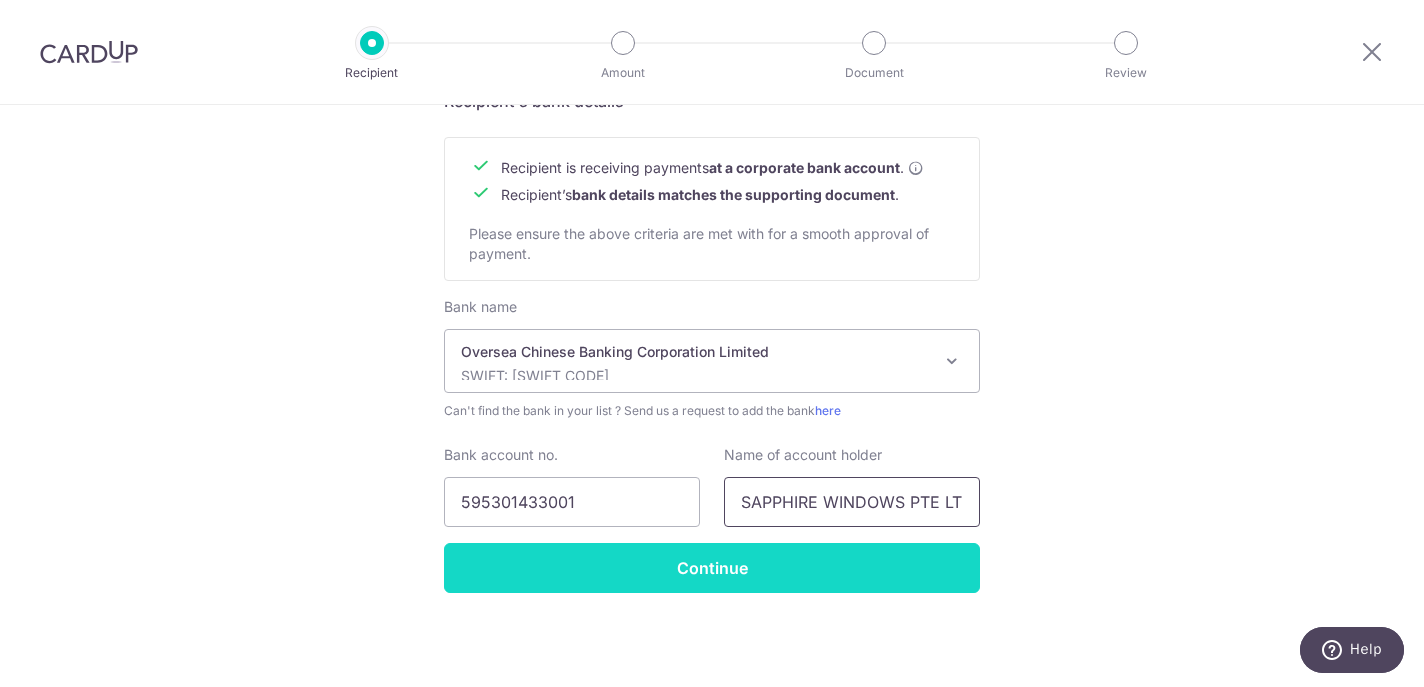 type on "SAPPHIRE WINDOWS PTE LTD" 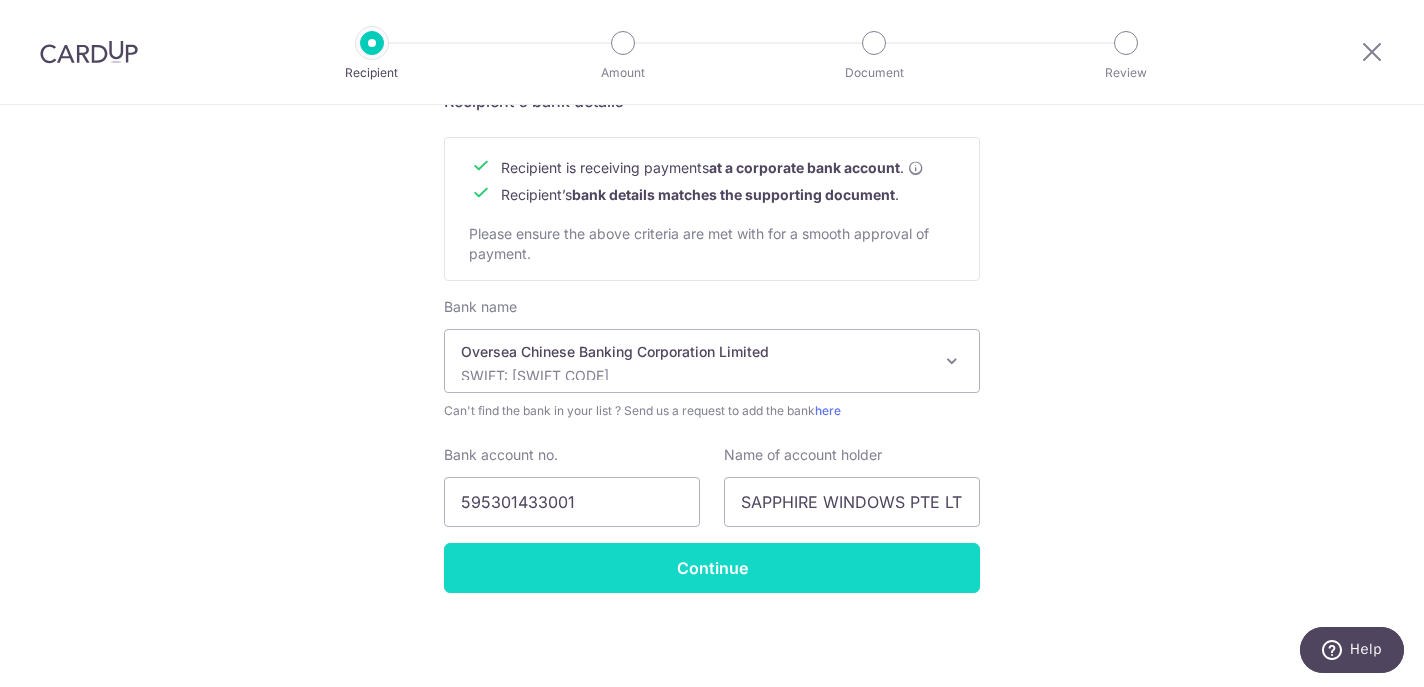 click on "Continue" at bounding box center (712, 568) 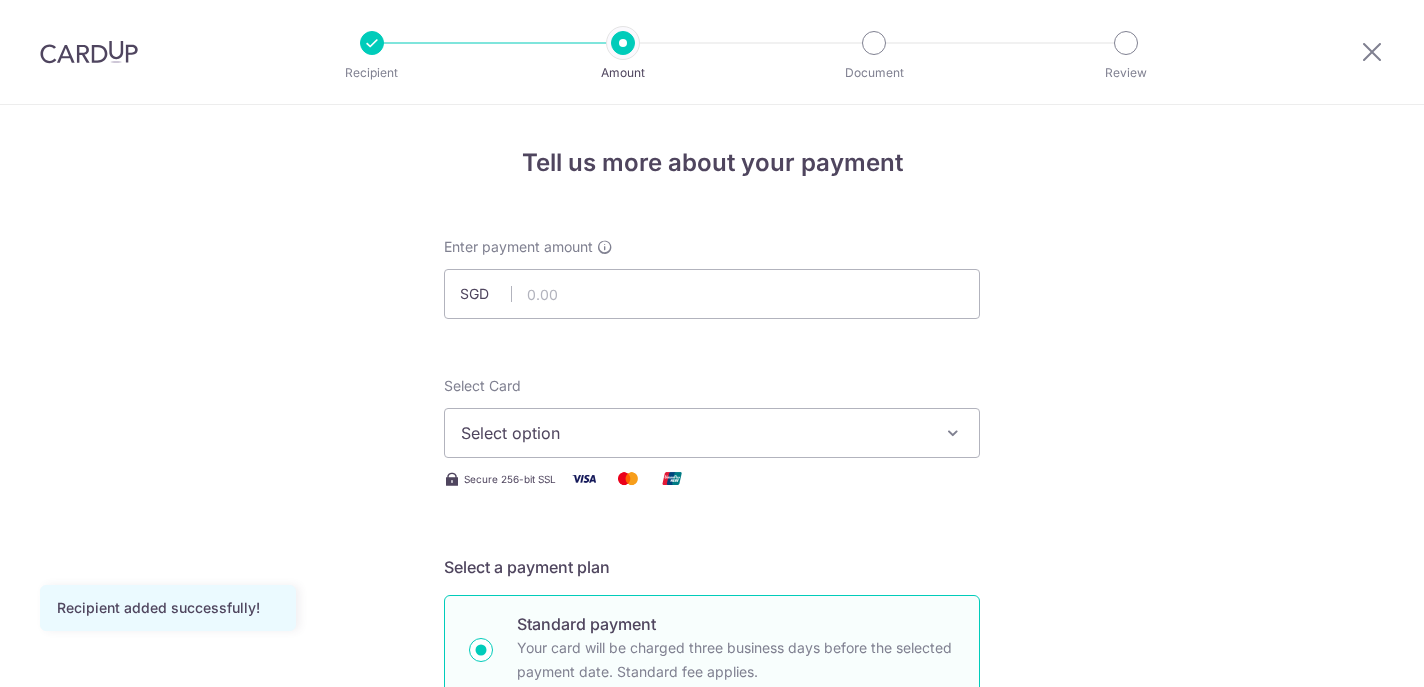 scroll, scrollTop: 0, scrollLeft: 0, axis: both 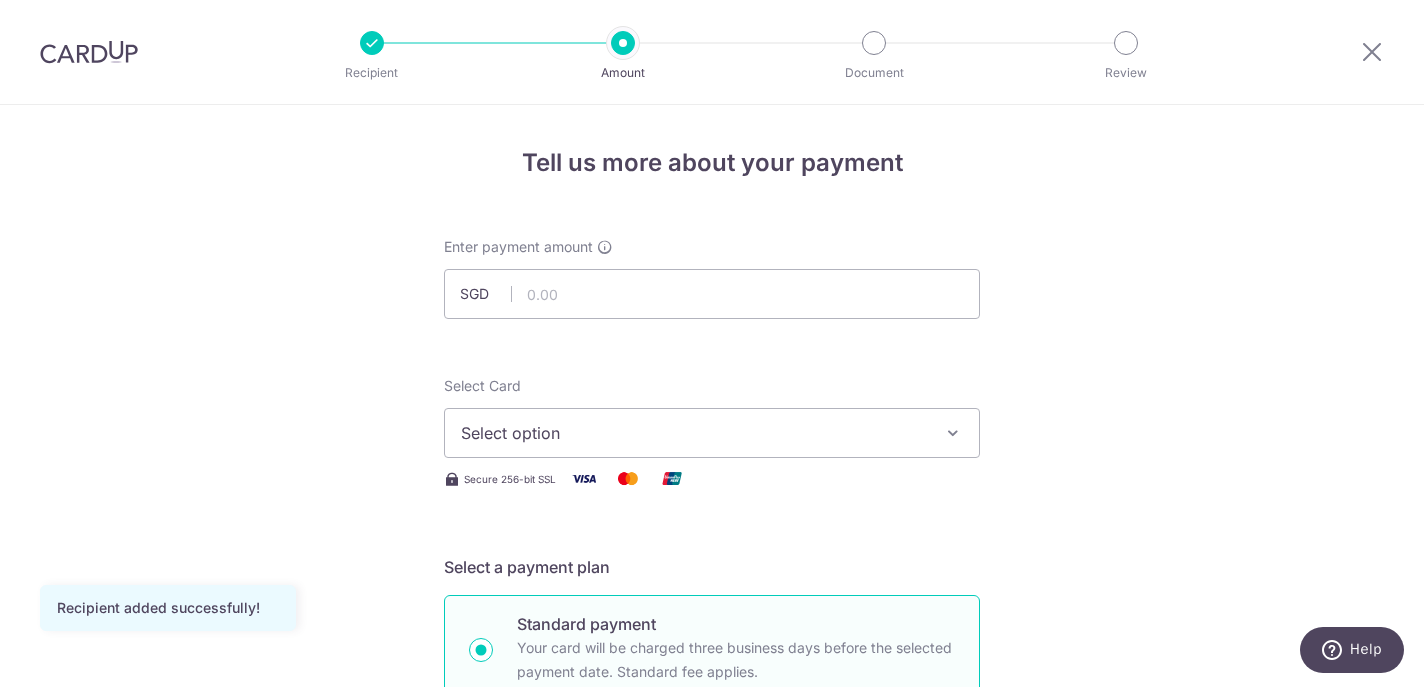 drag, startPoint x: 713, startPoint y: 419, endPoint x: 677, endPoint y: 437, distance: 40.24922 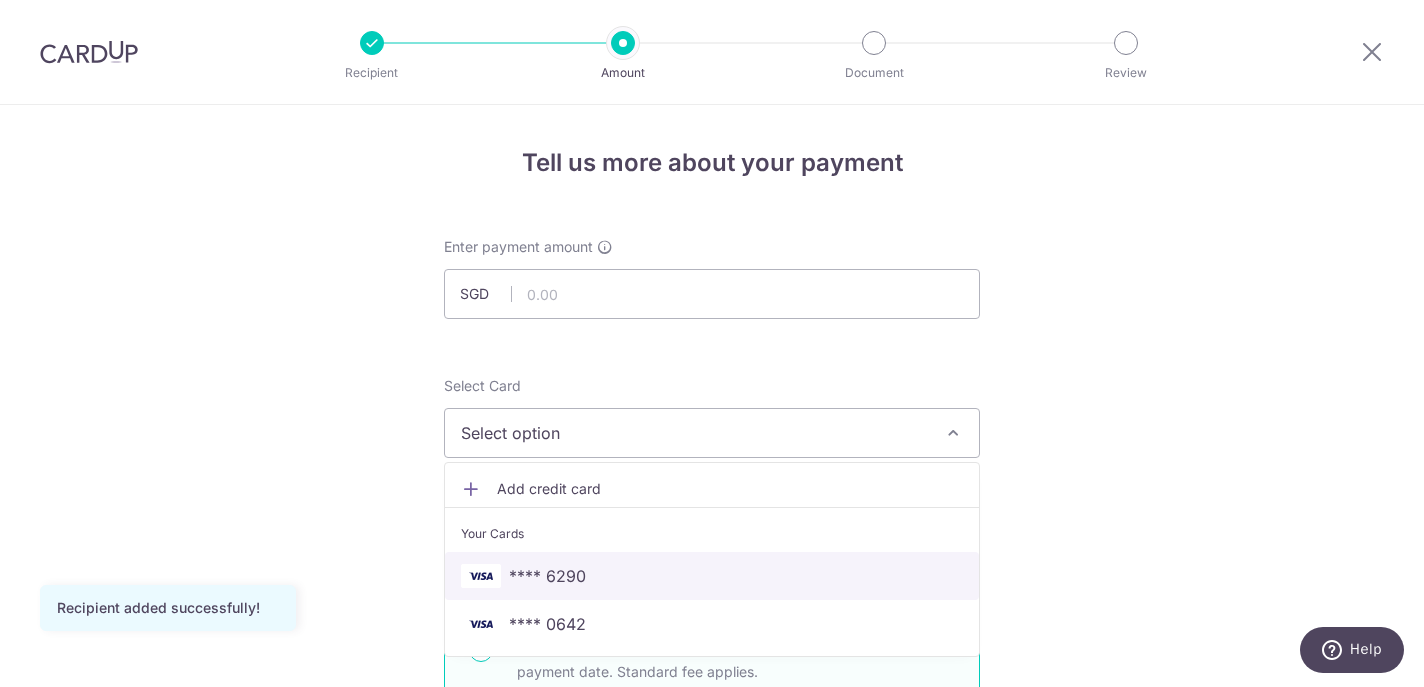 click on "**** 6290" at bounding box center [712, 576] 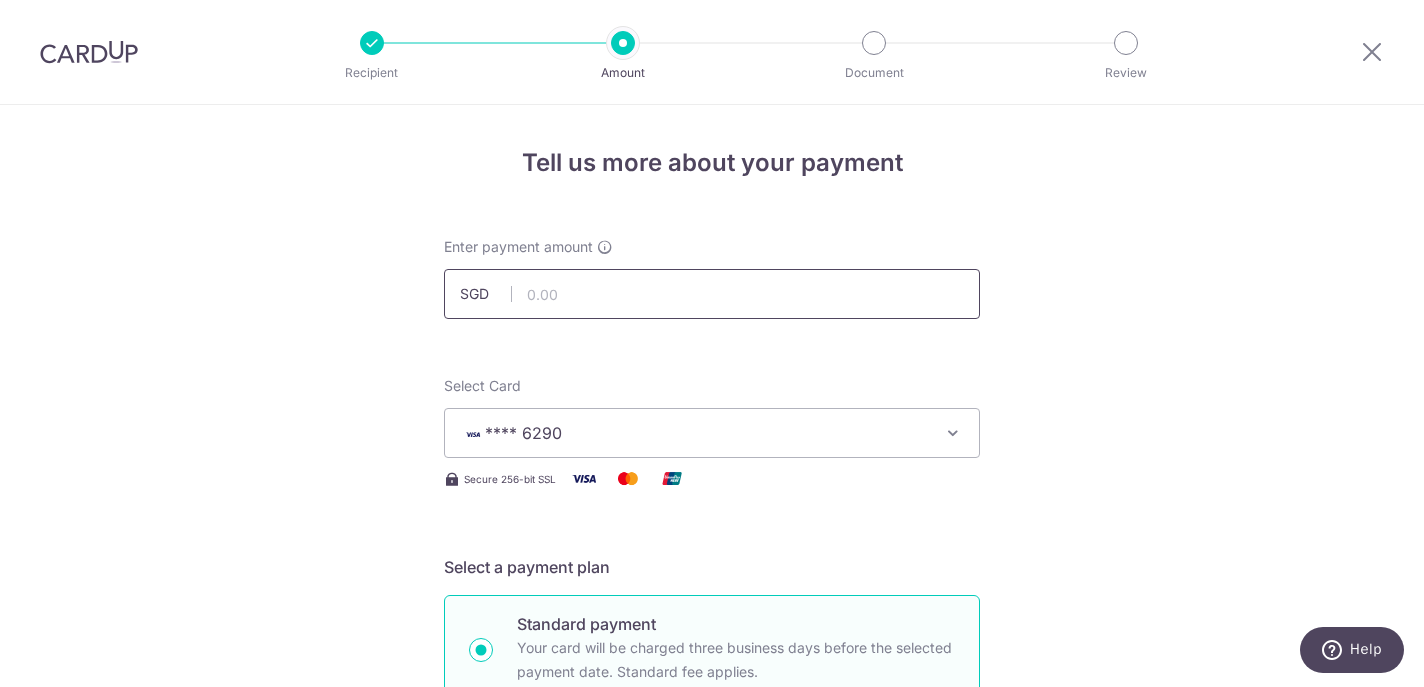 click at bounding box center (712, 294) 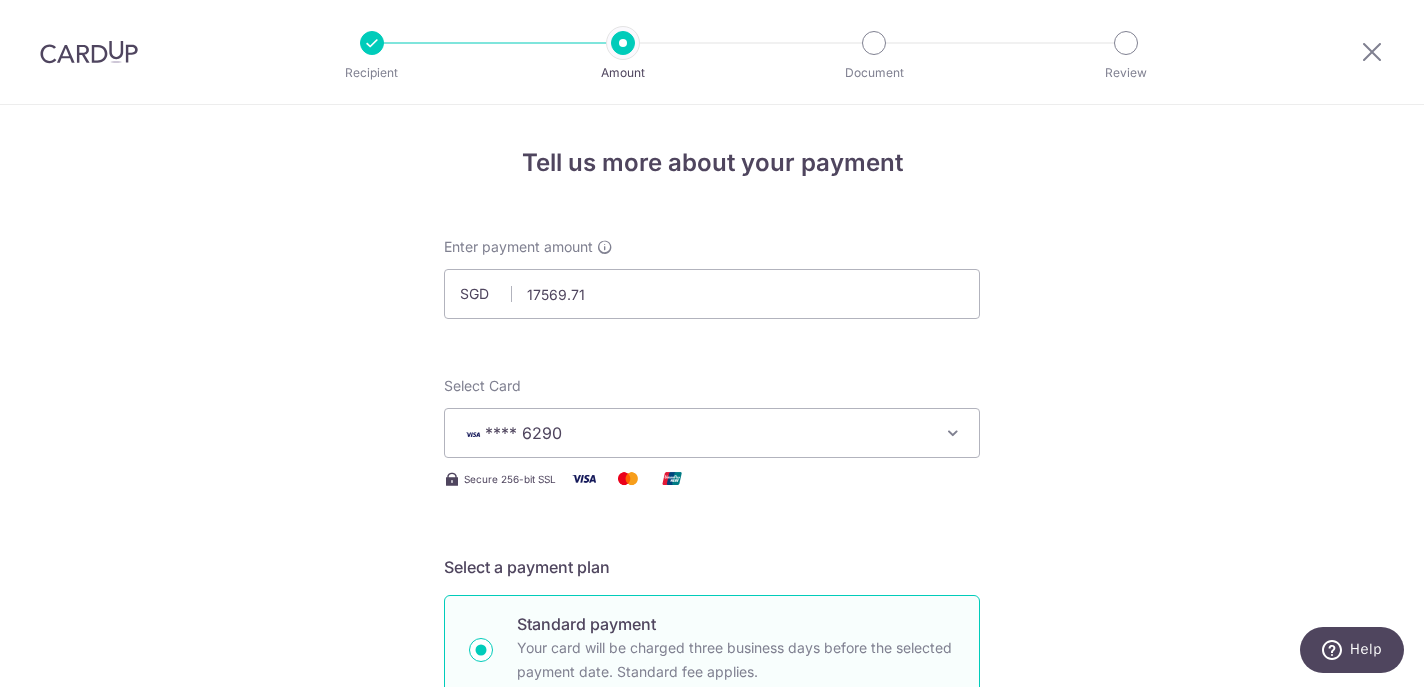 click on "Tell us more about your payment
Enter payment amount
SGD
17569.71
Recipient added successfully!
Select Card
**** 6290
Add credit card
Your Cards
**** 6290
**** 0642
Secure 256-bit SSL
Text
New card details
Card" at bounding box center (712, 1076) 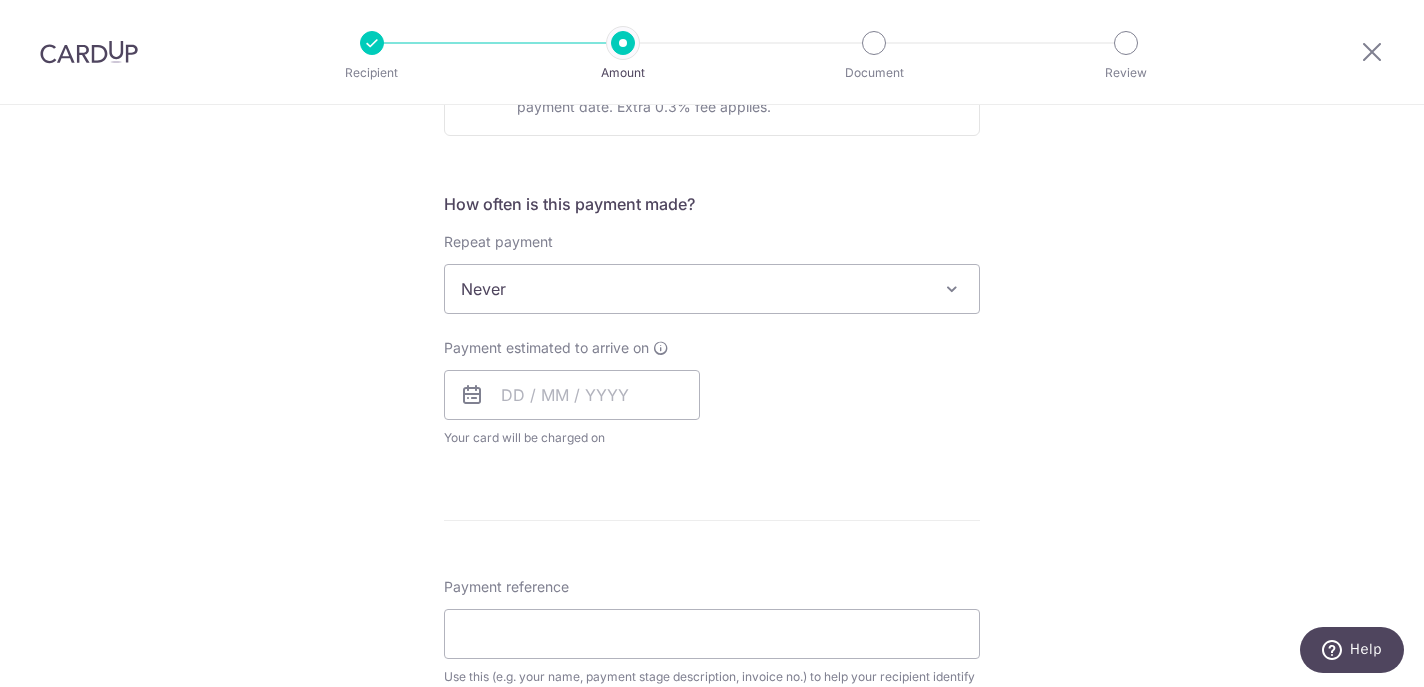scroll, scrollTop: 686, scrollLeft: 0, axis: vertical 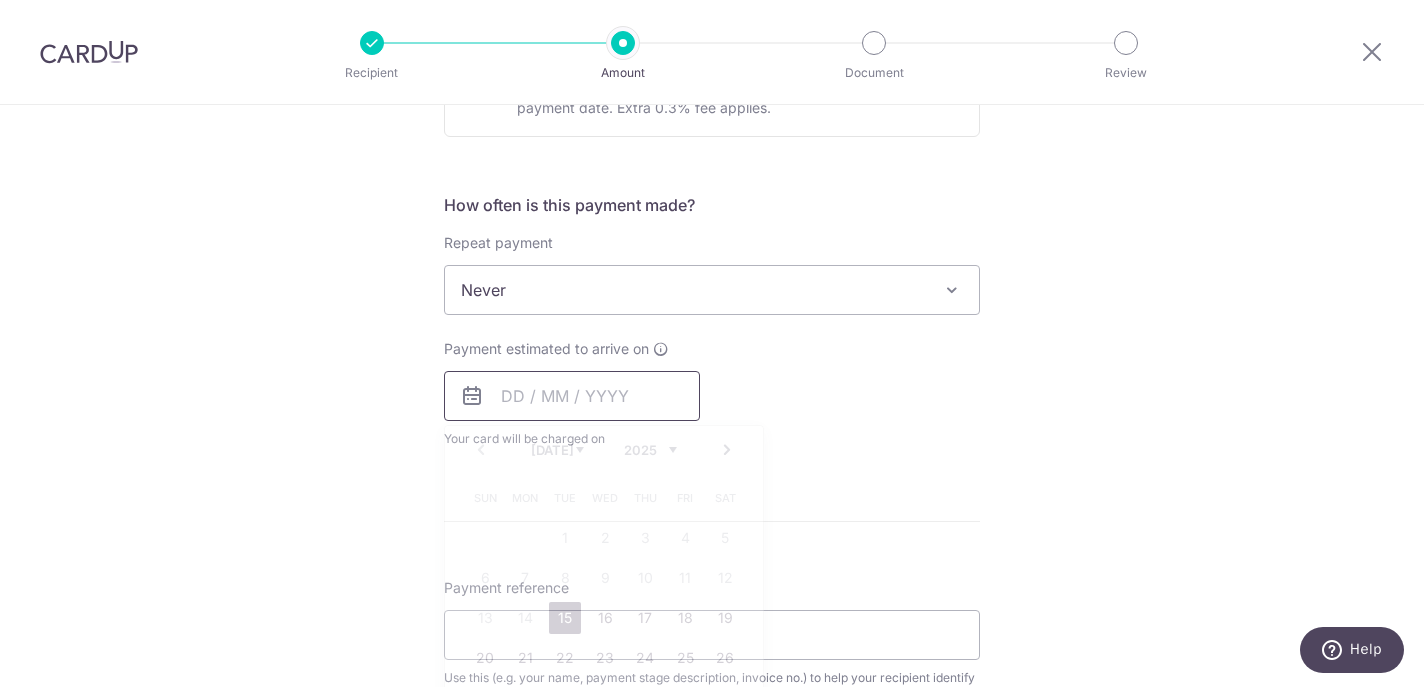 click at bounding box center (572, 396) 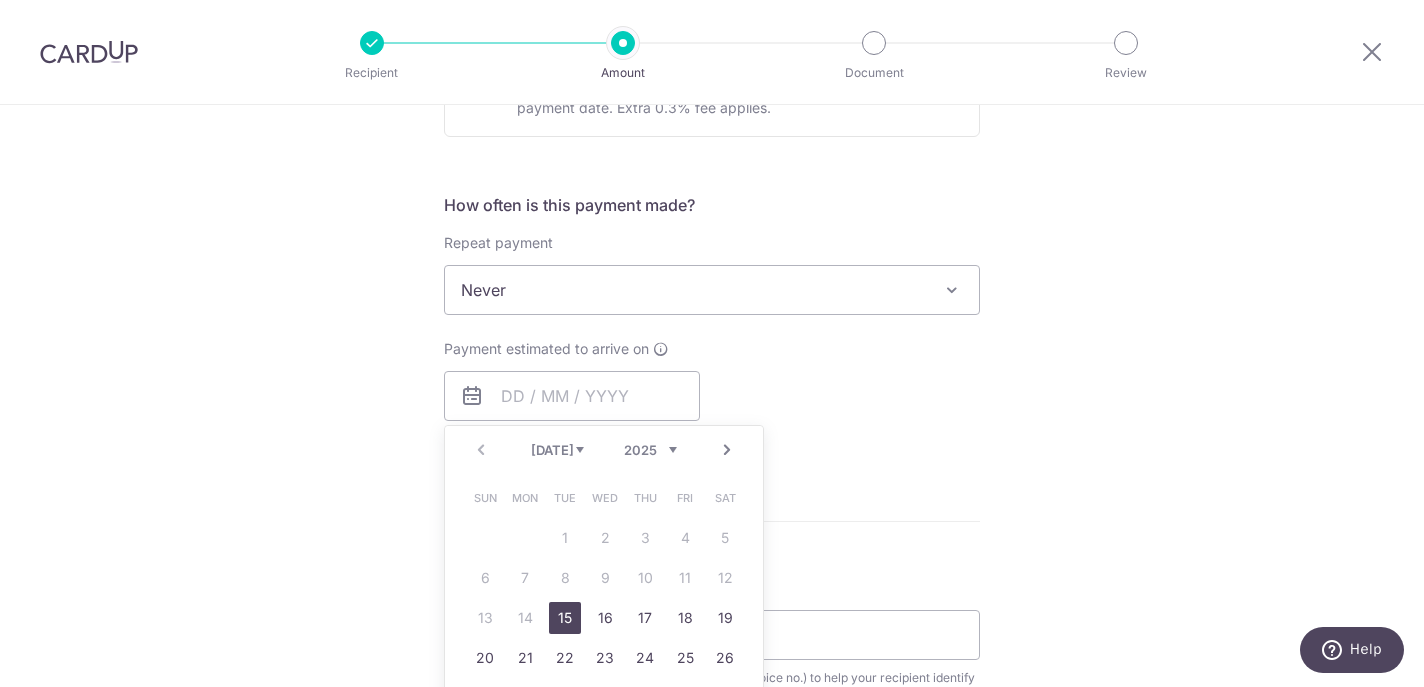 click on "15" at bounding box center [565, 618] 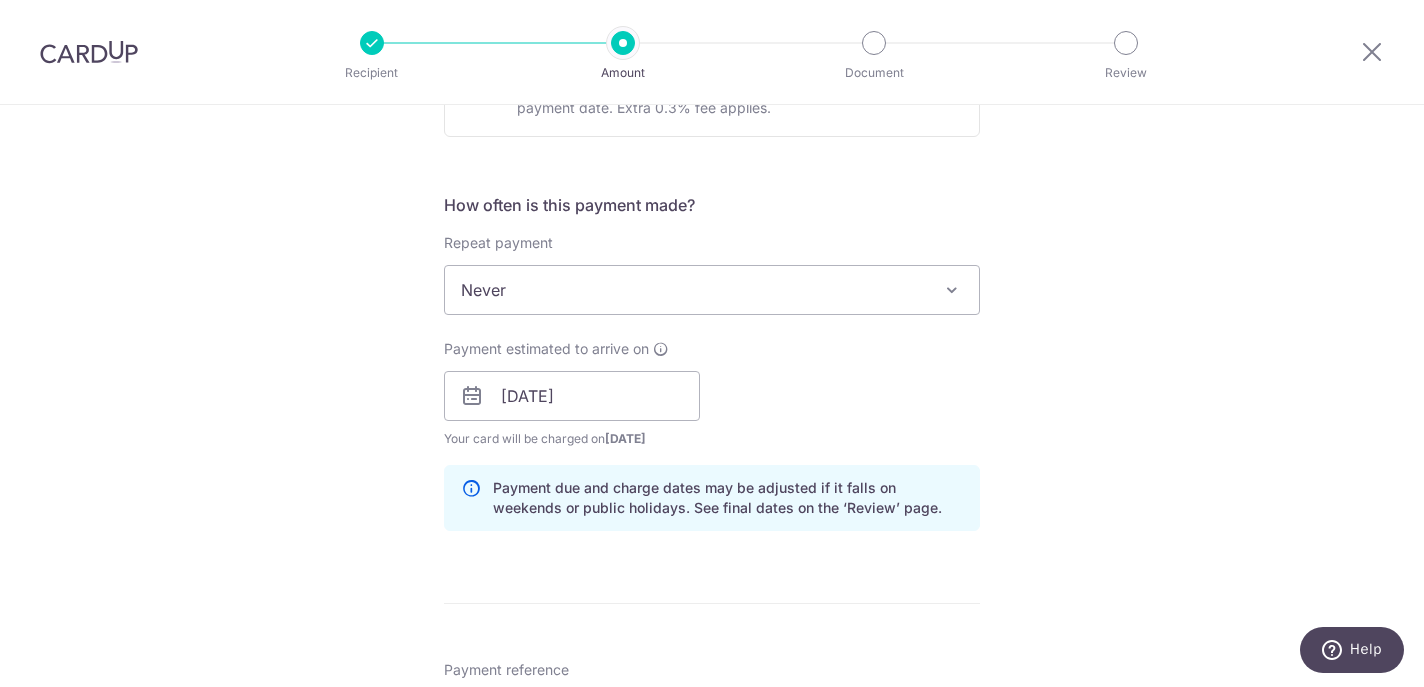 click on "Tell us more about your payment
Enter payment amount
SGD
17,569.71
17569.71
Recipient added successfully!
Select Card
**** 6290
Add credit card
Your Cards
**** 6290
**** 0642
Secure 256-bit SSL
Text
New card details
Card" at bounding box center (712, 431) 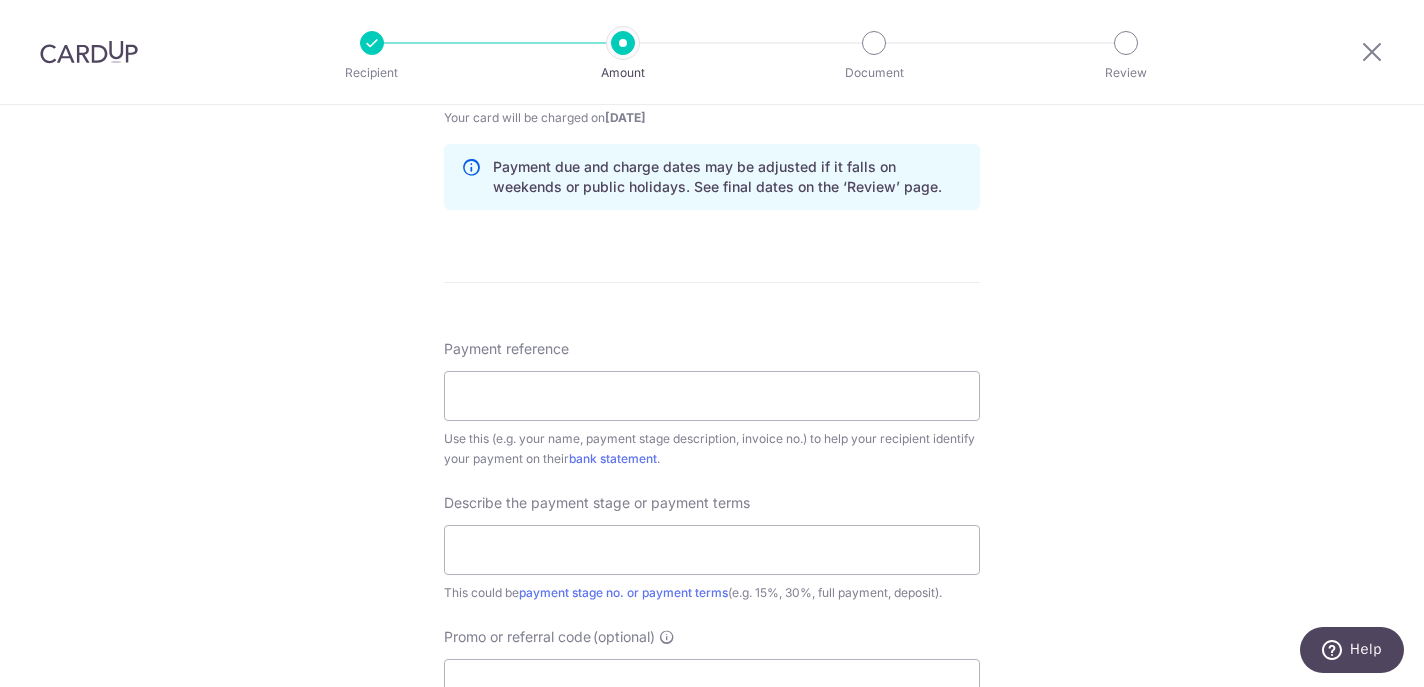 scroll, scrollTop: 1109, scrollLeft: 0, axis: vertical 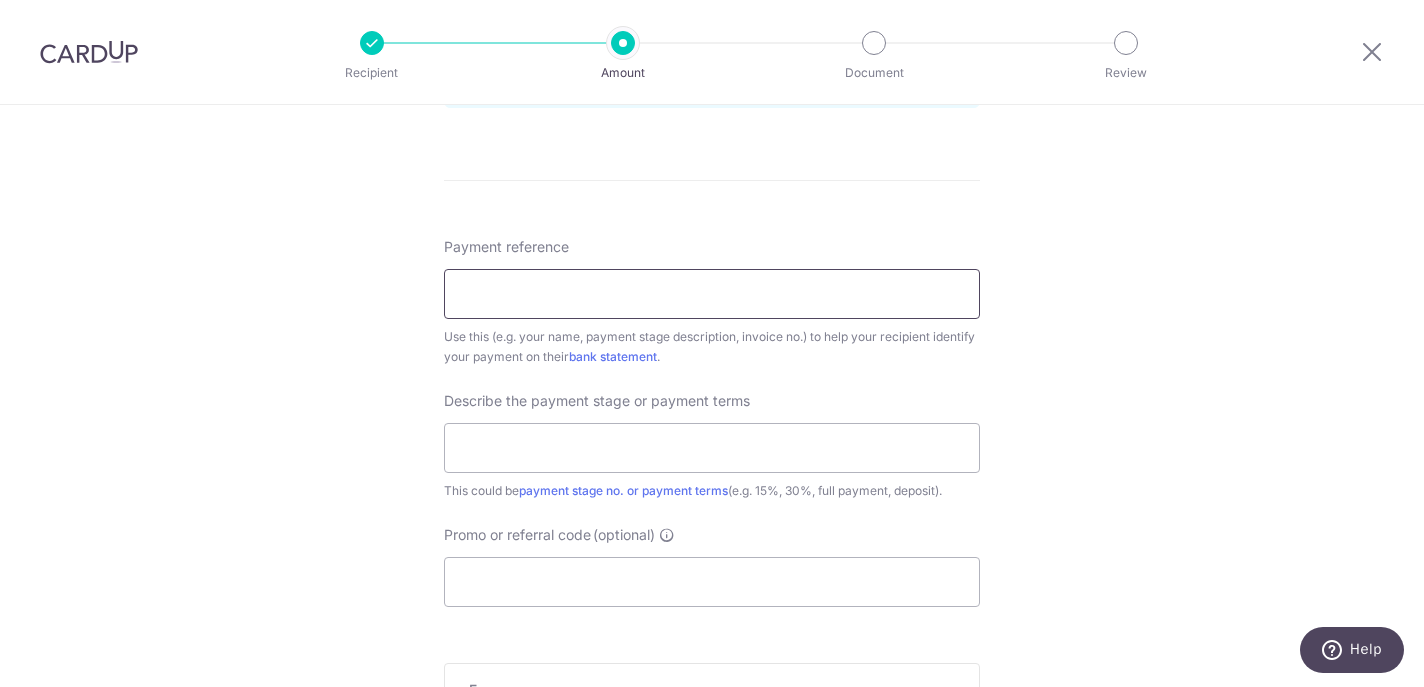 click on "Payment reference" at bounding box center [712, 294] 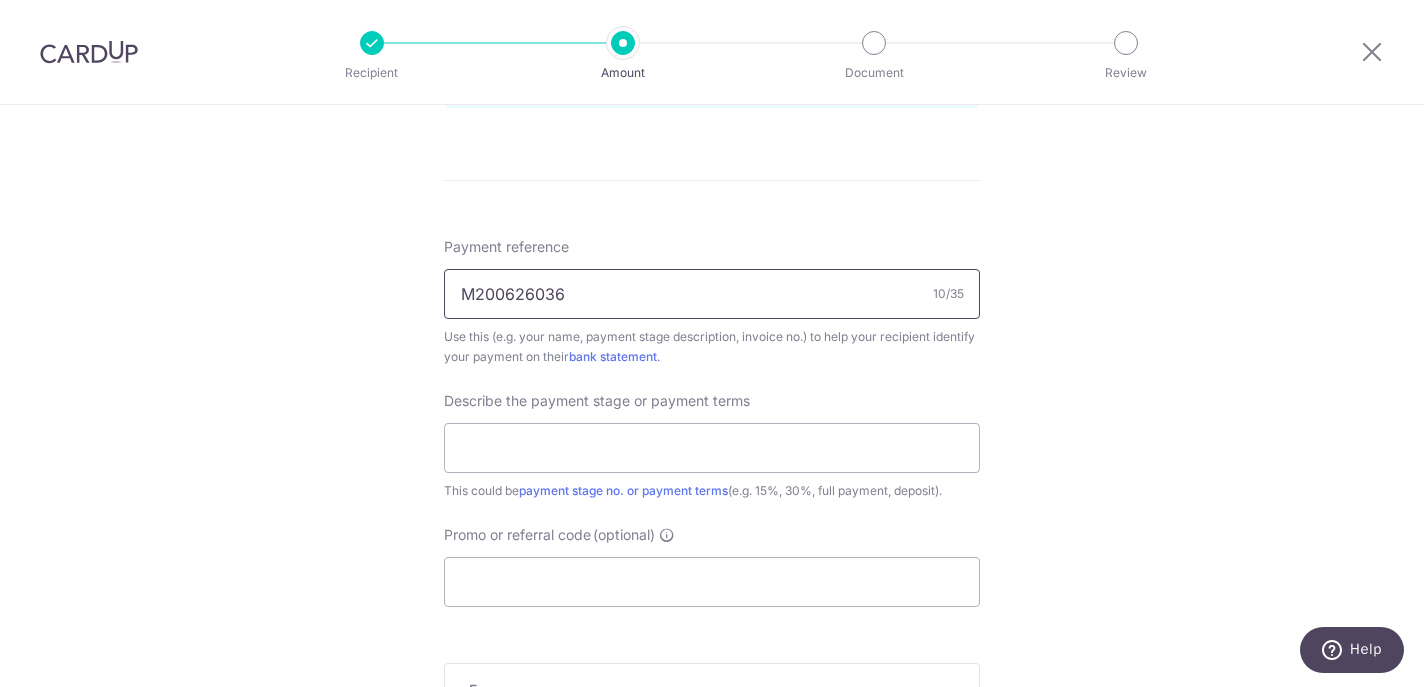 click on "M200626036" at bounding box center [712, 294] 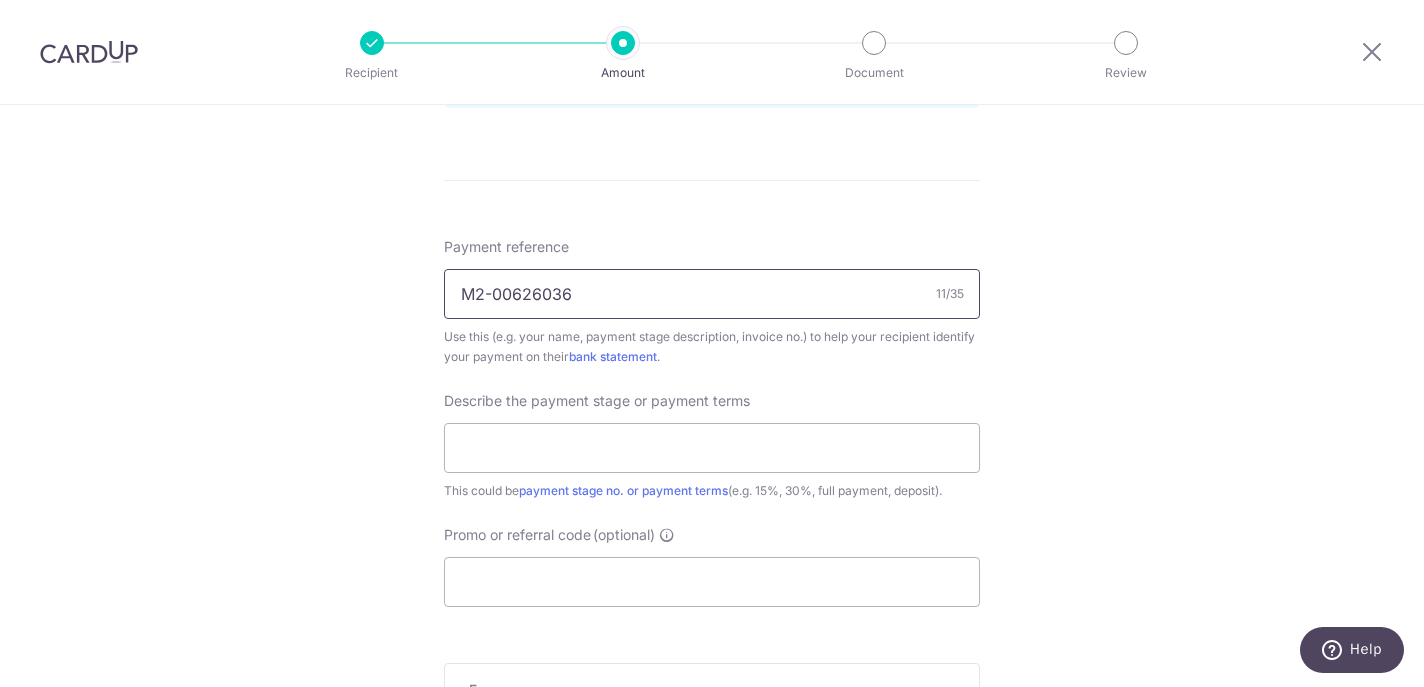 click on "M2-00626036" at bounding box center [712, 294] 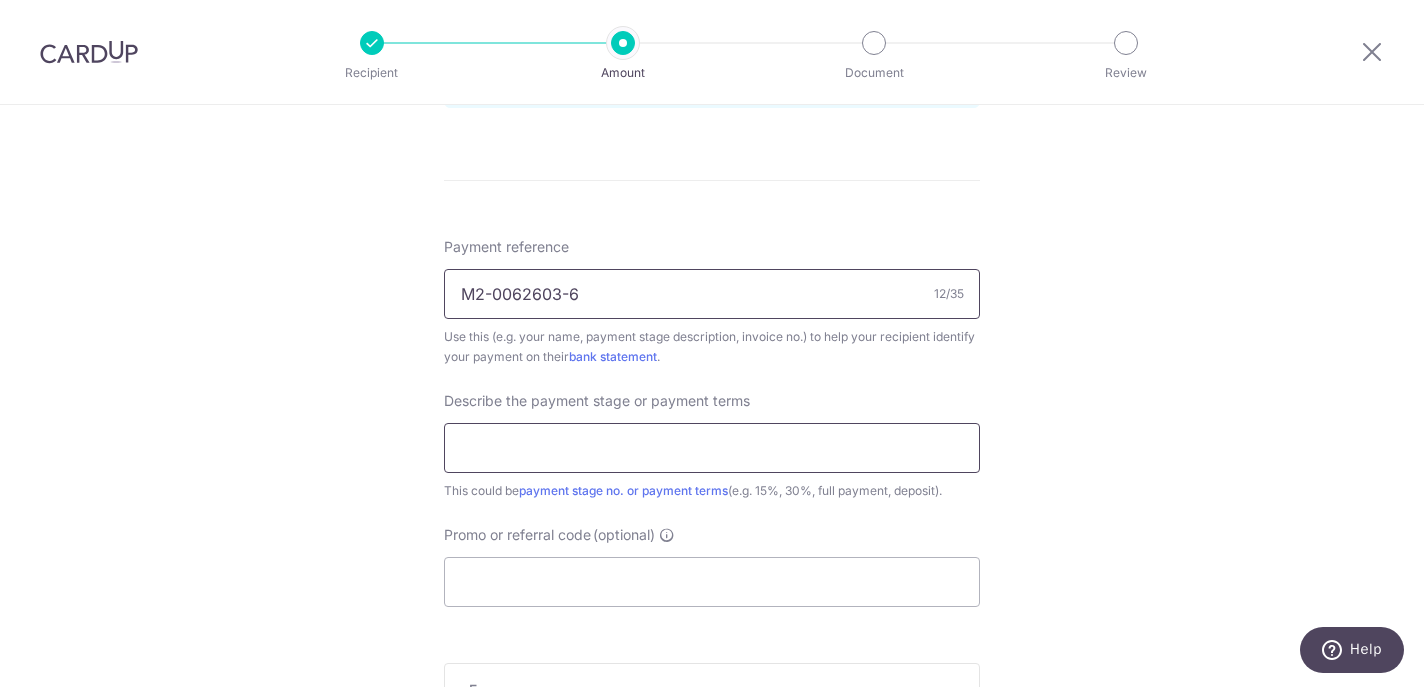 type on "M2-0062603-6" 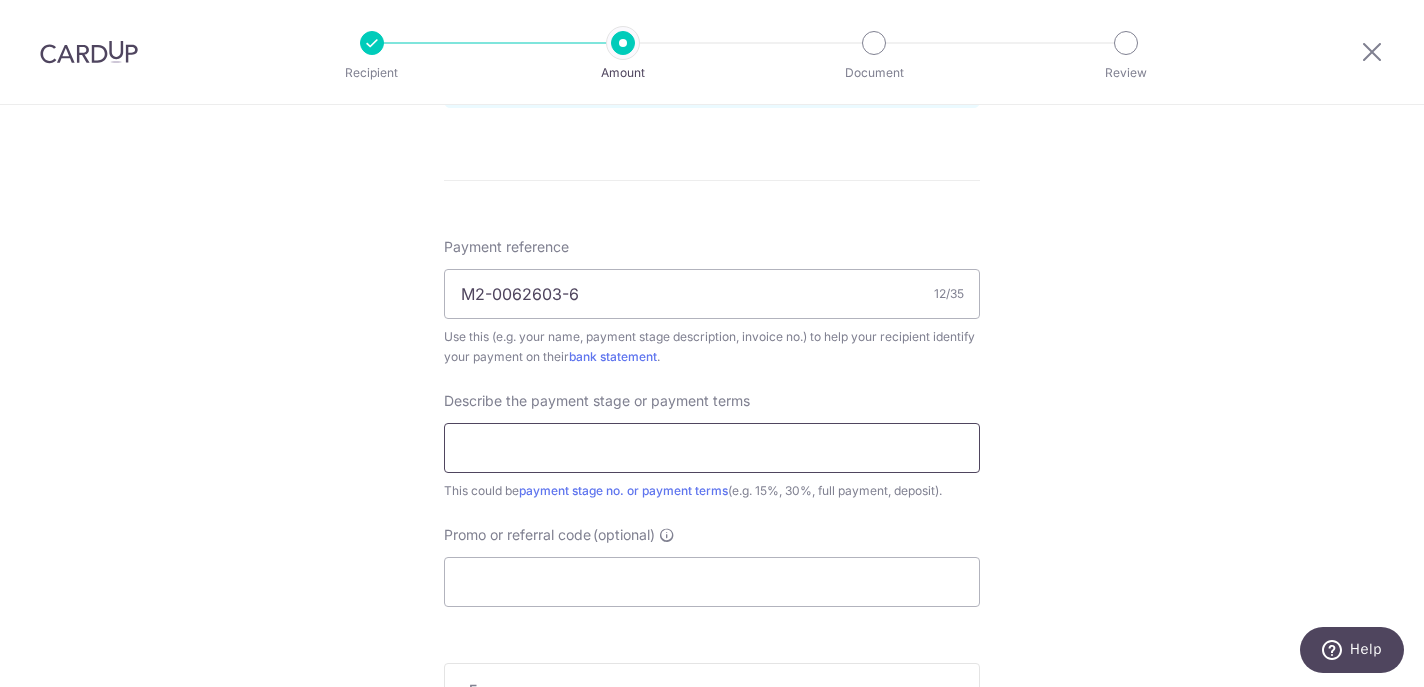 click at bounding box center (712, 448) 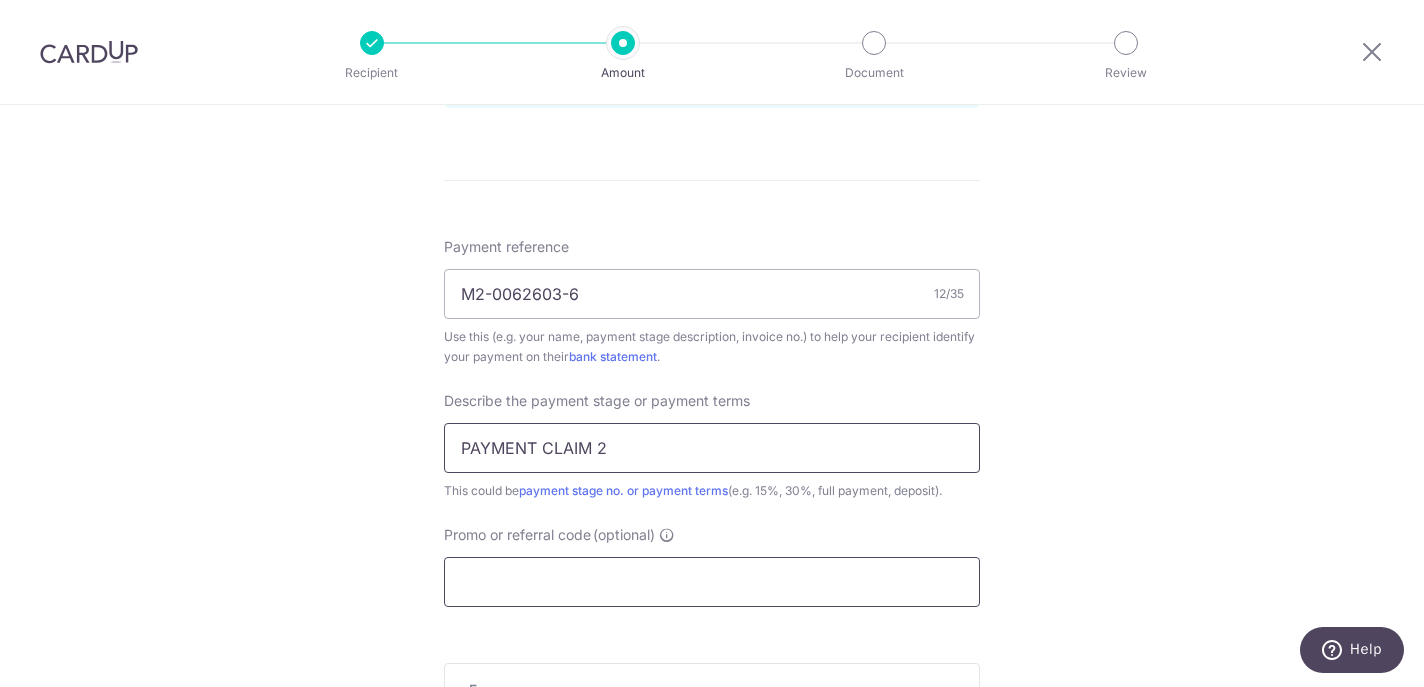 type on "PAYMENT CLAIM 2" 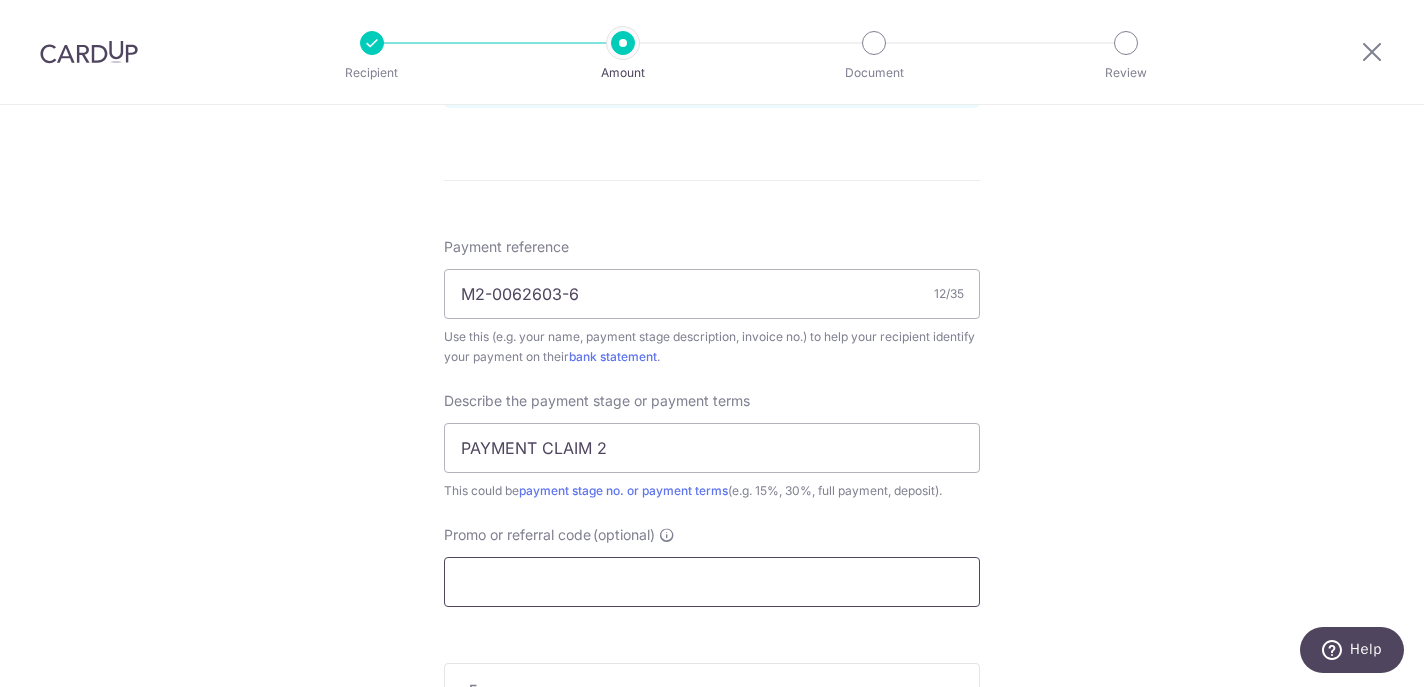 click on "Promo or referral code
(optional)" at bounding box center (712, 582) 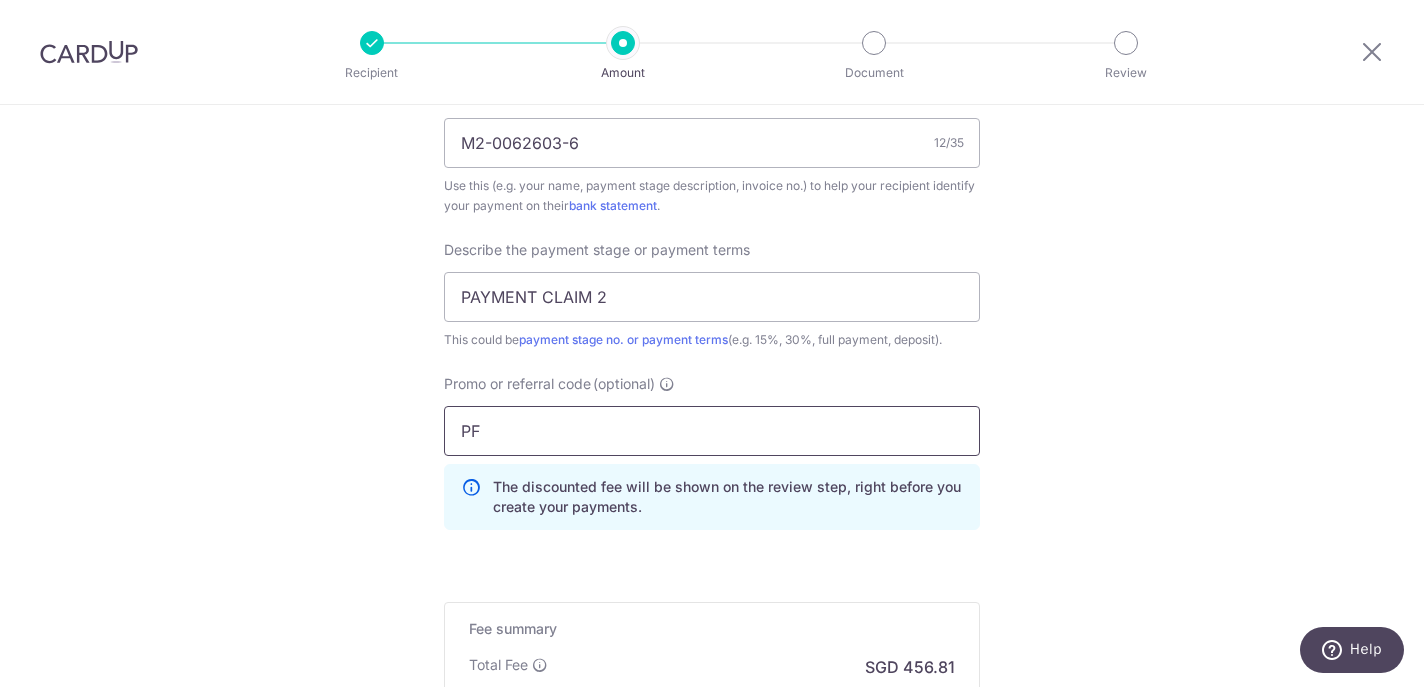 type on "P" 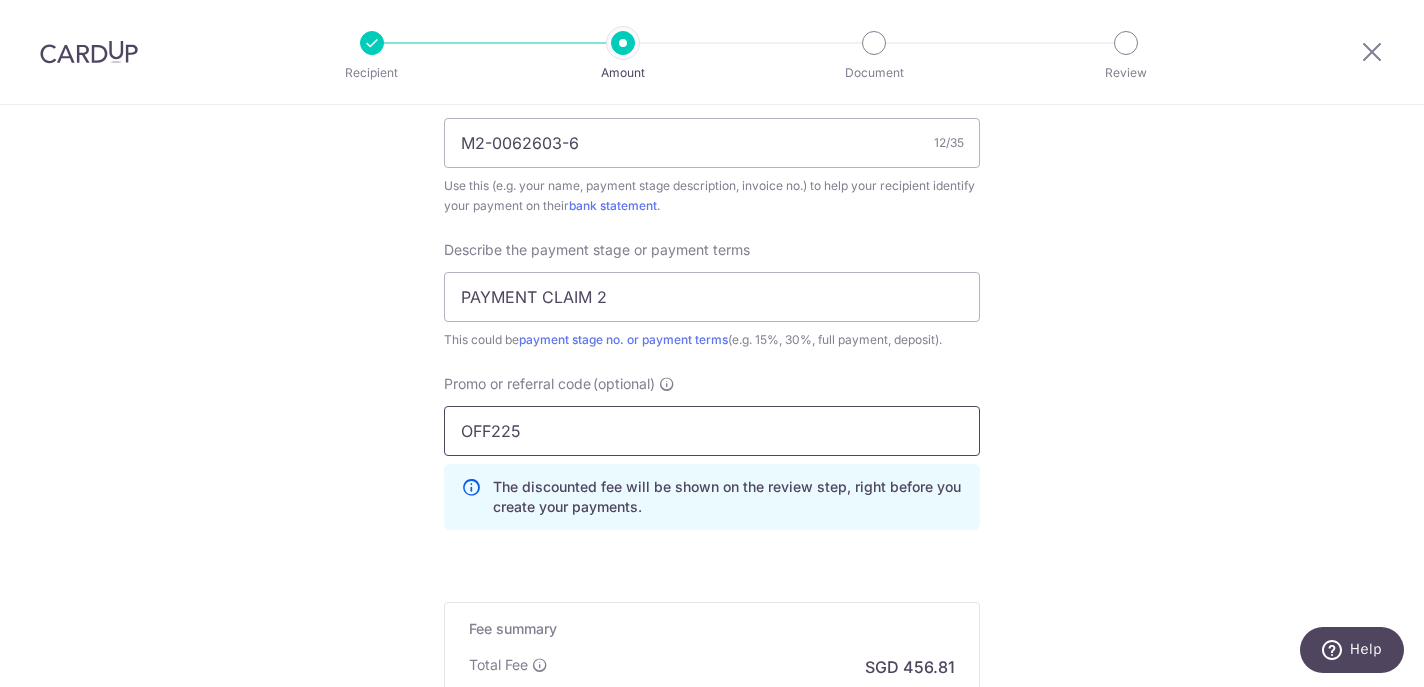 type on "OFF225" 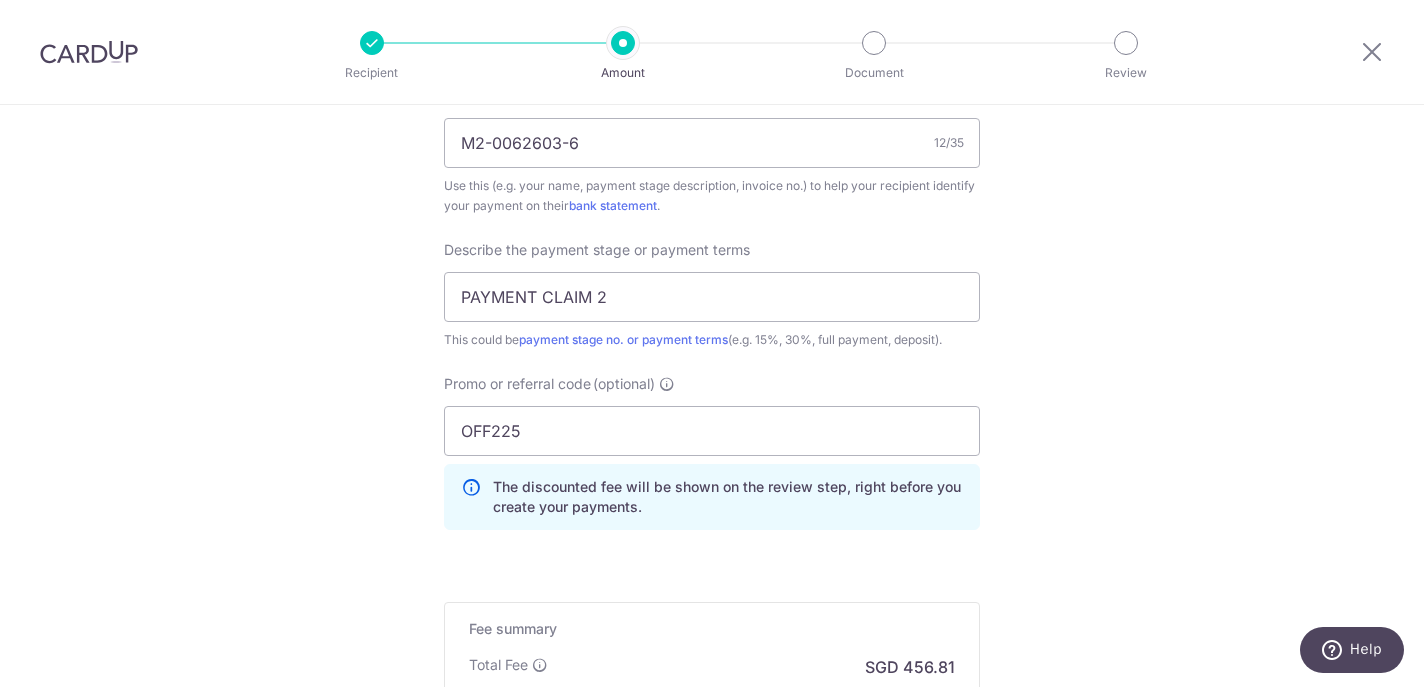 click on "Tell us more about your payment
Enter payment amount
SGD
17,569.71
17569.71
Recipient added successfully!
Select Card
**** 6290
Add credit card
Your Cards
**** 6290
**** 0642
Secure 256-bit SSL
Text
New card details
Card" at bounding box center (712, -98) 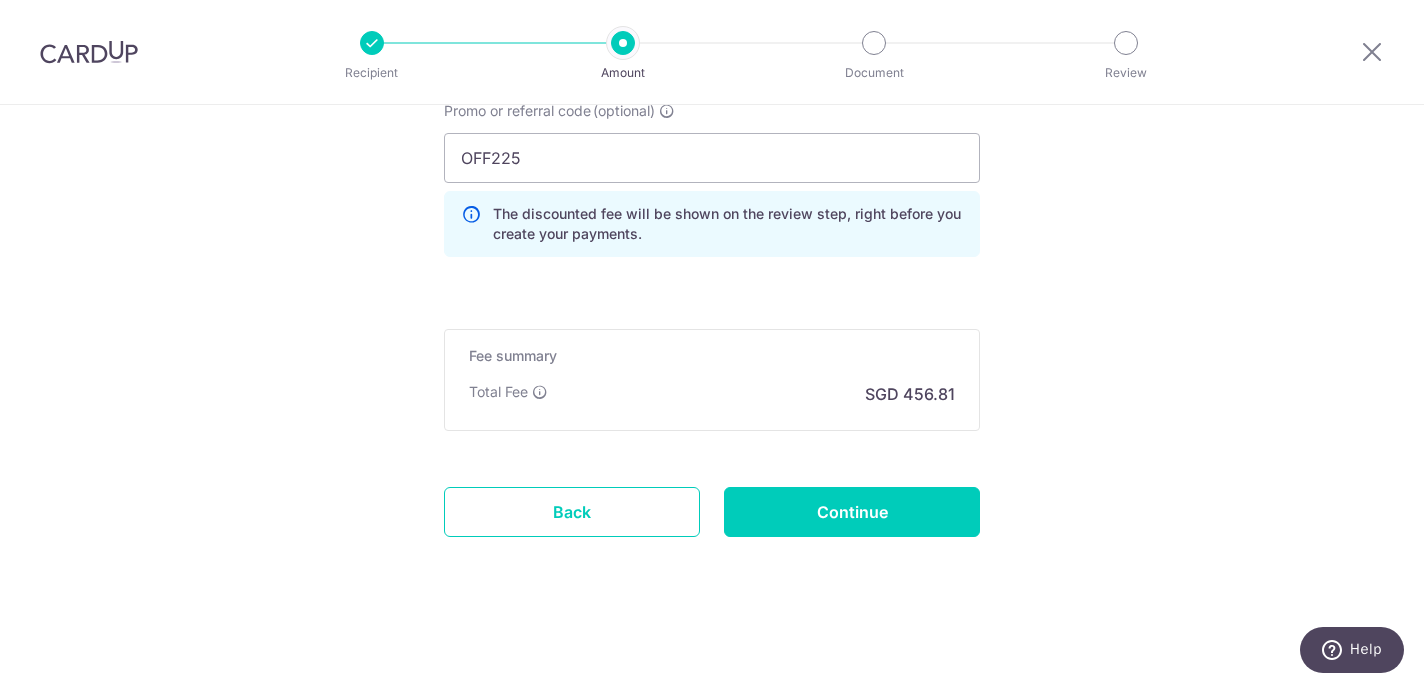 scroll, scrollTop: 1533, scrollLeft: 0, axis: vertical 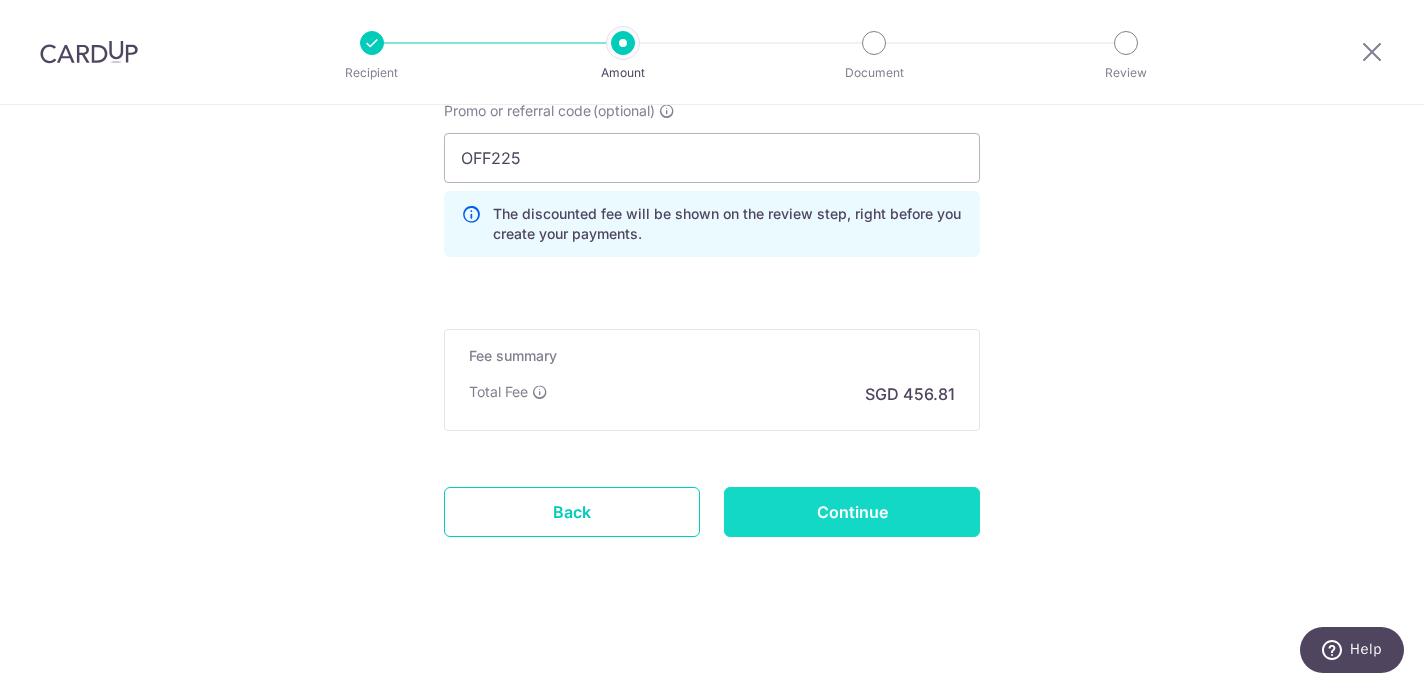 click on "Continue" at bounding box center (852, 512) 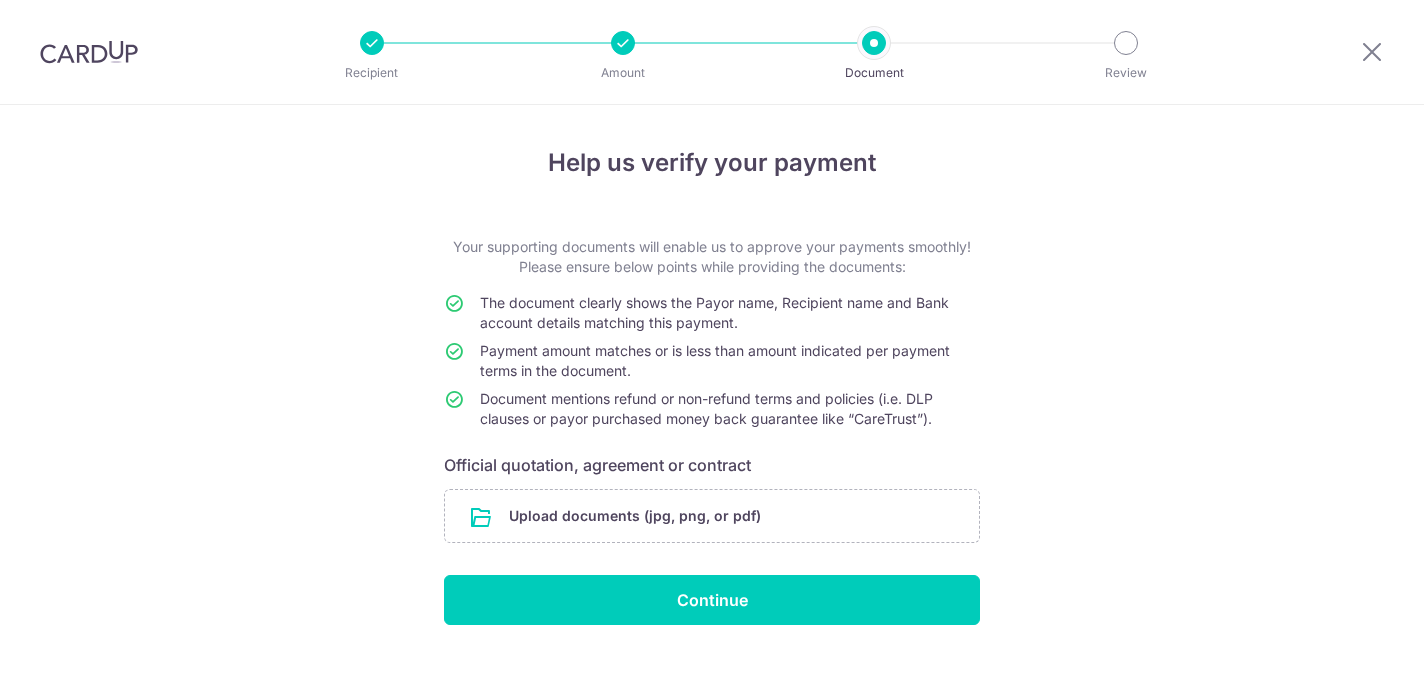 scroll, scrollTop: 0, scrollLeft: 0, axis: both 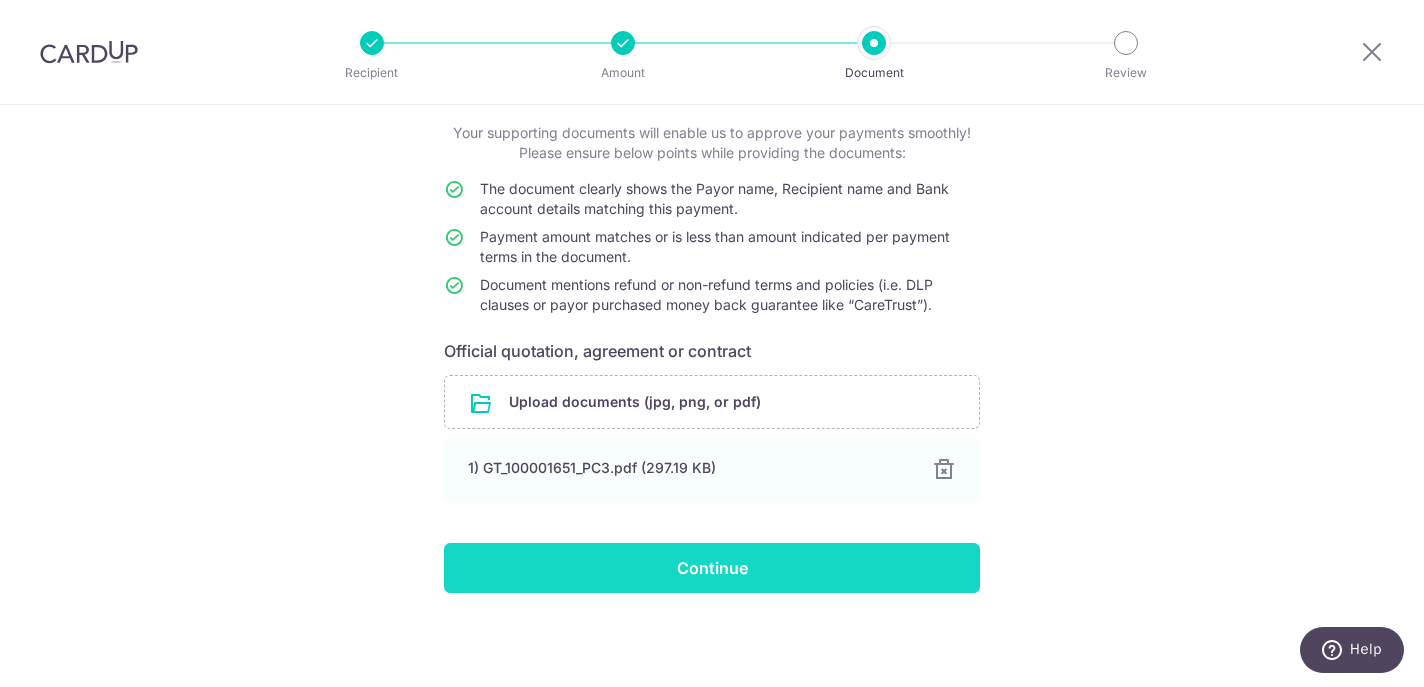 click on "Continue" at bounding box center (712, 568) 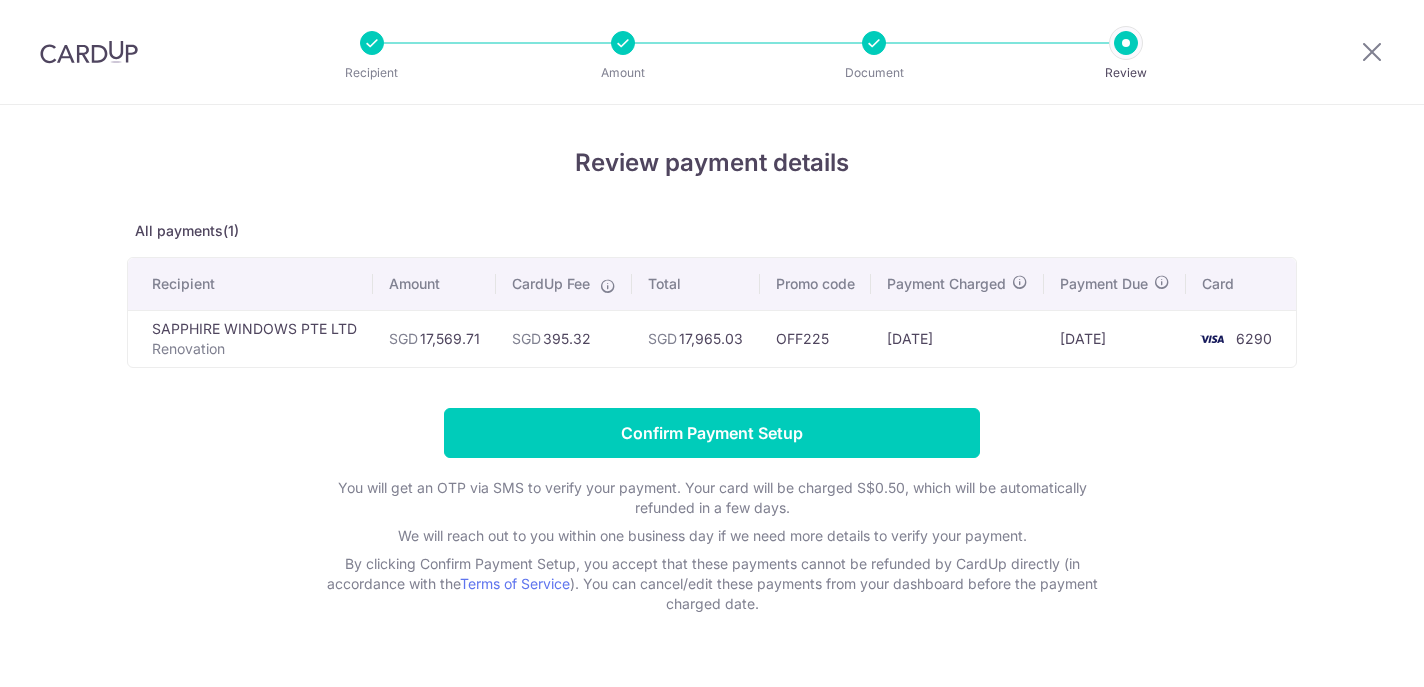 scroll, scrollTop: 0, scrollLeft: 0, axis: both 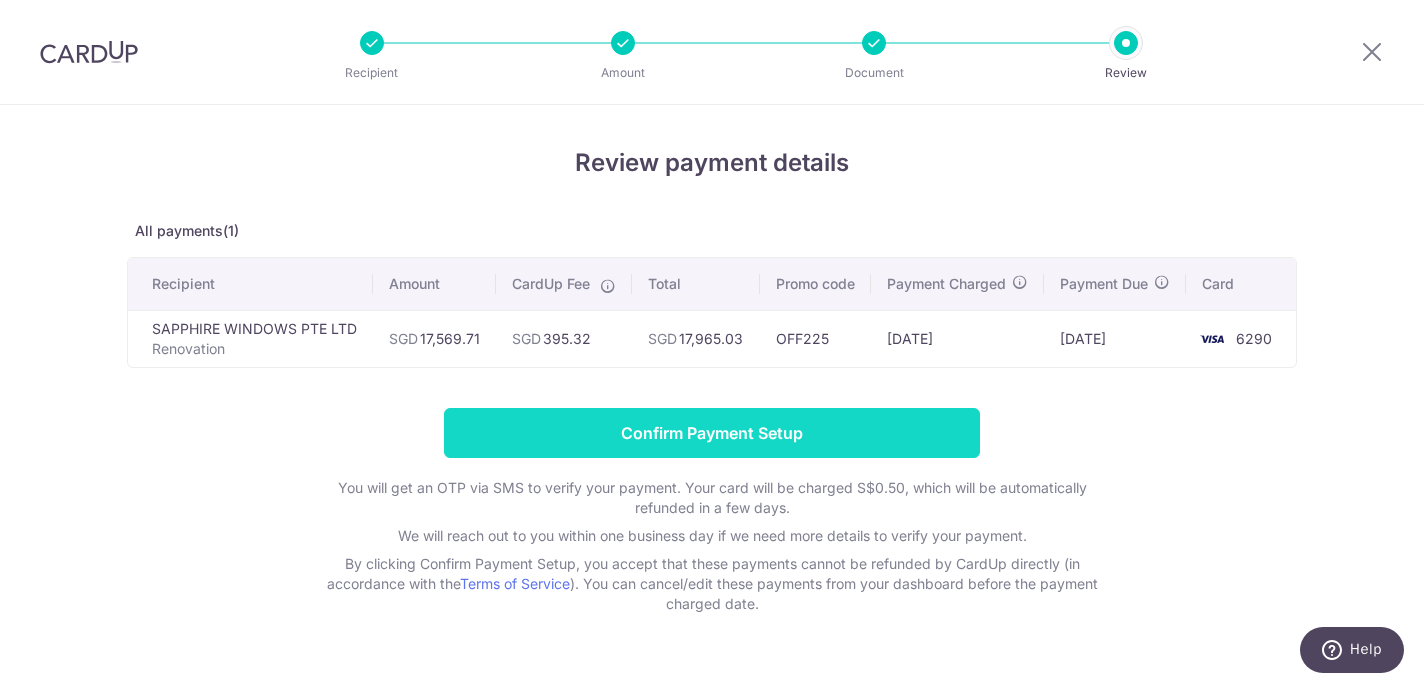 click on "Confirm Payment Setup" at bounding box center [712, 433] 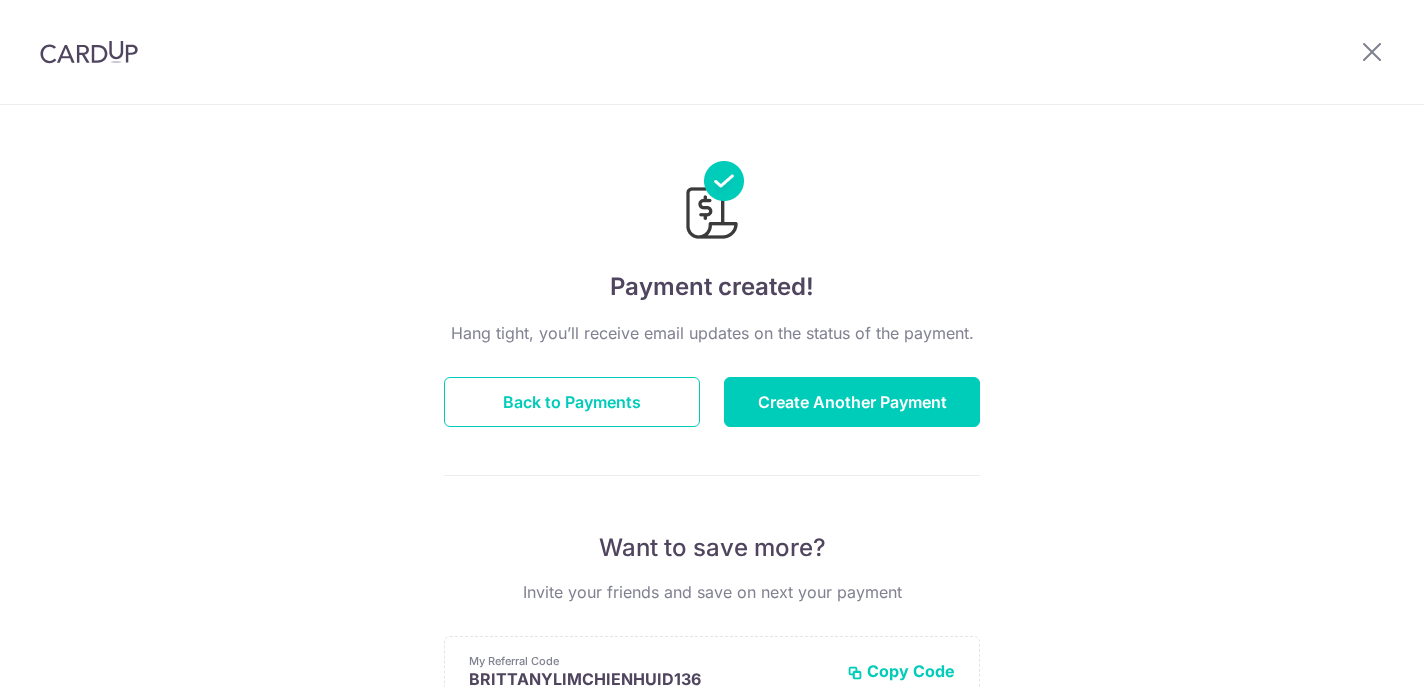 scroll, scrollTop: 0, scrollLeft: 0, axis: both 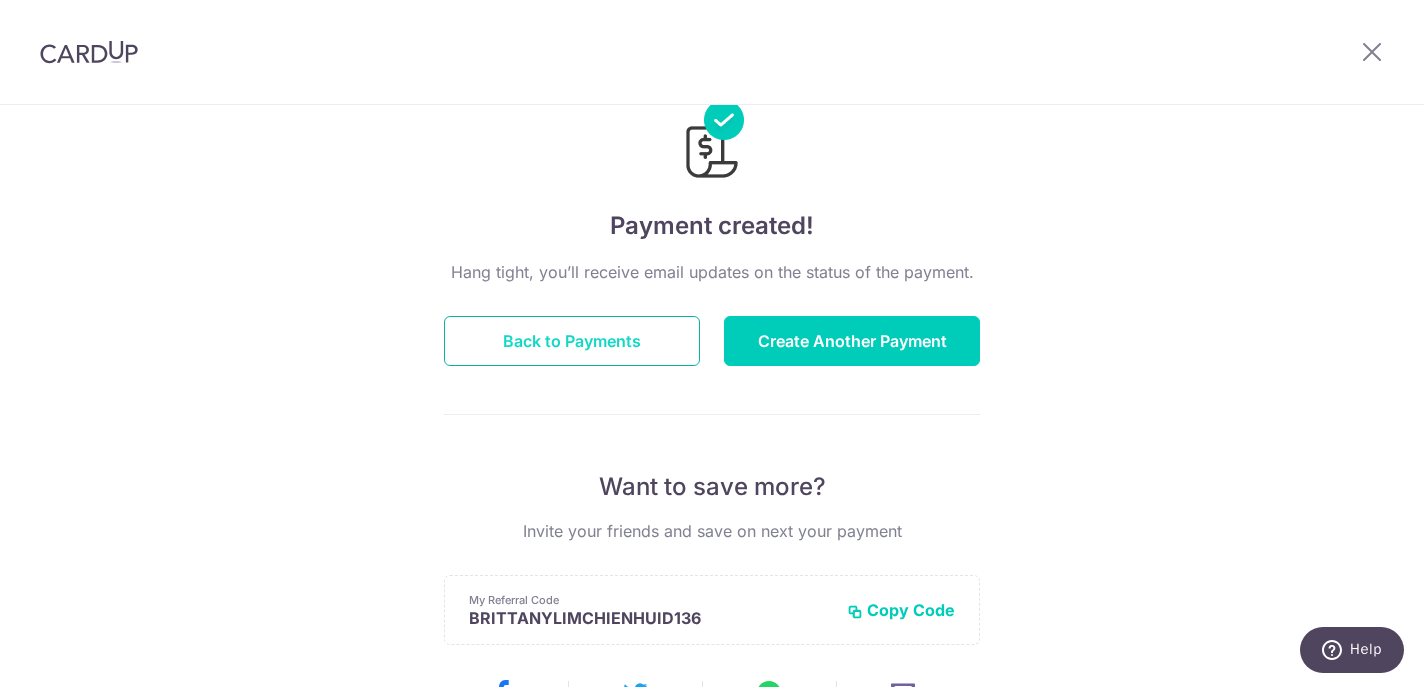 click on "Back to Payments" at bounding box center (572, 341) 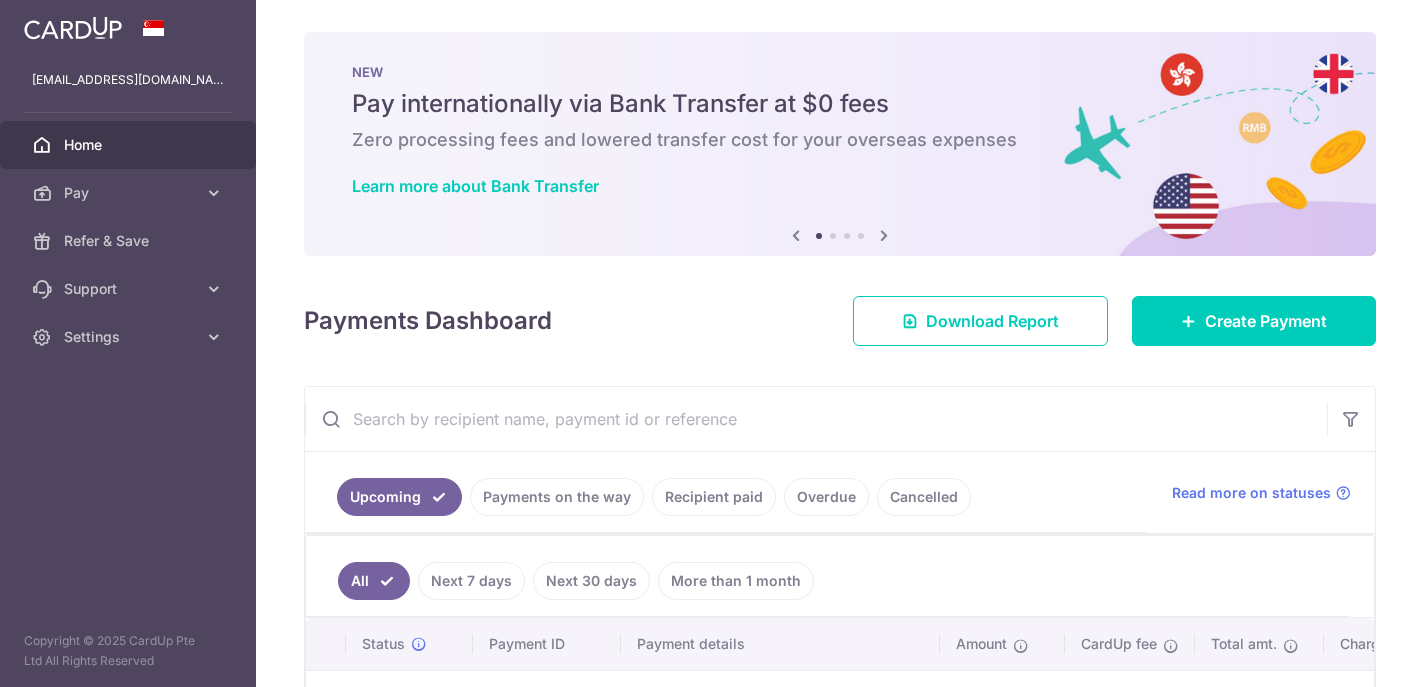 scroll, scrollTop: 0, scrollLeft: 0, axis: both 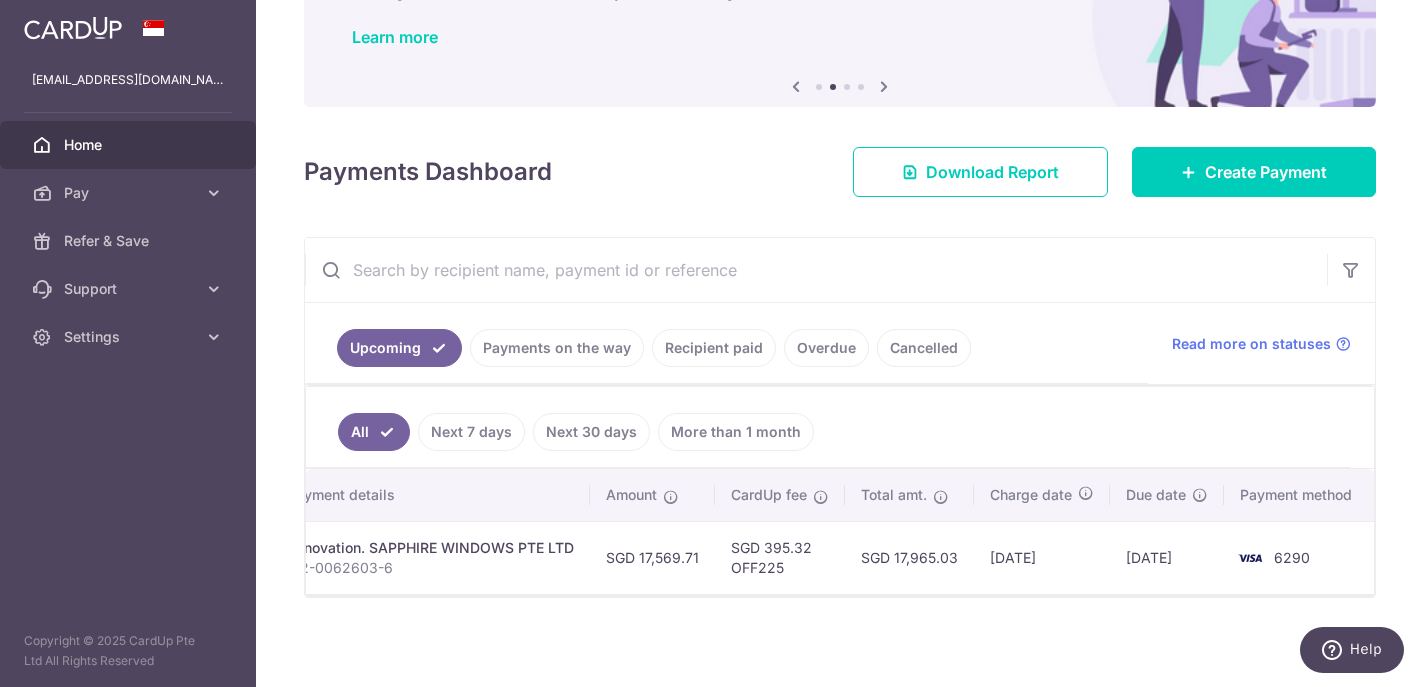 drag, startPoint x: 695, startPoint y: 558, endPoint x: 637, endPoint y: 556, distance: 58.034473 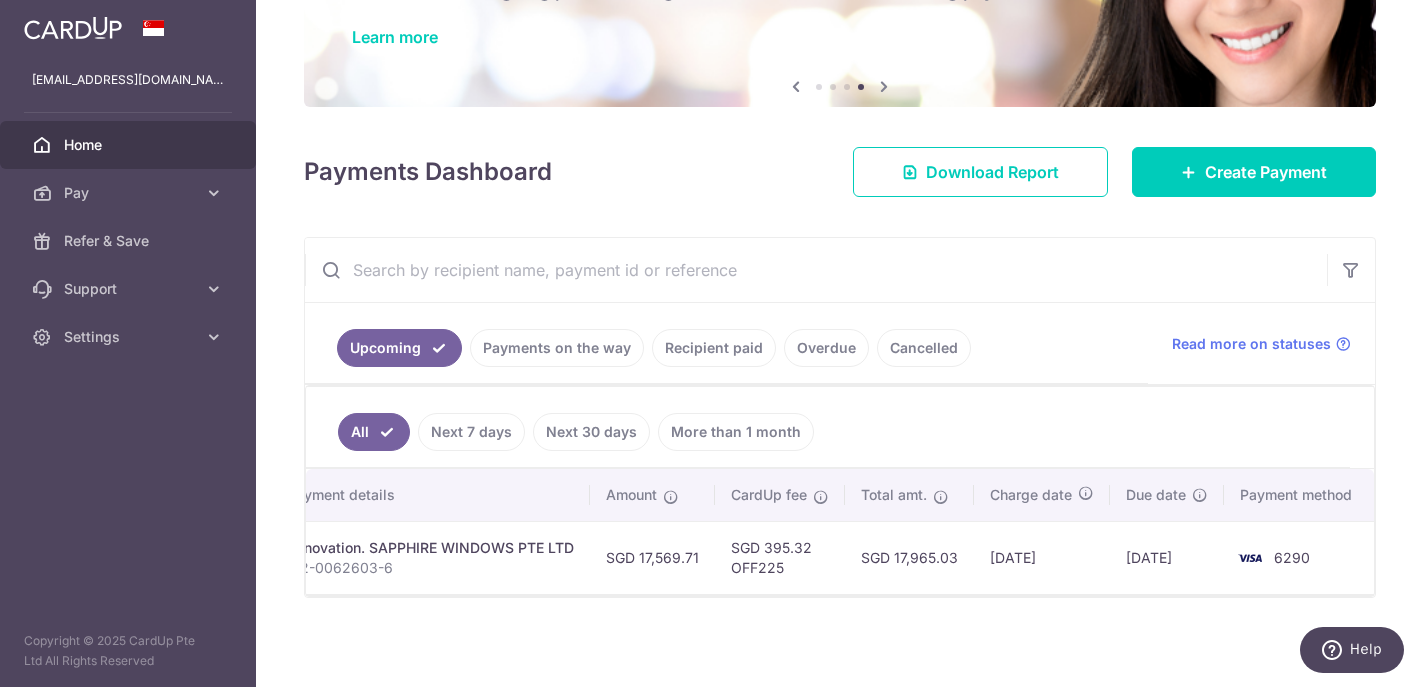 click on "×
Pause Schedule
Pause all future payments in this series
Pause just this one payment
By clicking below, you confirm you are pausing this payment to   on  . Payments can be unpaused at anytime prior to payment taken date.
Confirm
Cancel Schedule
Cancel all future payments in this series
Cancel just this one payment
Confirm
Approve Payment
Recipient Bank Details" at bounding box center [840, 343] 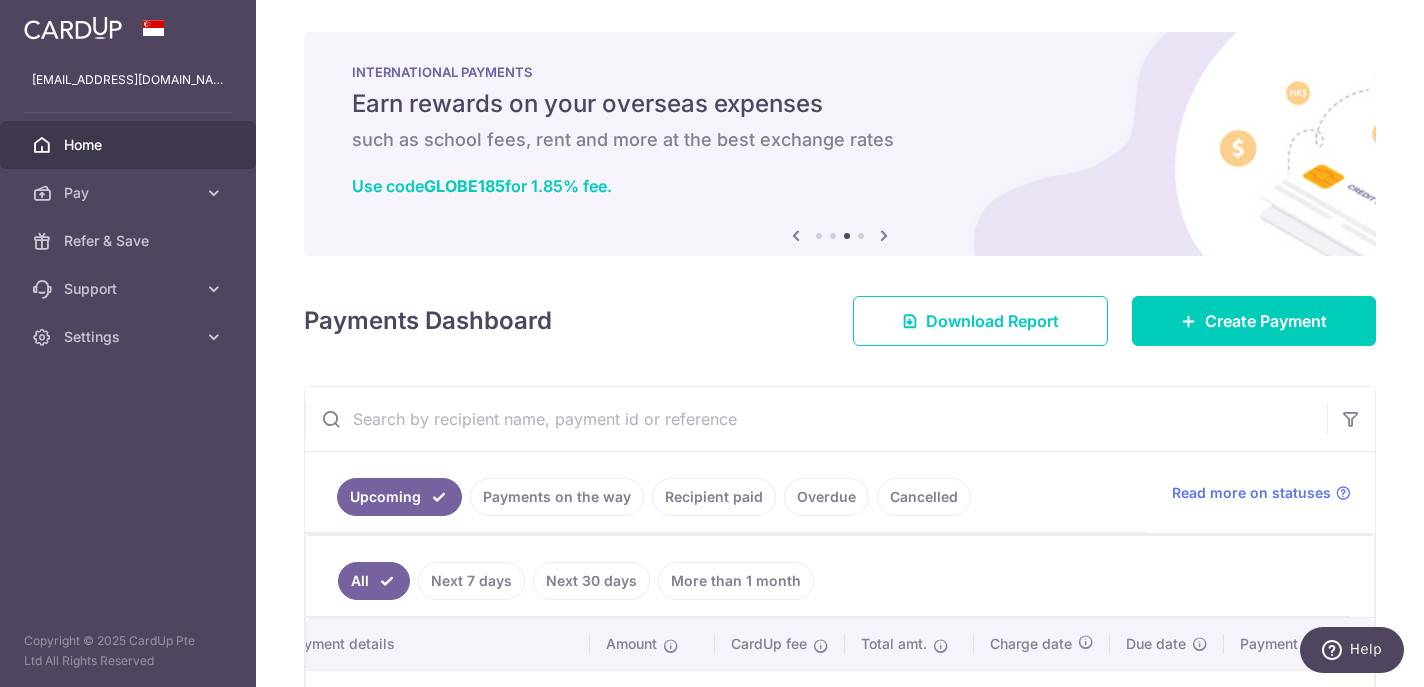 scroll, scrollTop: 0, scrollLeft: 0, axis: both 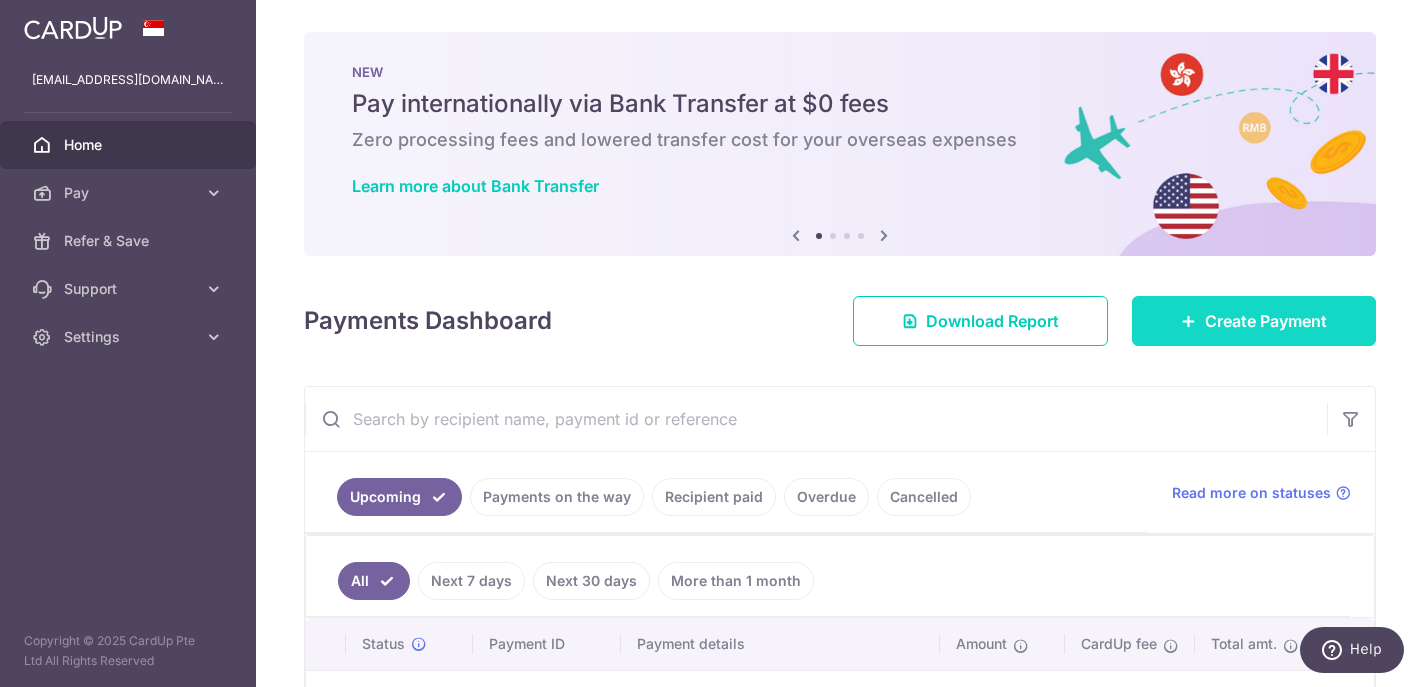 click on "Create Payment" at bounding box center (1266, 321) 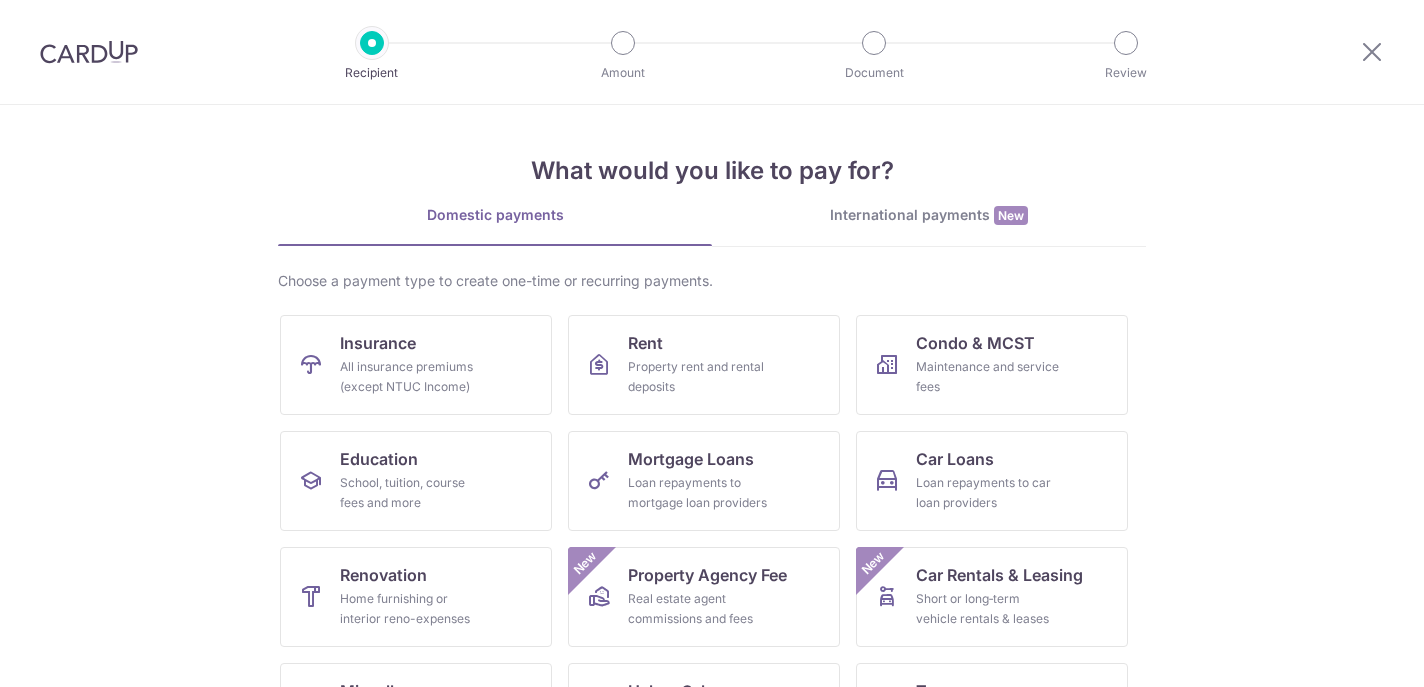 scroll, scrollTop: 0, scrollLeft: 0, axis: both 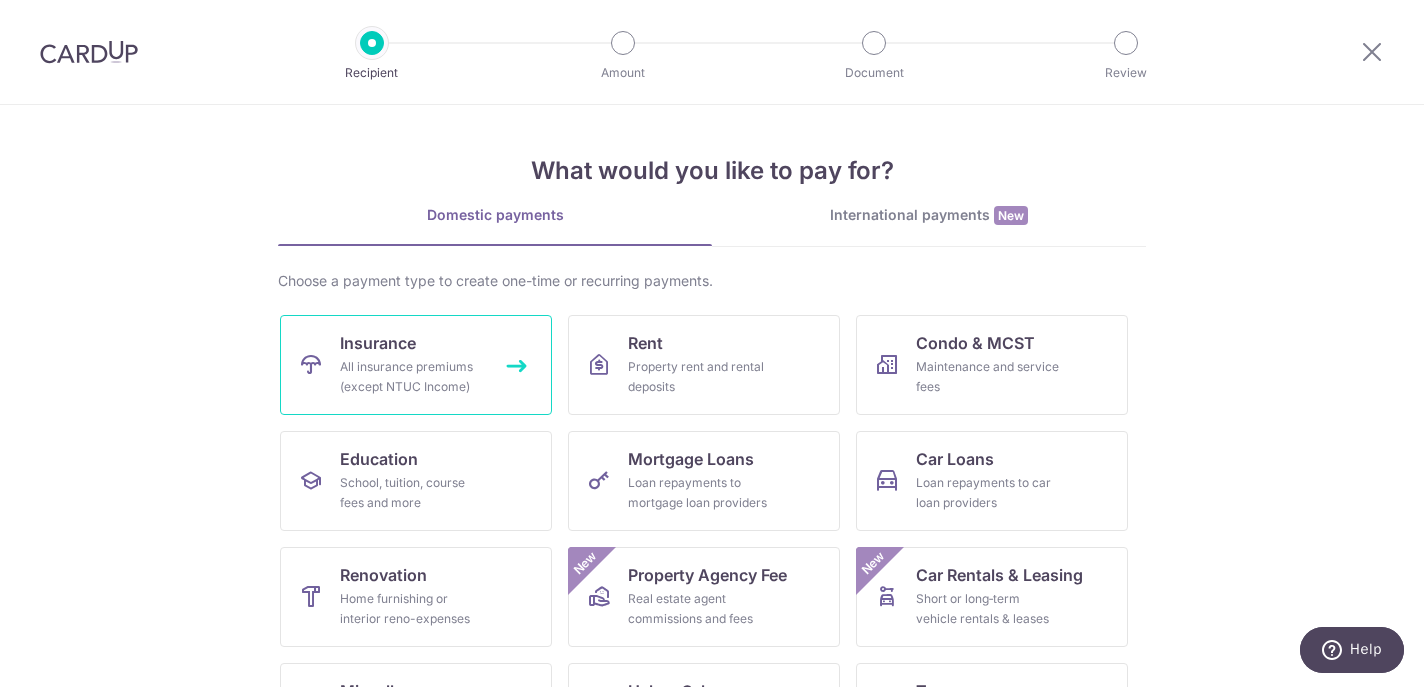 click on "All insurance premiums (except NTUC Income)" at bounding box center (412, 377) 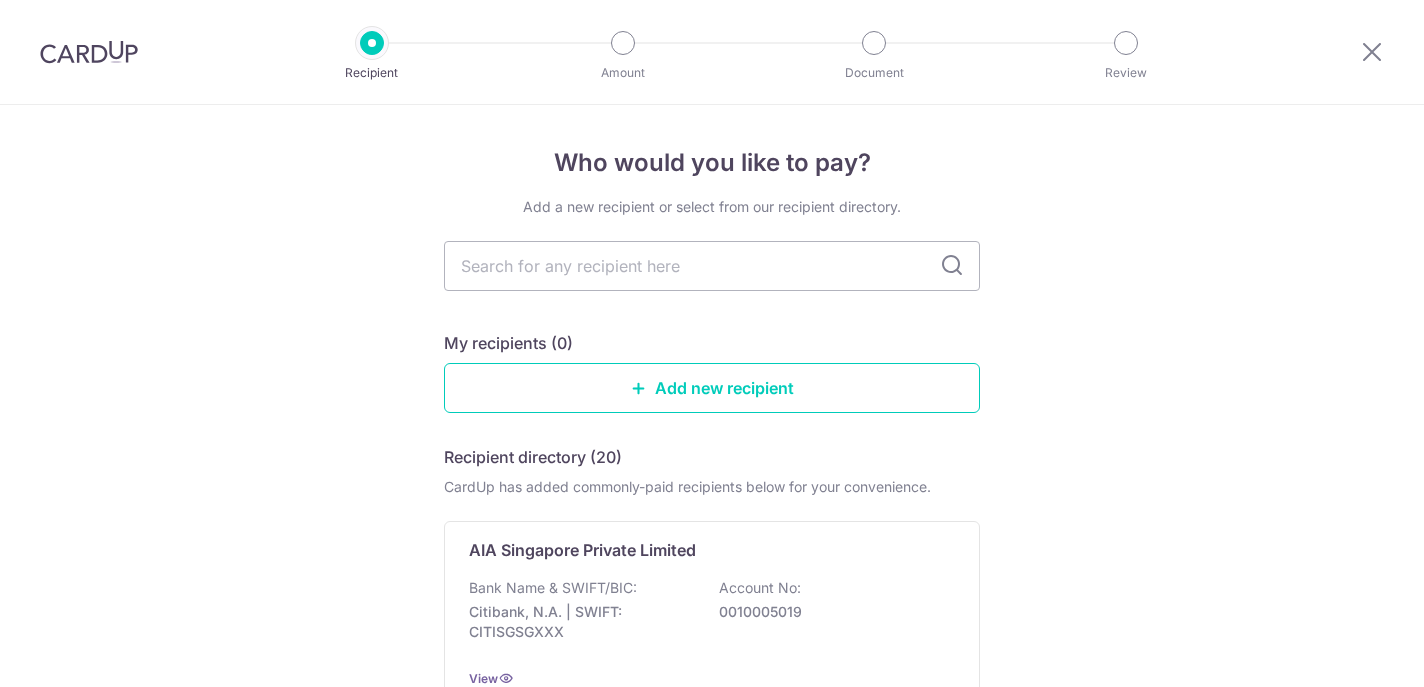 scroll, scrollTop: 0, scrollLeft: 0, axis: both 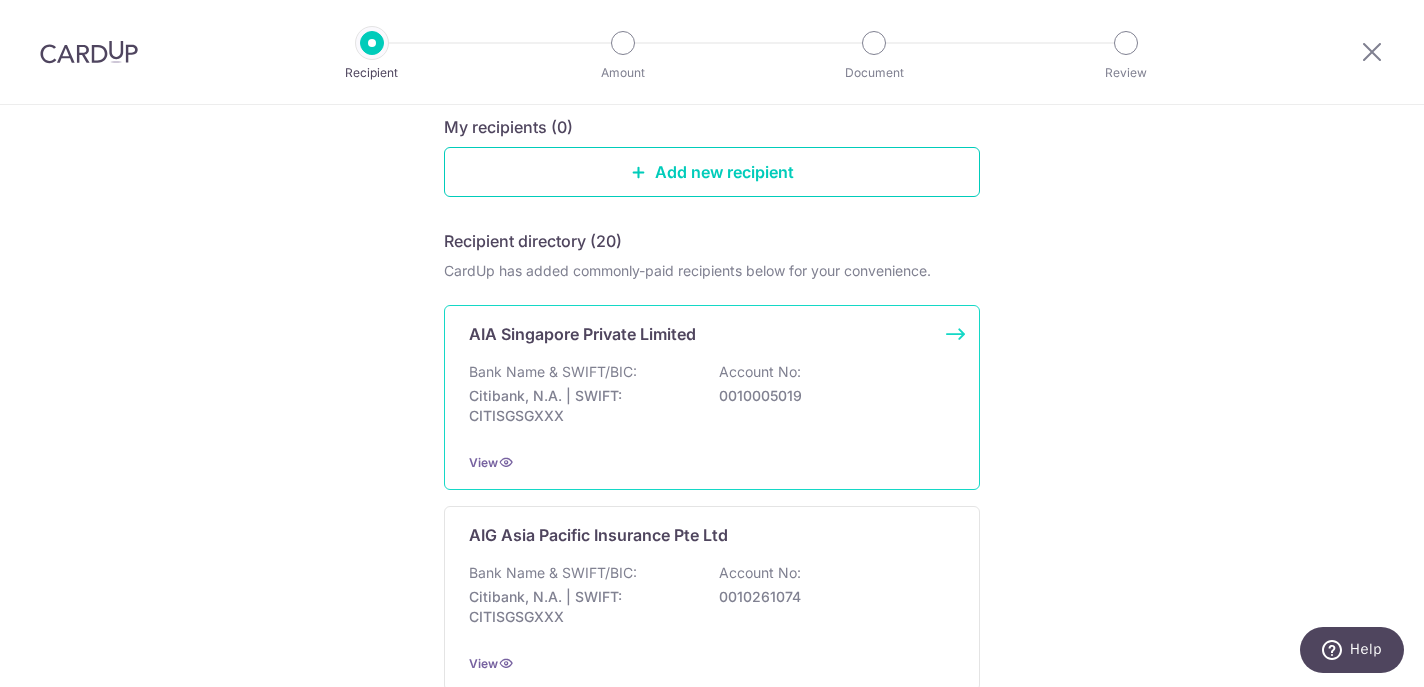click on "Bank Name & SWIFT/BIC:
Citibank, N.A. | SWIFT: CITISGSGXXX
Account No:
0010005019" at bounding box center (712, 399) 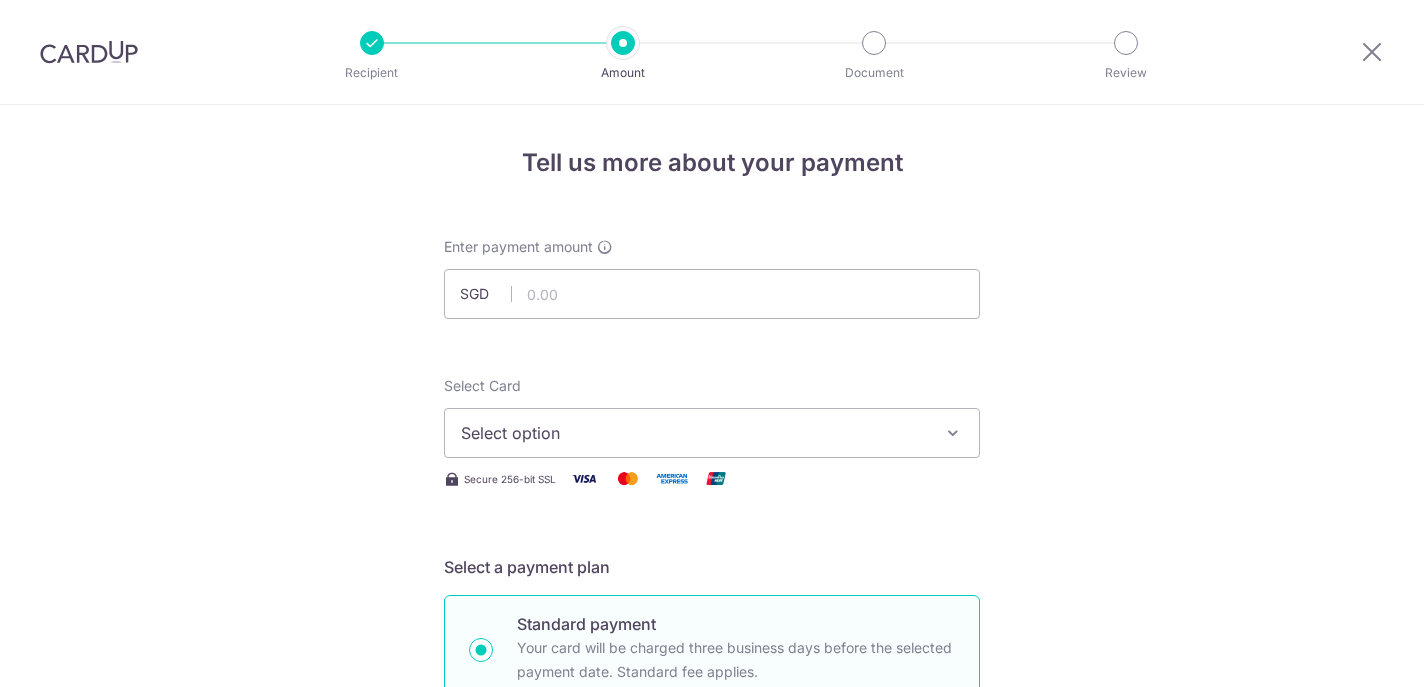 scroll, scrollTop: 0, scrollLeft: 0, axis: both 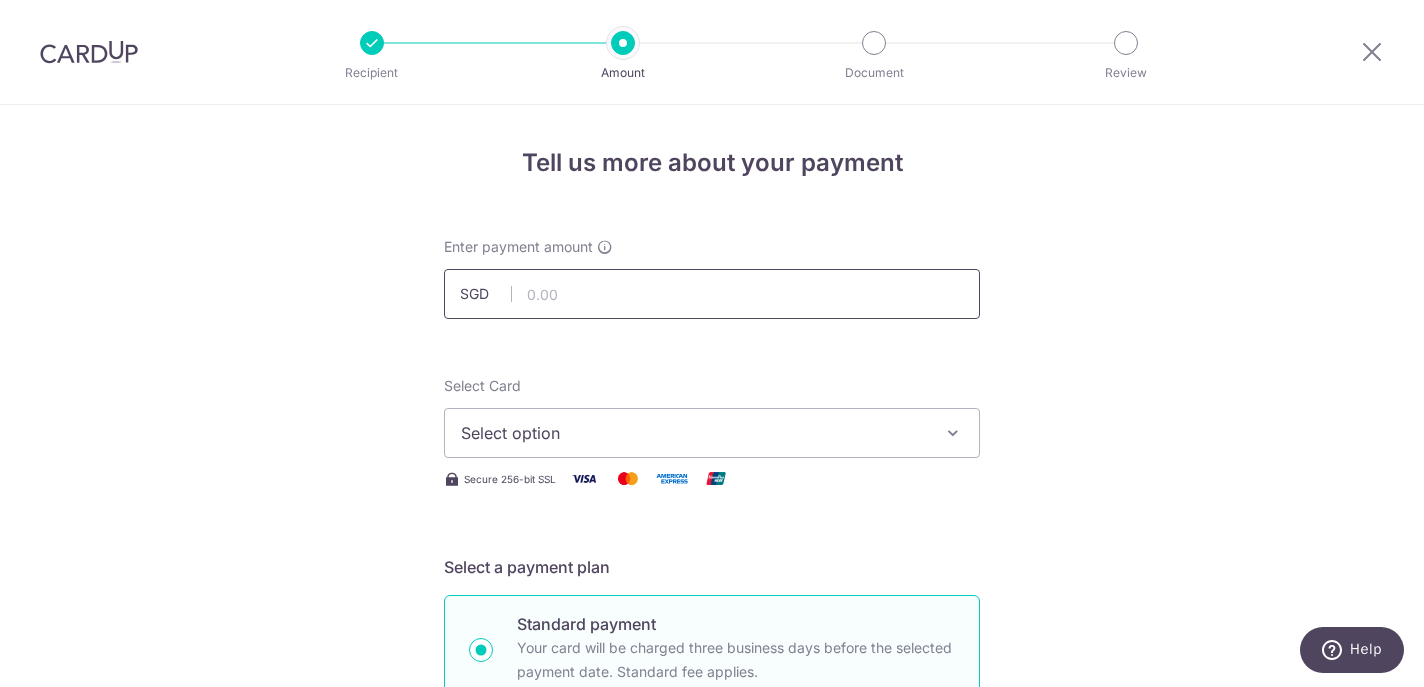 click at bounding box center (712, 294) 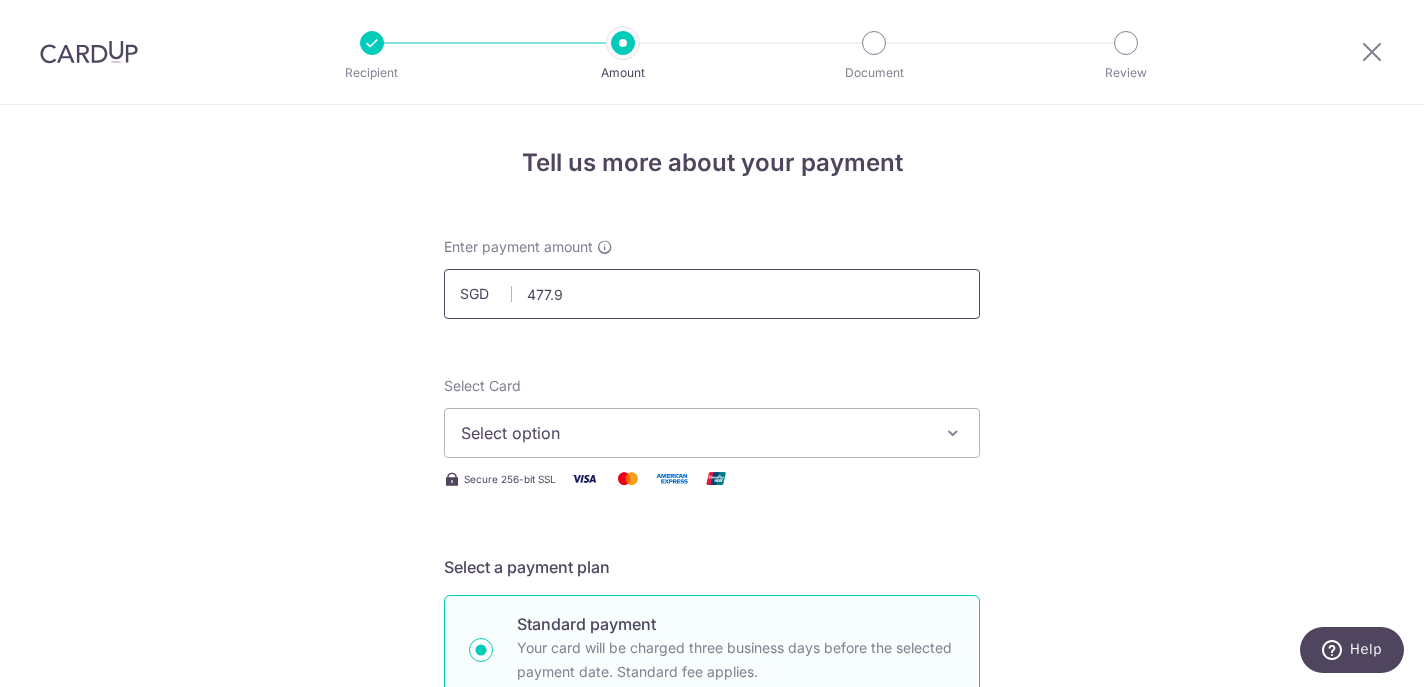 type on "477.91" 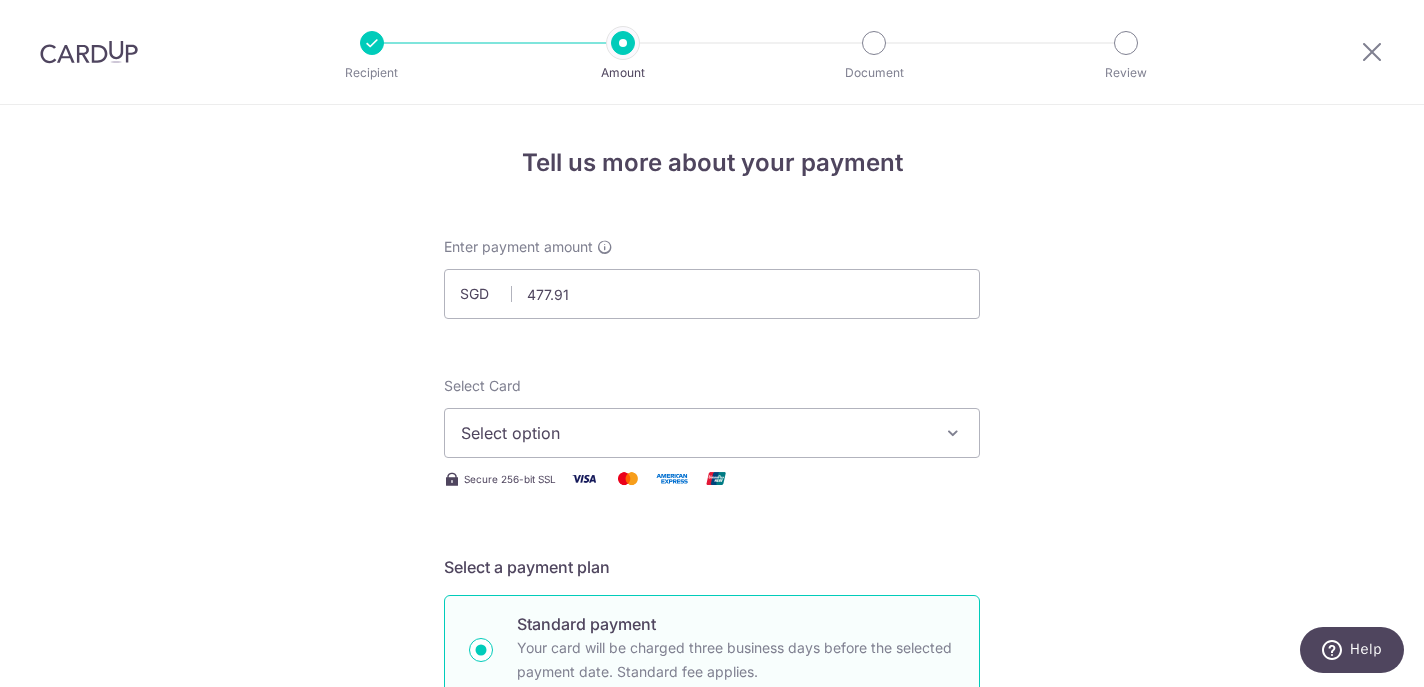 click on "Select option" at bounding box center (694, 433) 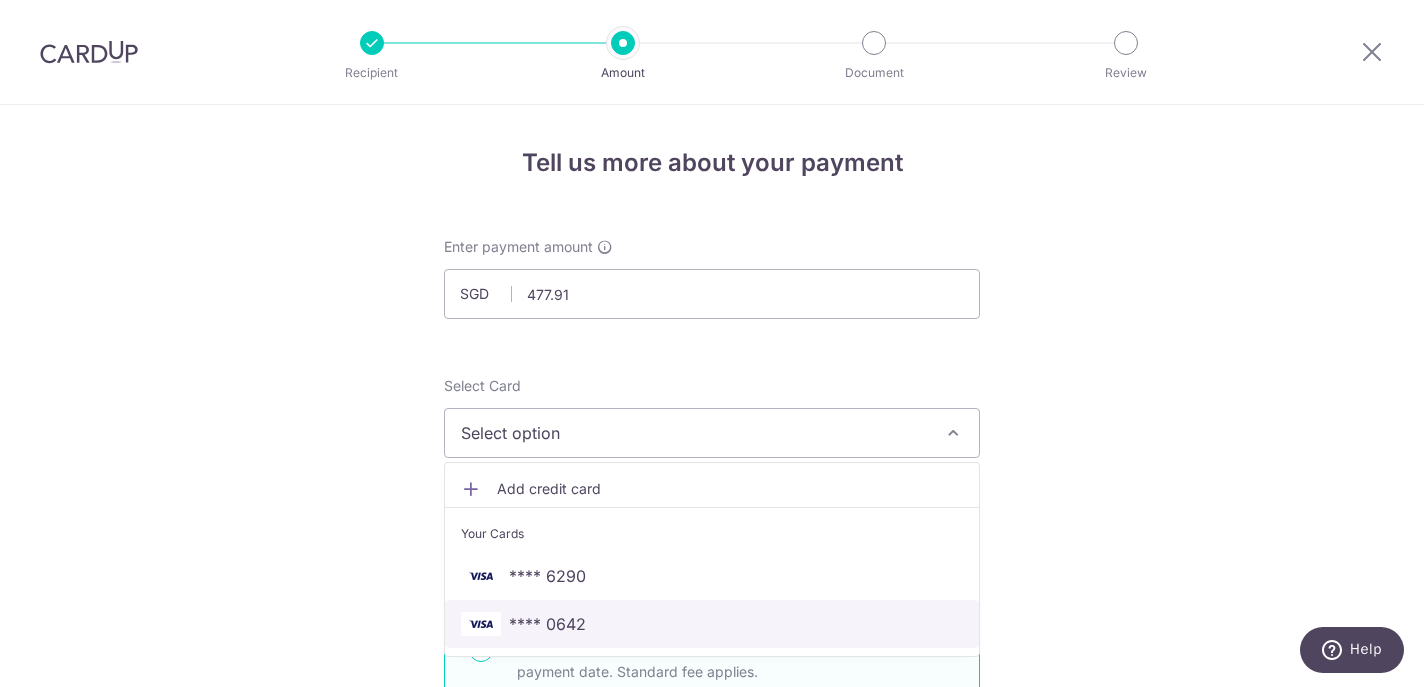 click on "**** 0642" at bounding box center (712, 624) 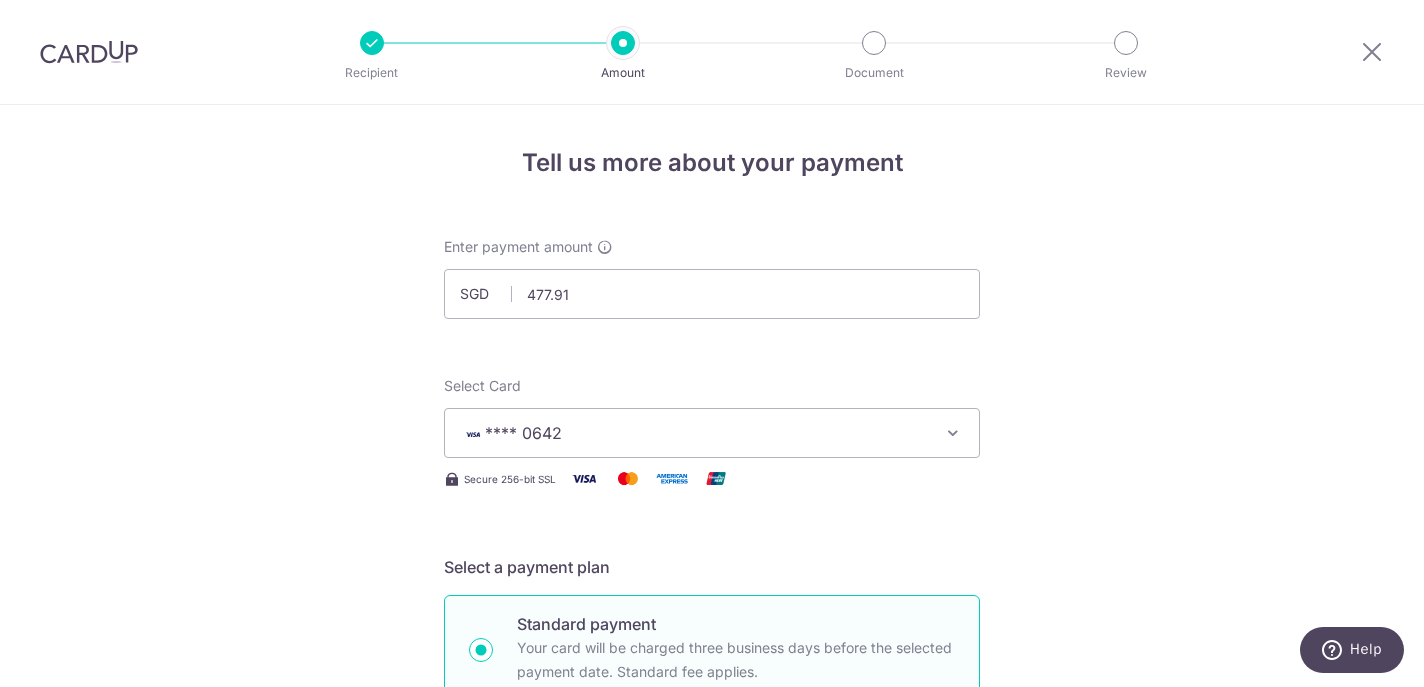 click on "Tell us more about your payment
Enter payment amount
SGD
477.91
477.91
Select Card
**** 0642
Add credit card
Your Cards
**** 6290
**** 0642
Secure 256-bit SSL
Text
New card details
Card
Secure 256-bit SSL" at bounding box center (712, 1009) 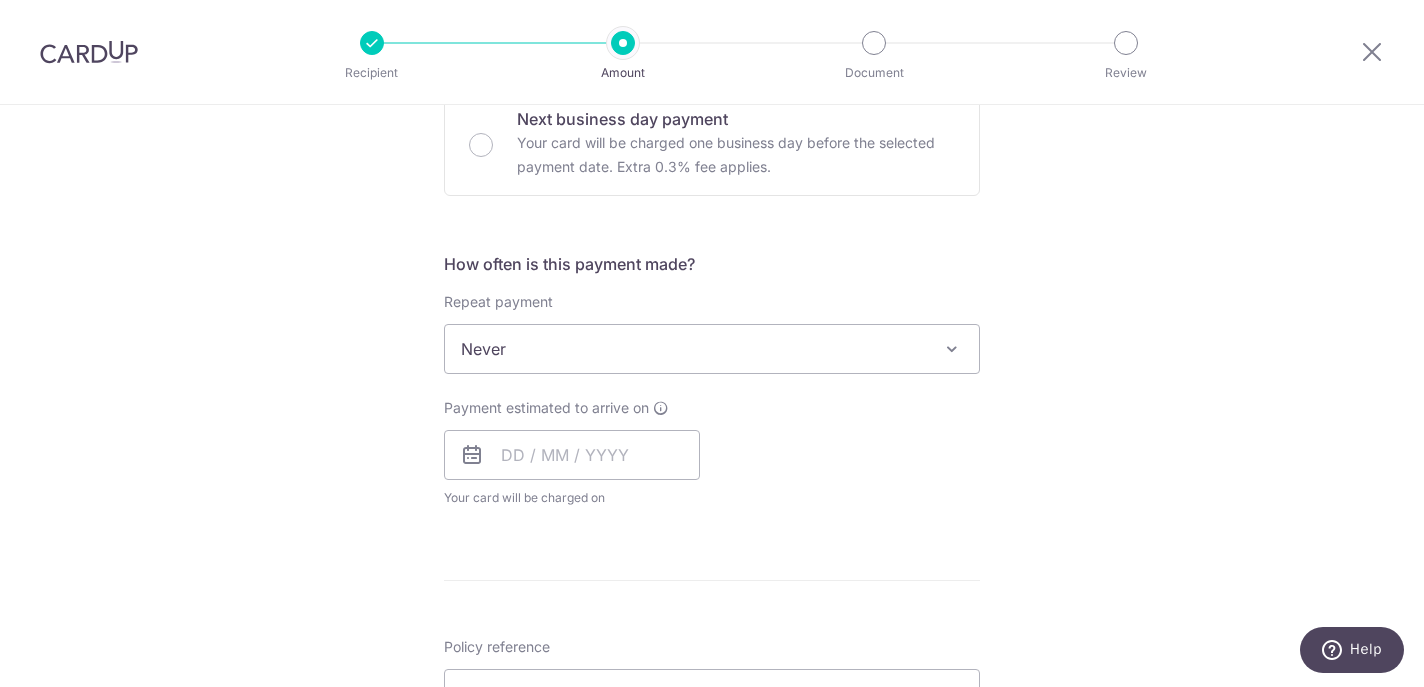 scroll, scrollTop: 669, scrollLeft: 0, axis: vertical 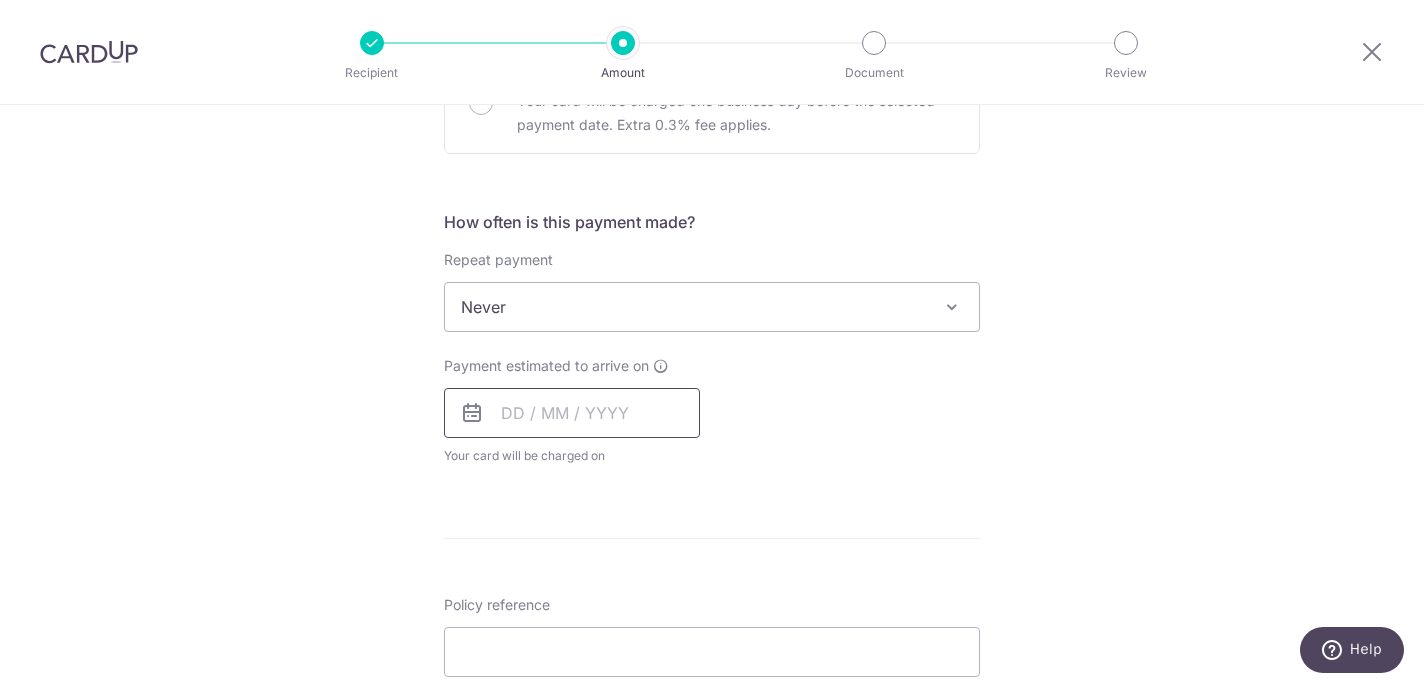 click at bounding box center (572, 413) 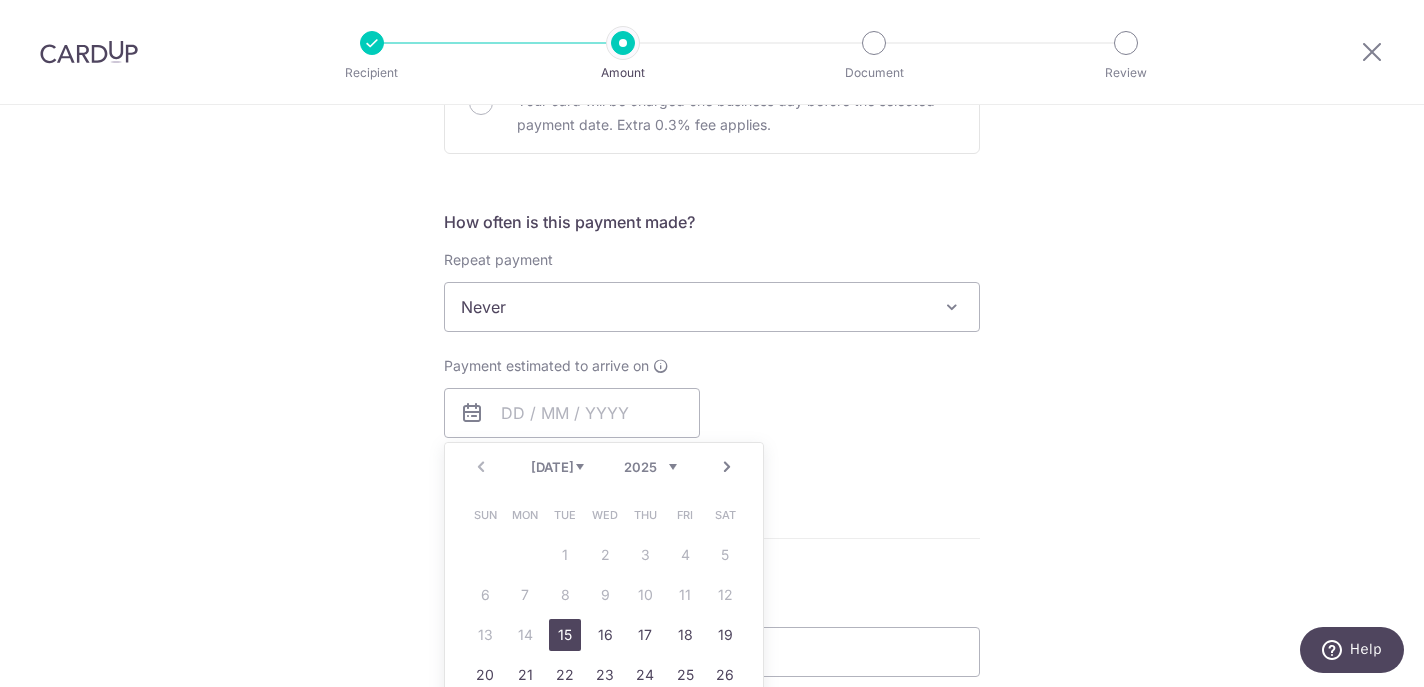 click on "15" at bounding box center [565, 635] 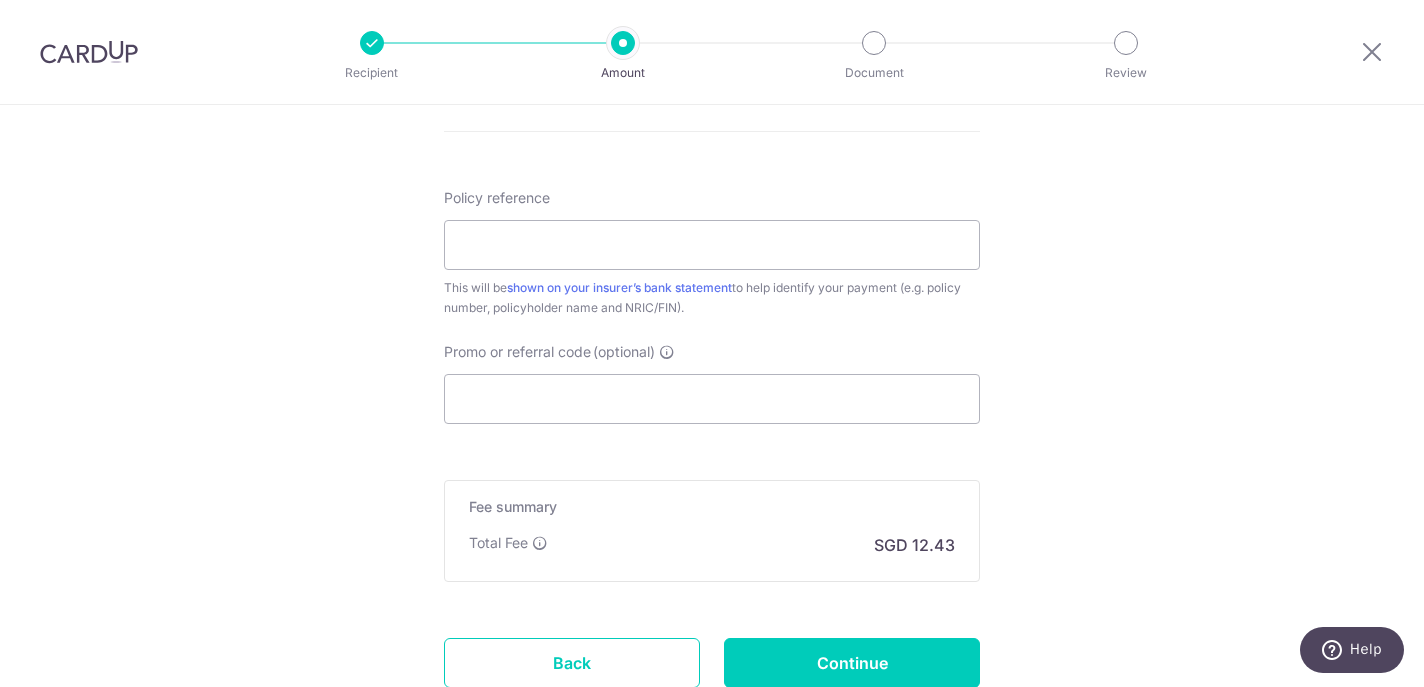 scroll, scrollTop: 1152, scrollLeft: 0, axis: vertical 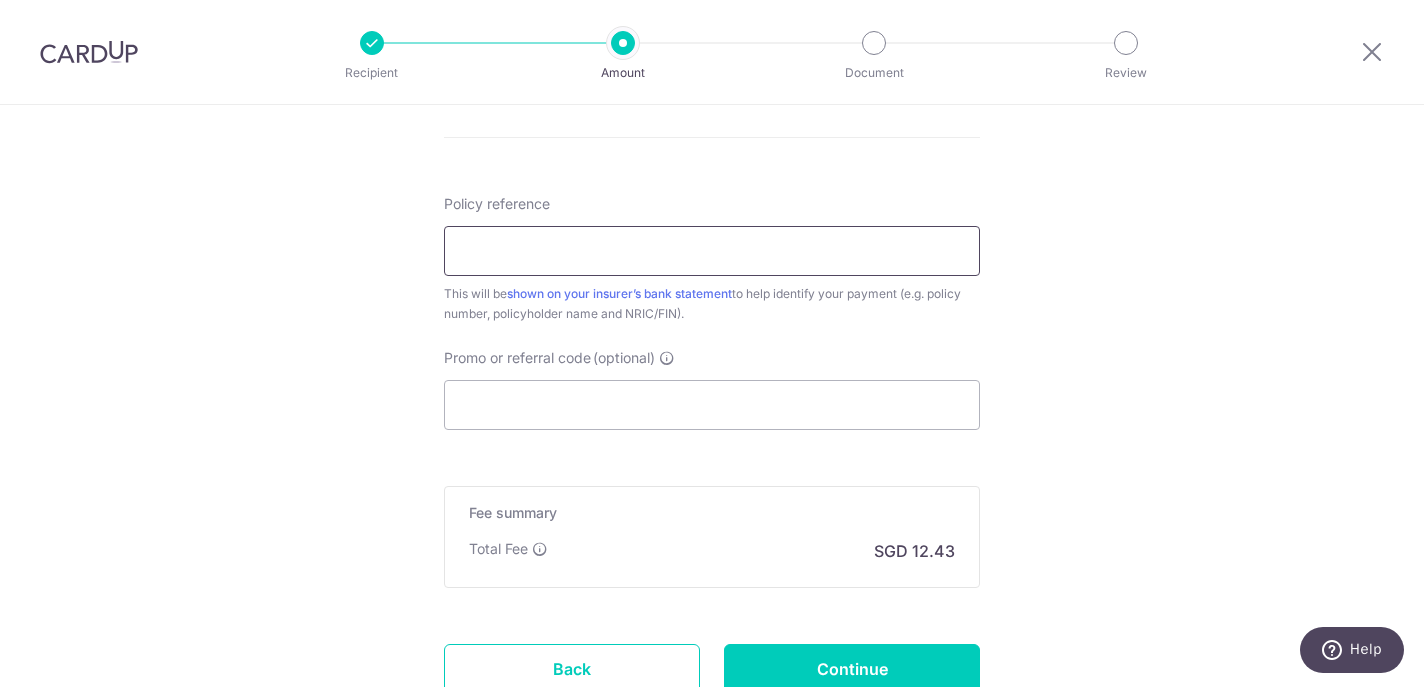click on "Policy reference" at bounding box center [712, 251] 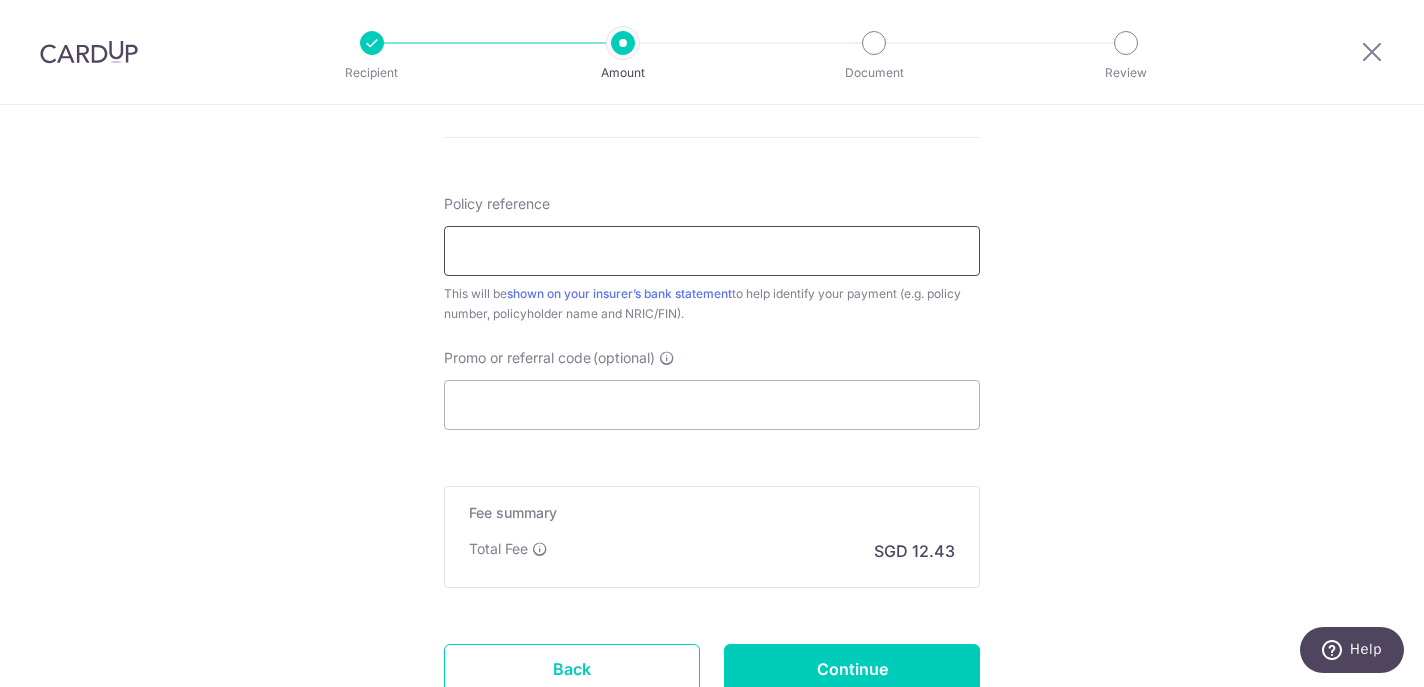 paste on "P562796014" 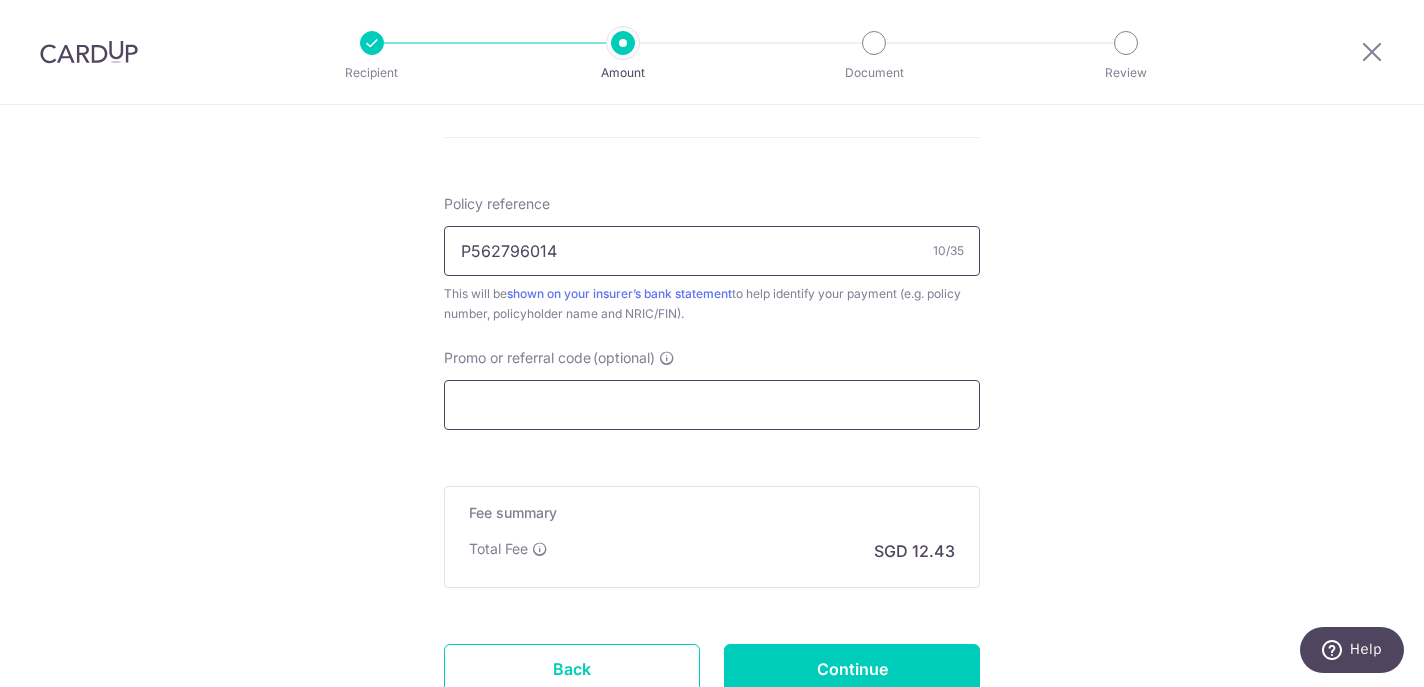 type on "P562796014" 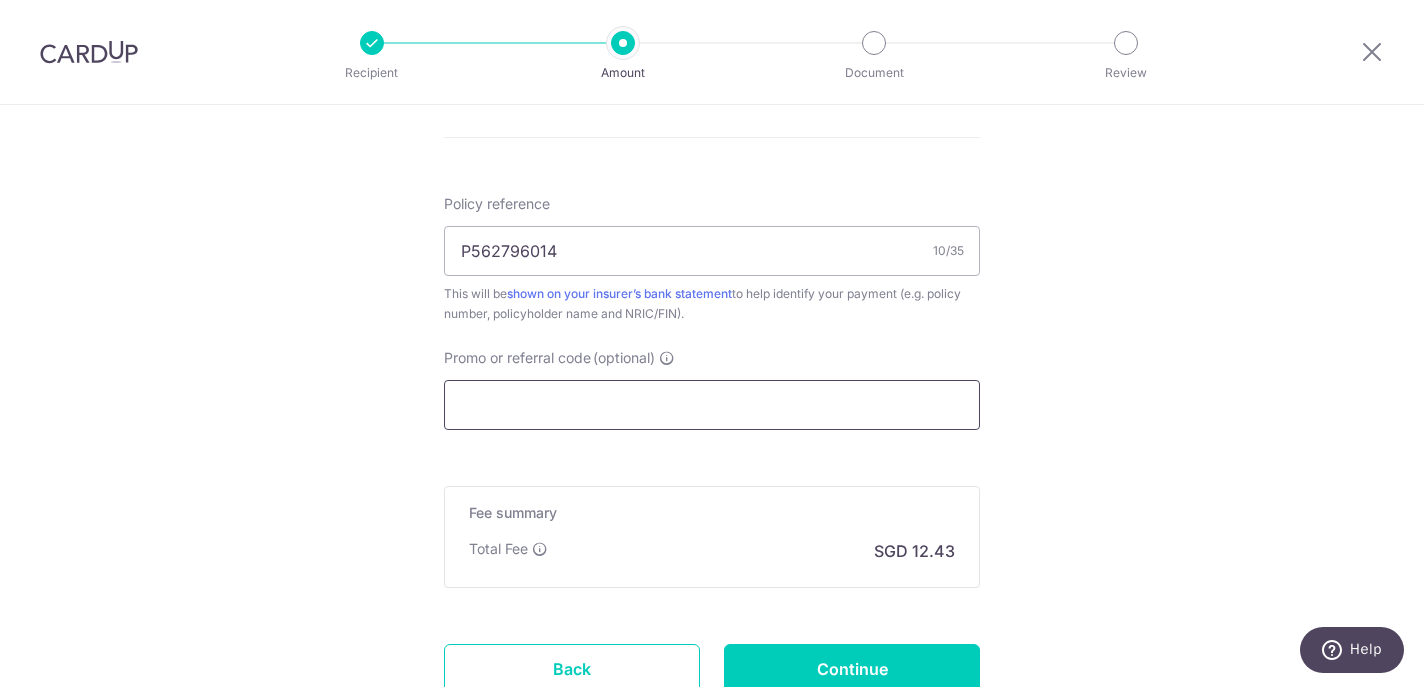 click on "Promo or referral code
(optional)" at bounding box center (712, 405) 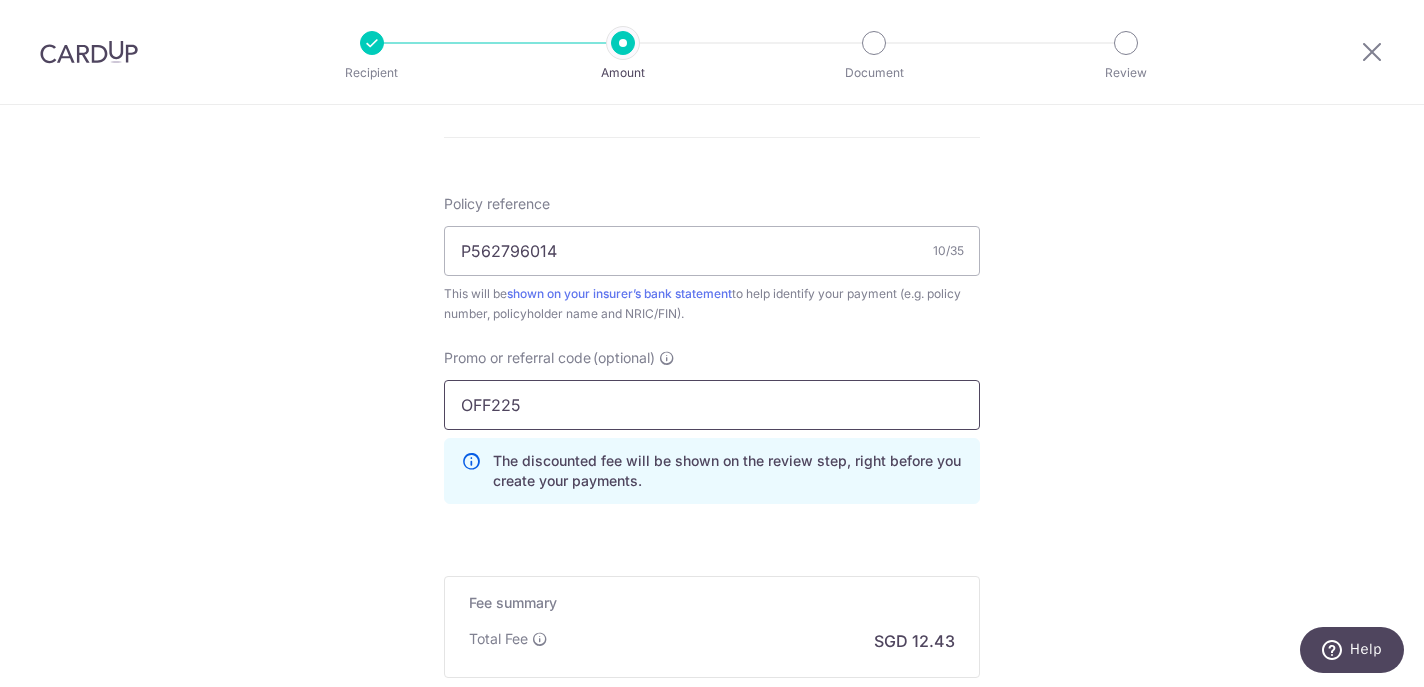 type on "OFF225" 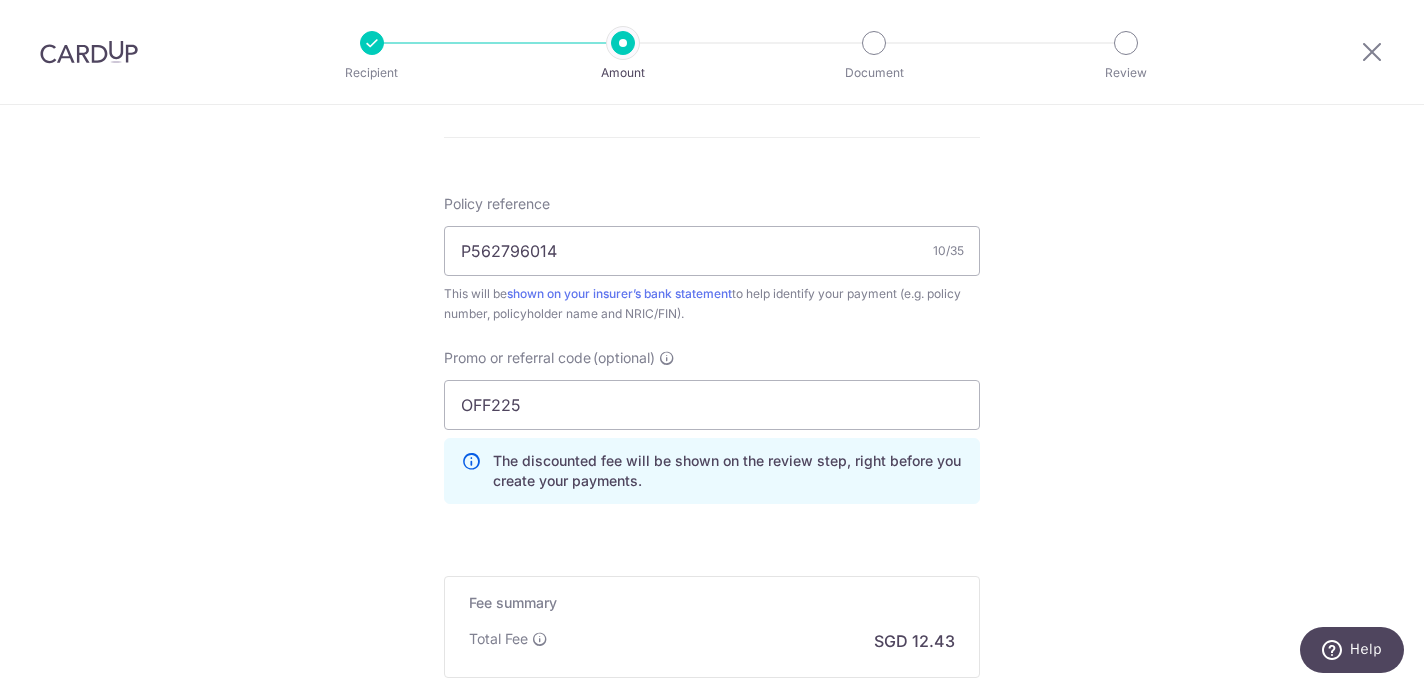 click on "Tell us more about your payment
Enter payment amount
SGD
477.91
477.91
Select Card
**** 0642
Add credit card
Your Cards
**** 6290
**** 0642
Secure 256-bit SSL
Text
New card details
Card
Secure 256-bit SSL" at bounding box center [712, -57] 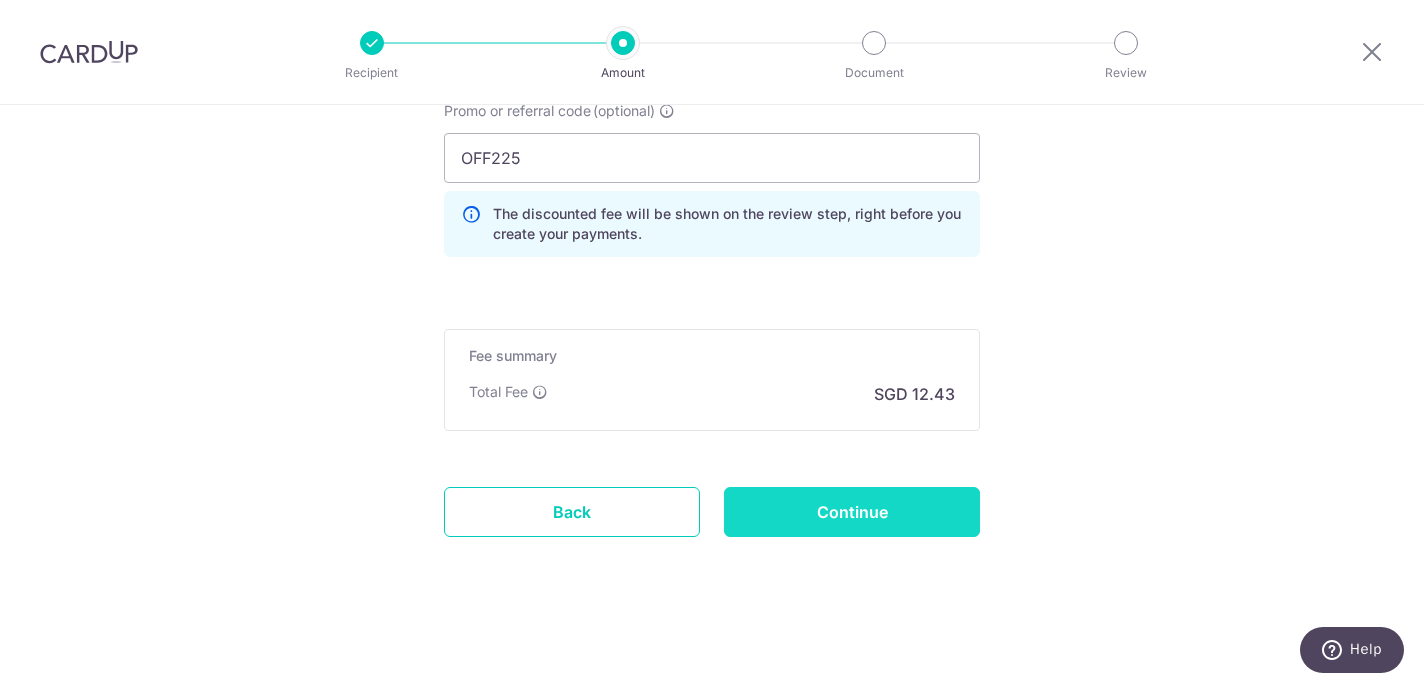 scroll, scrollTop: 1399, scrollLeft: 0, axis: vertical 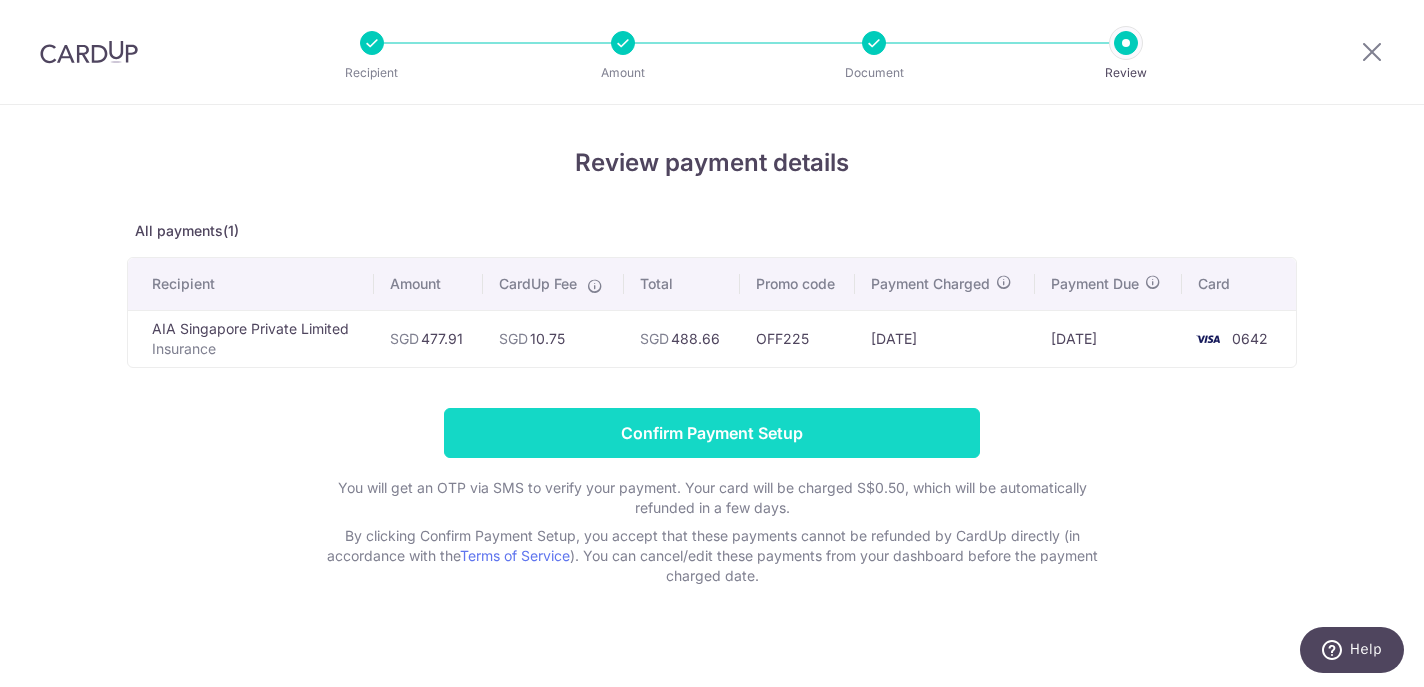 click on "Confirm Payment Setup" at bounding box center [712, 433] 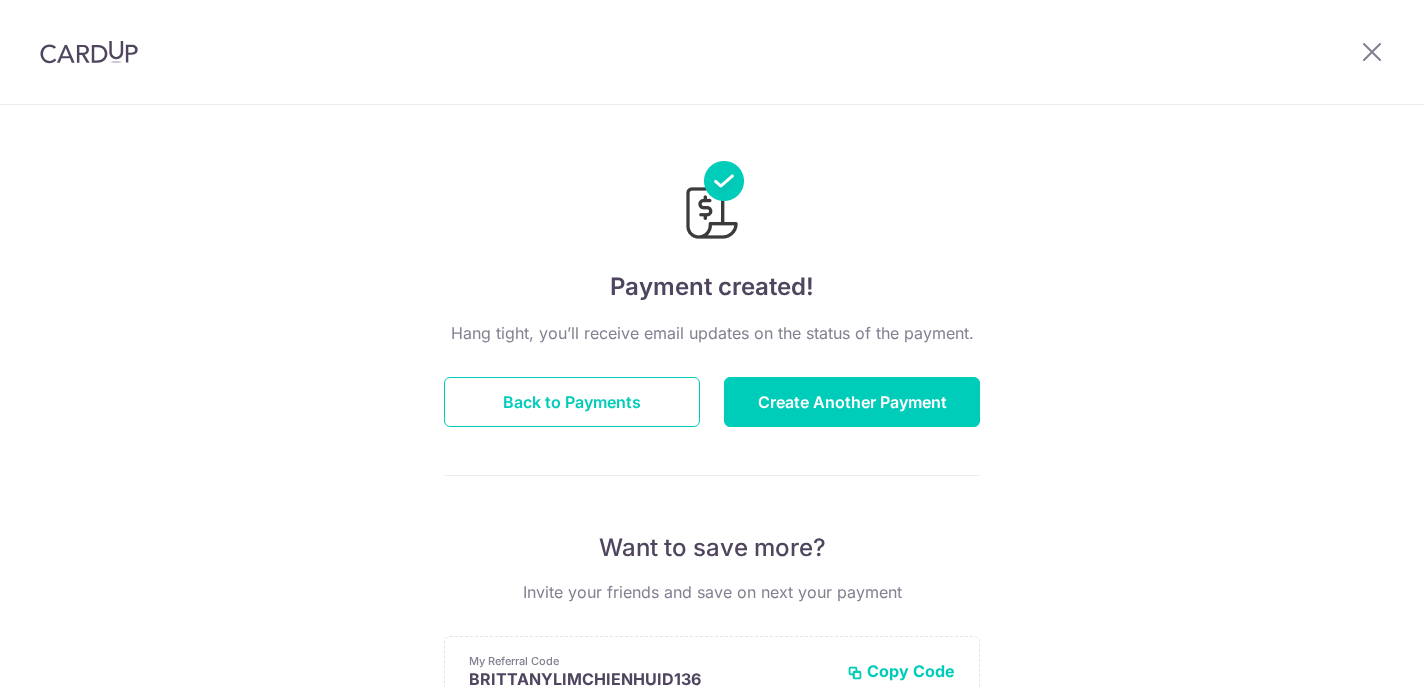 scroll, scrollTop: 0, scrollLeft: 0, axis: both 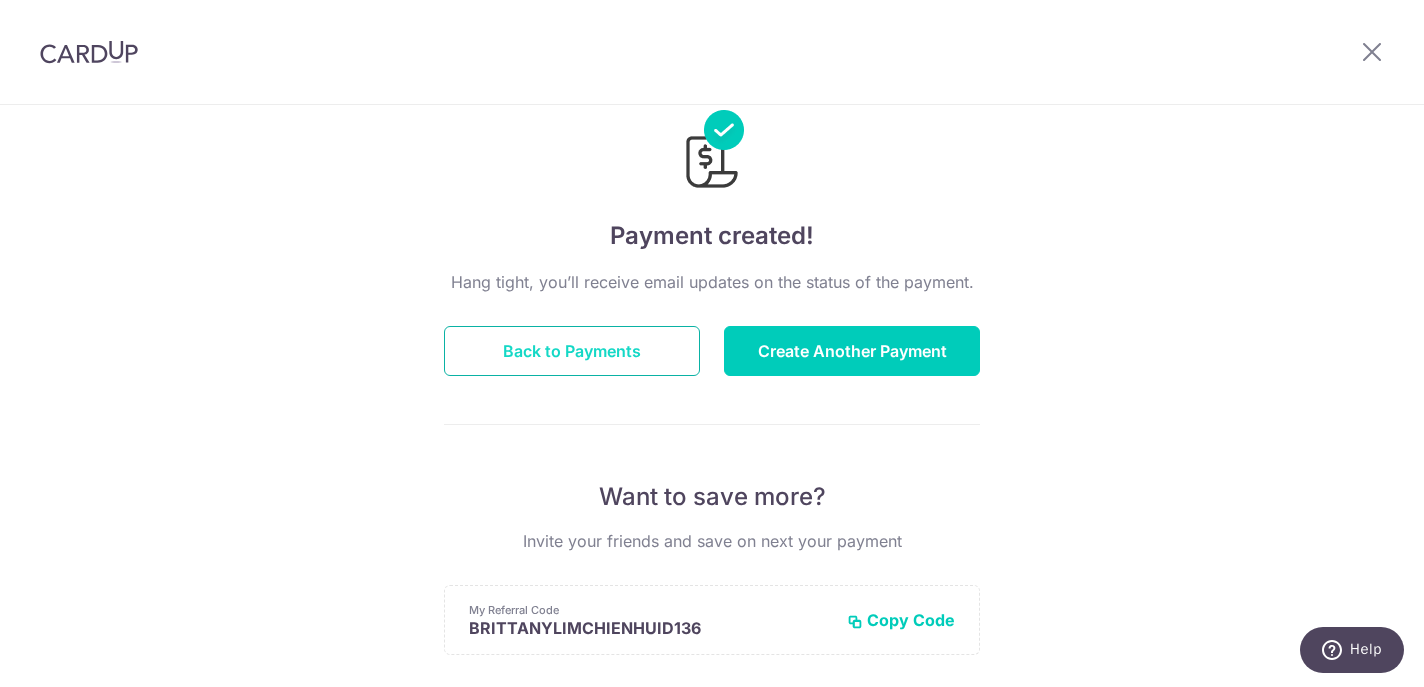 click on "Back to Payments" at bounding box center (572, 351) 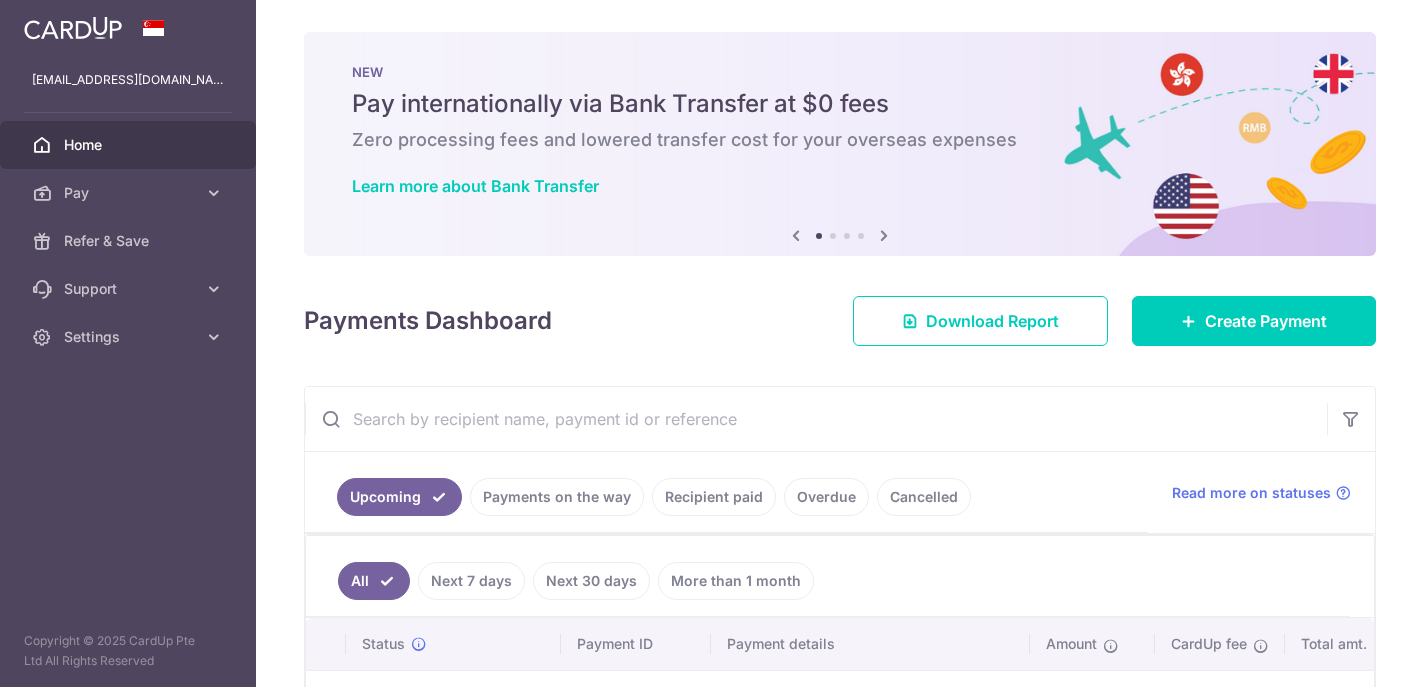 scroll, scrollTop: 0, scrollLeft: 0, axis: both 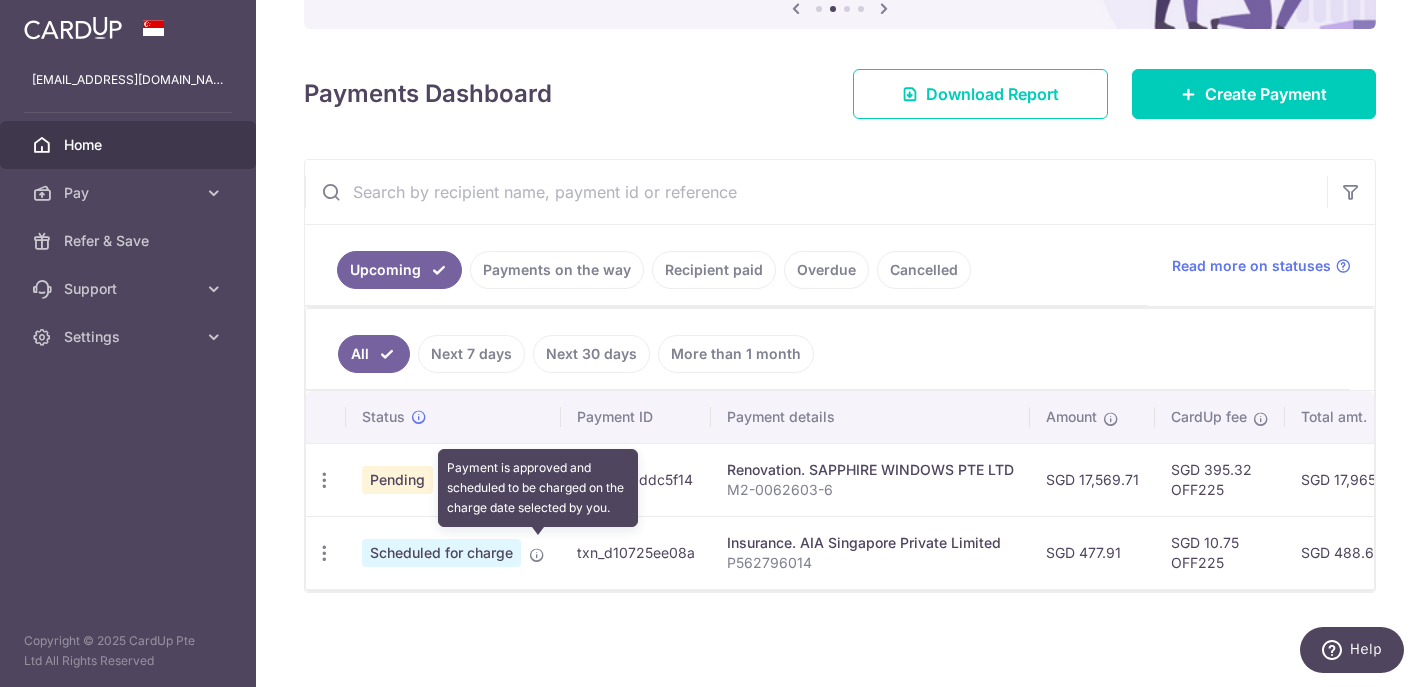 click at bounding box center (537, 555) 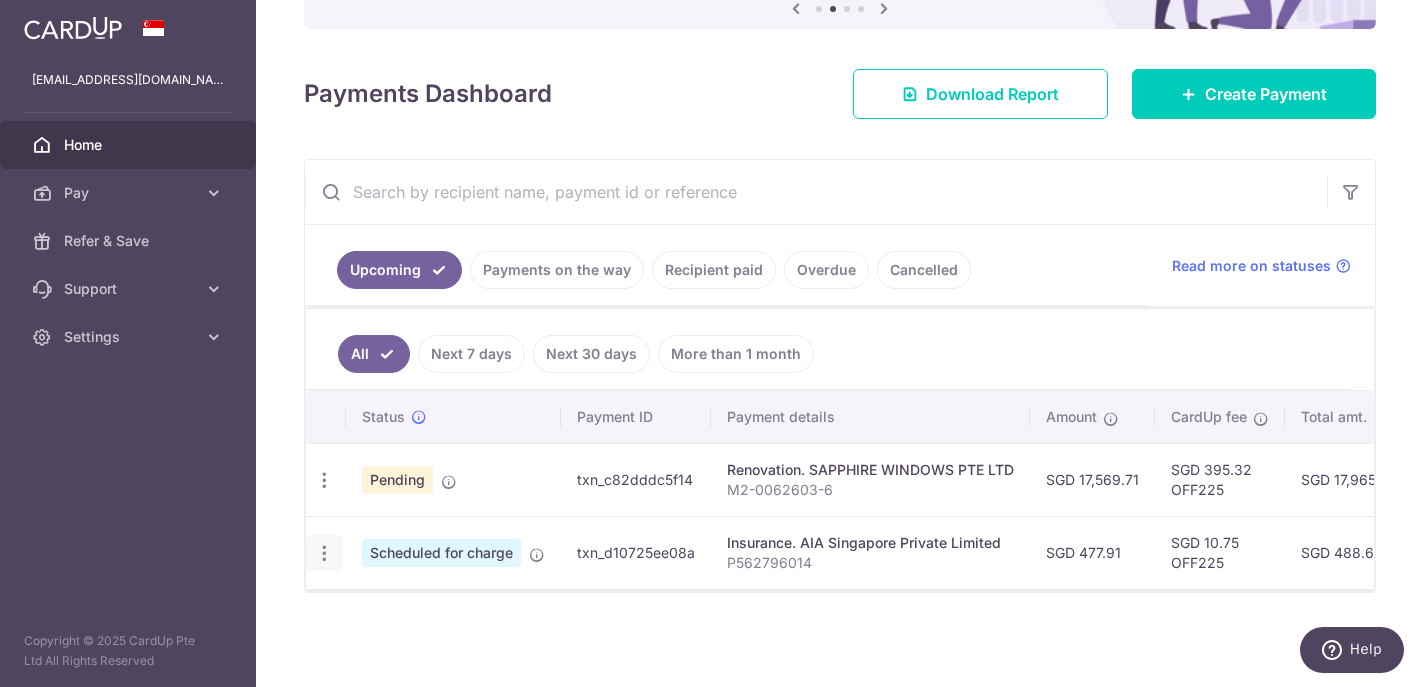 click at bounding box center [324, 480] 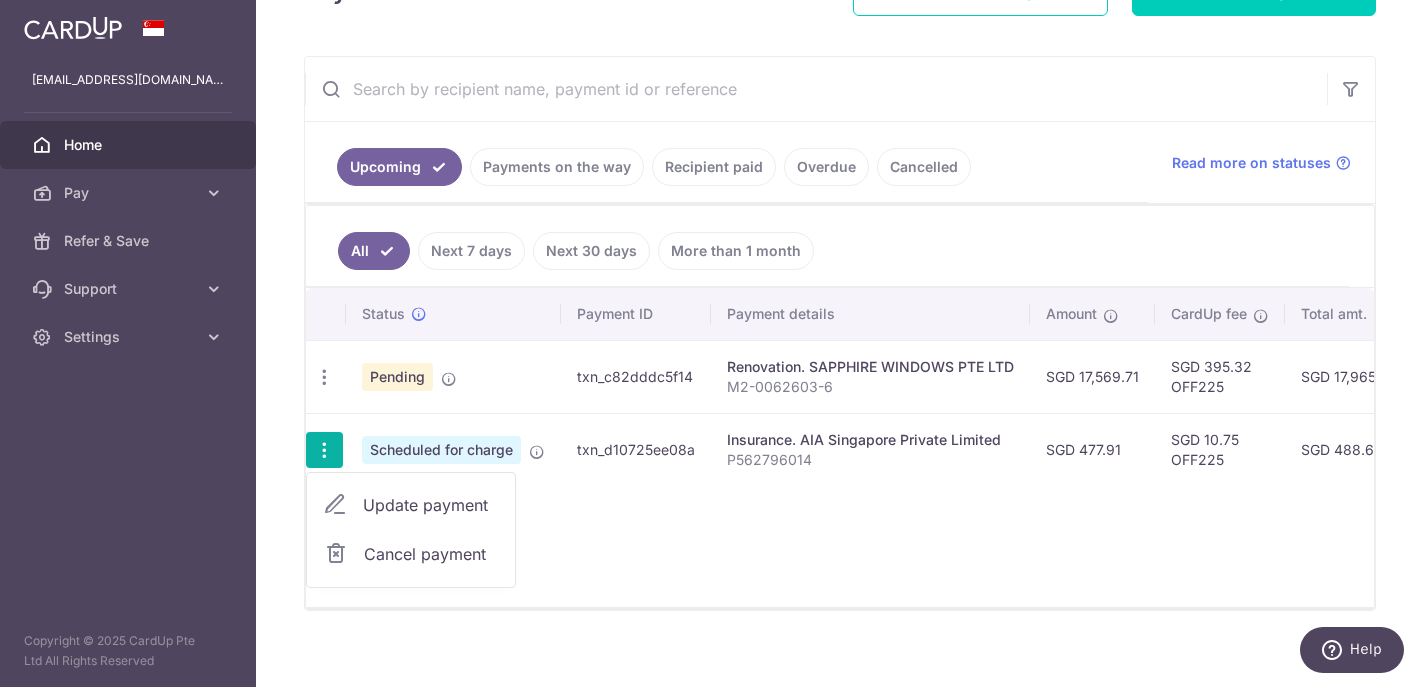 click on "Update payment" at bounding box center [431, 505] 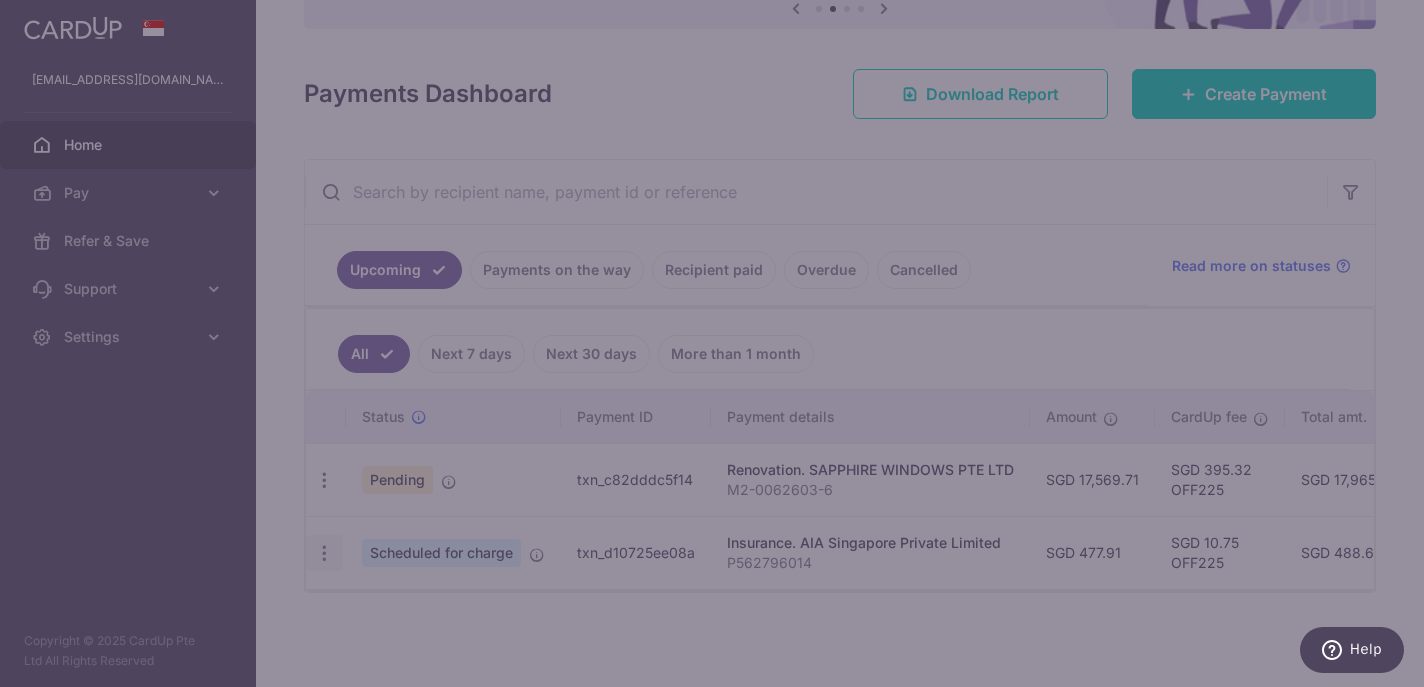 type on "OFF225" 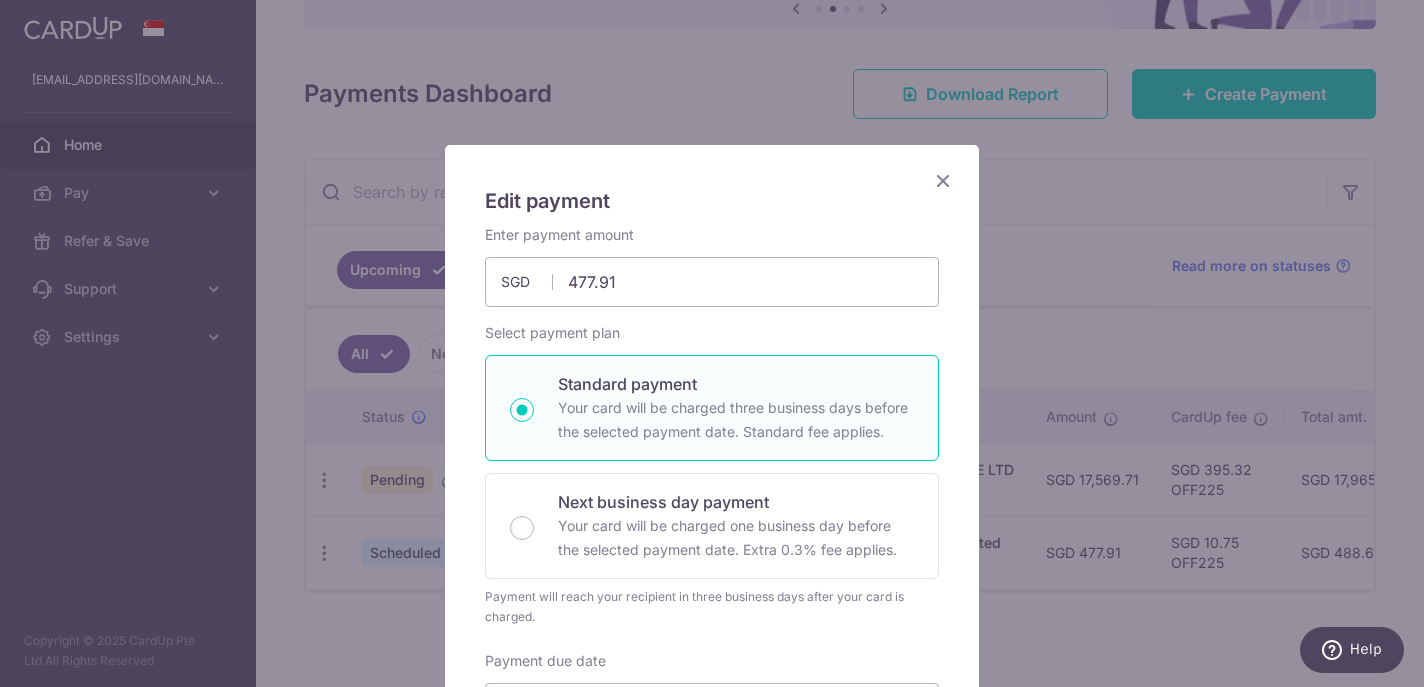click on "Your card will be charged three  business days before the selected payment date. Standard fee applies." at bounding box center [736, 420] 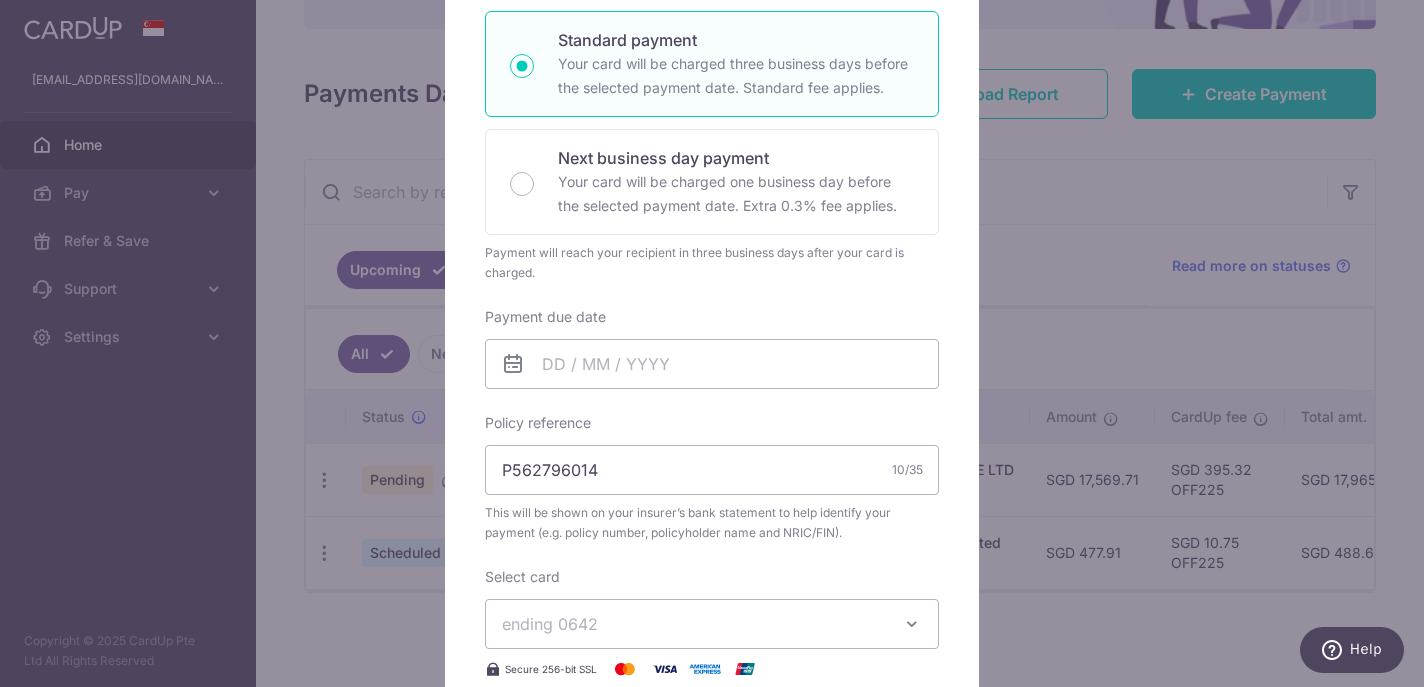 scroll, scrollTop: 346, scrollLeft: 0, axis: vertical 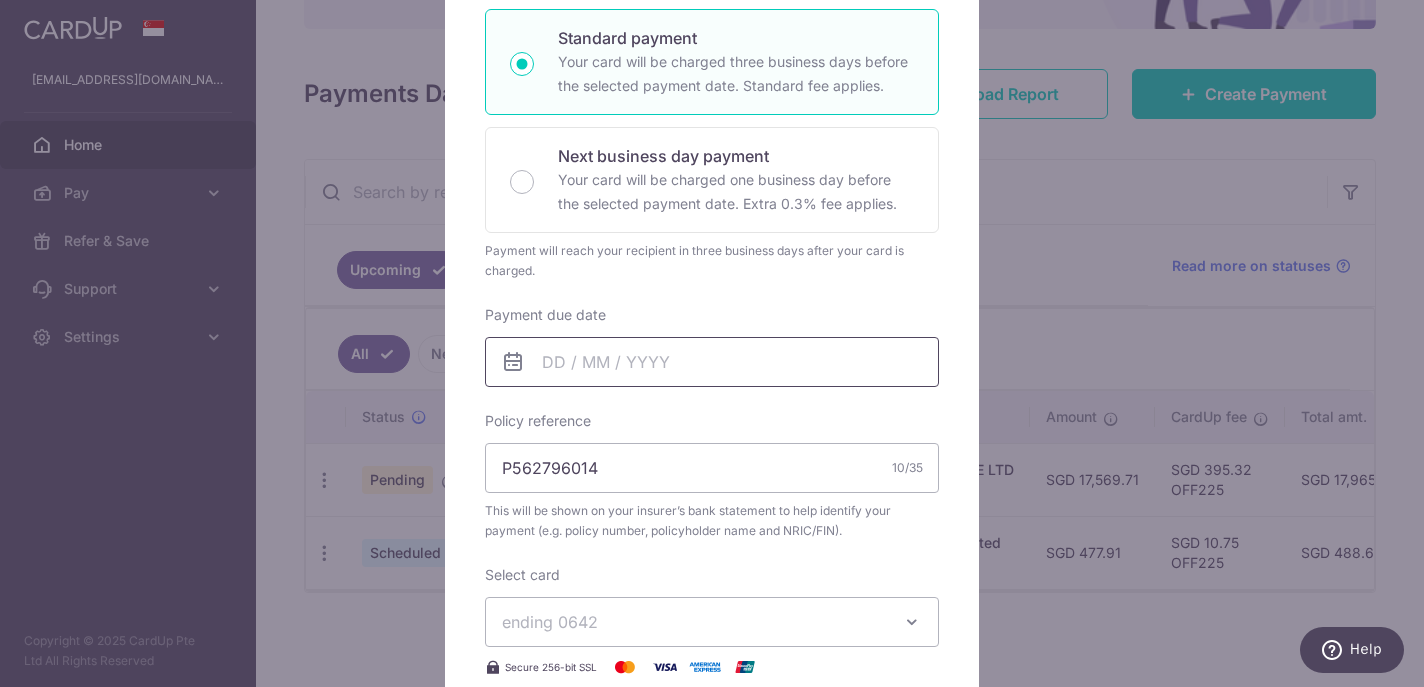 click on "Payment due date" at bounding box center [712, 362] 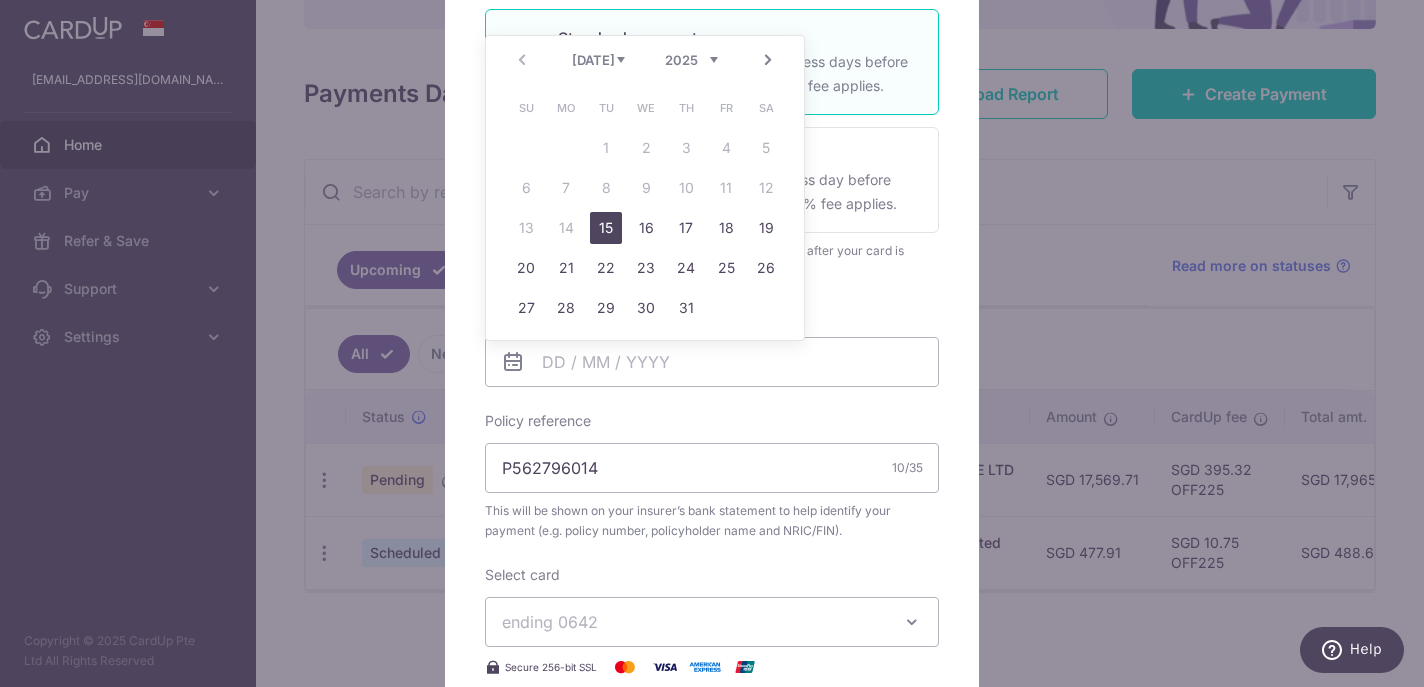 click on "15" at bounding box center (606, 228) 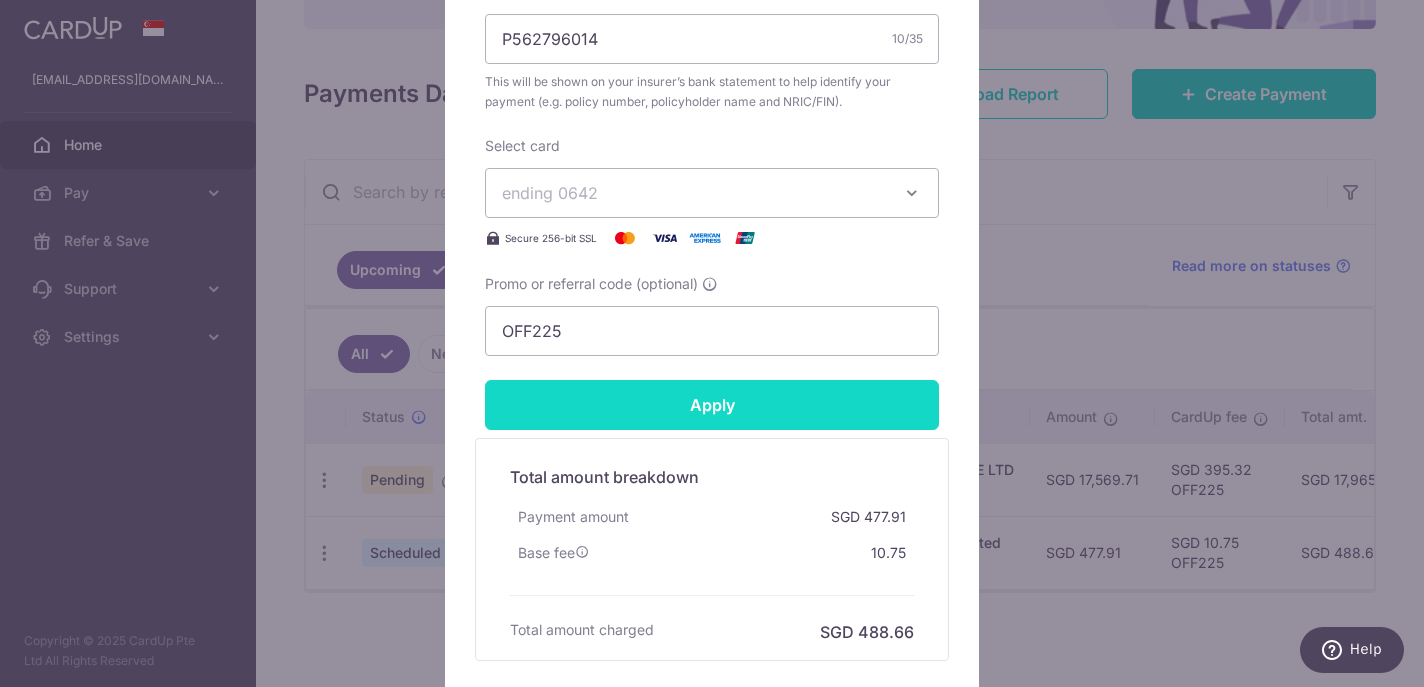 scroll, scrollTop: 807, scrollLeft: 0, axis: vertical 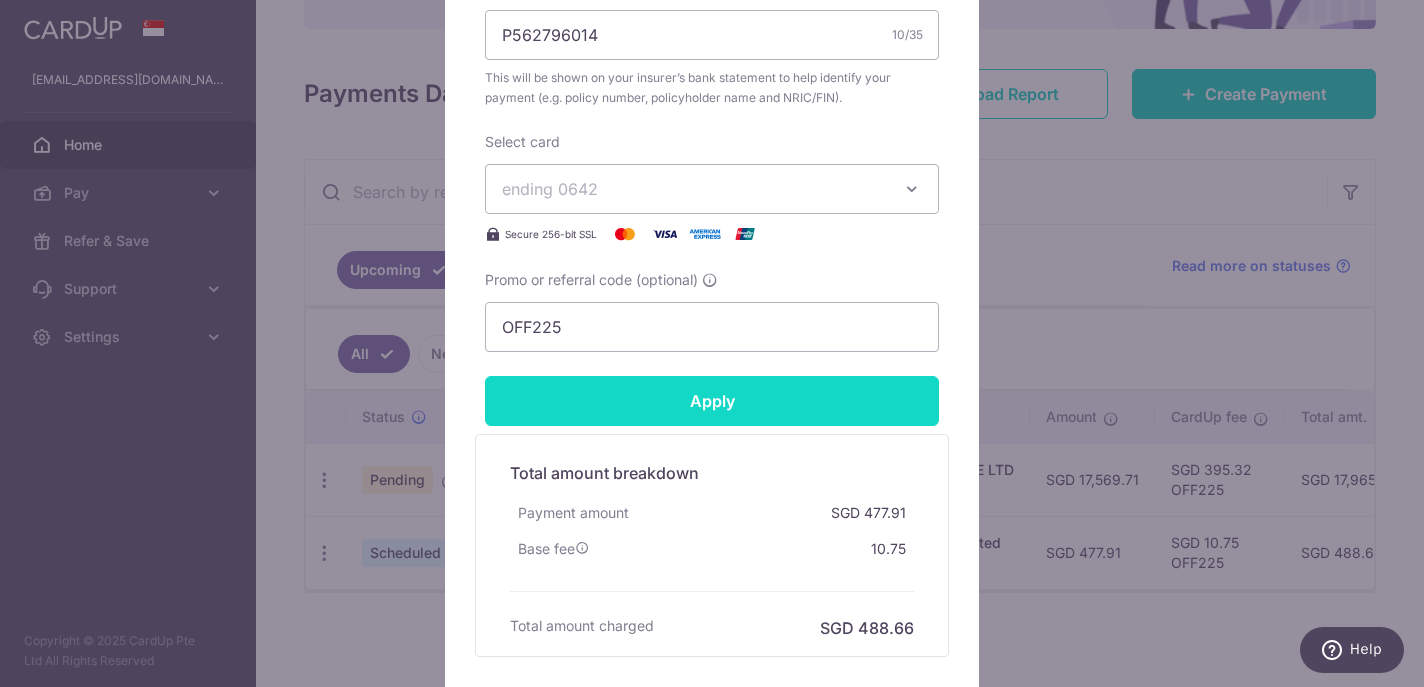 click on "Apply" at bounding box center [712, 401] 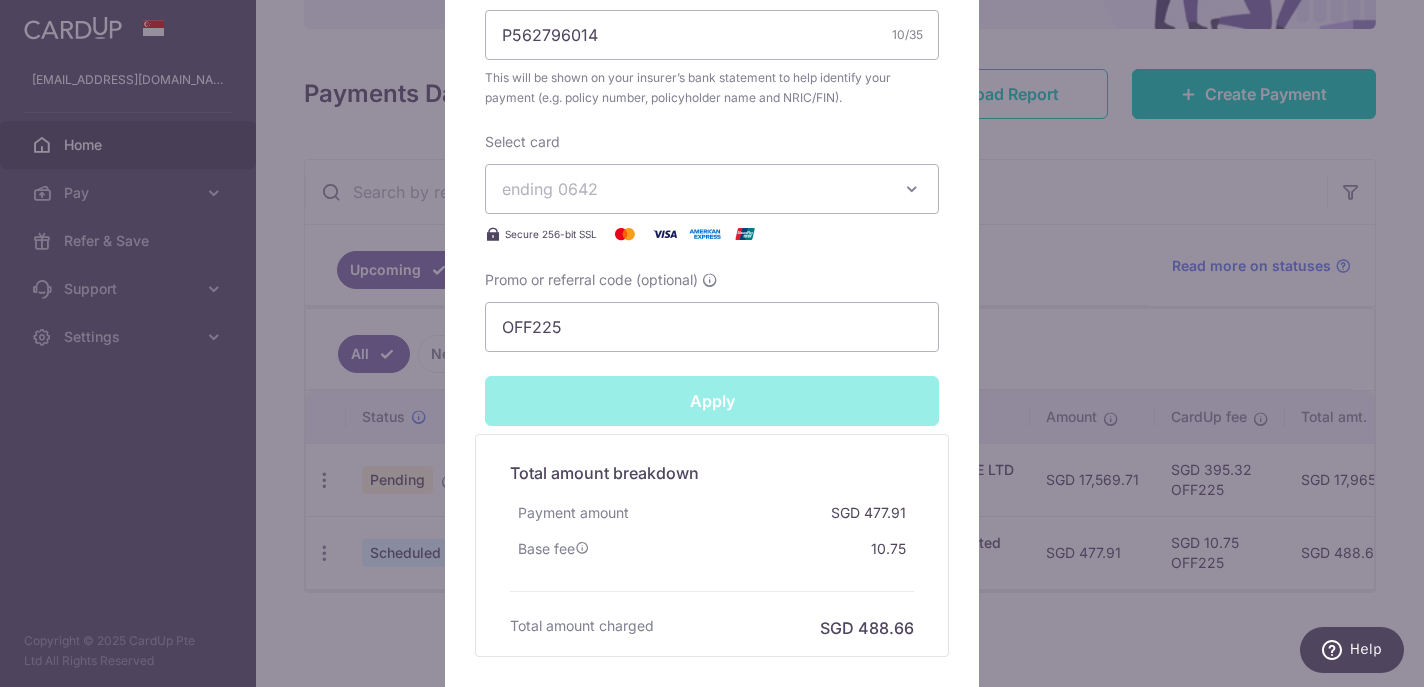 type on "Successfully Applied" 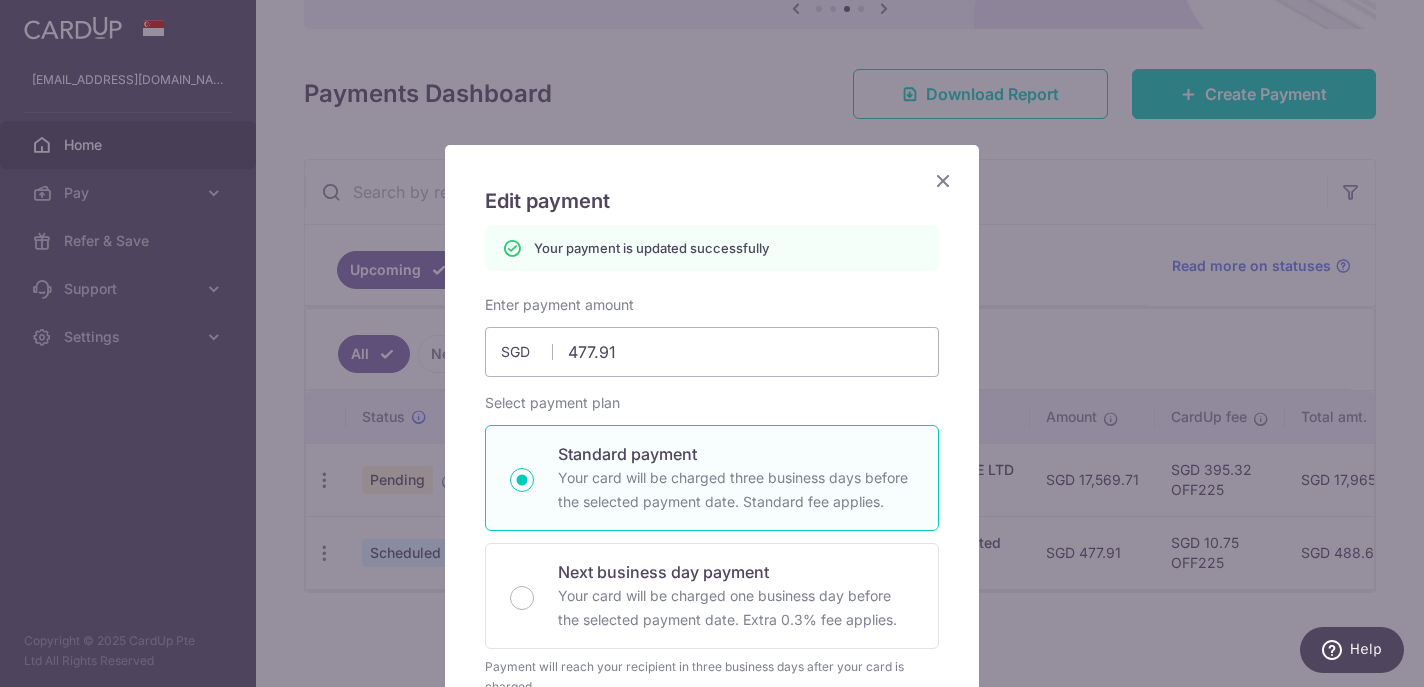 scroll, scrollTop: 0, scrollLeft: 0, axis: both 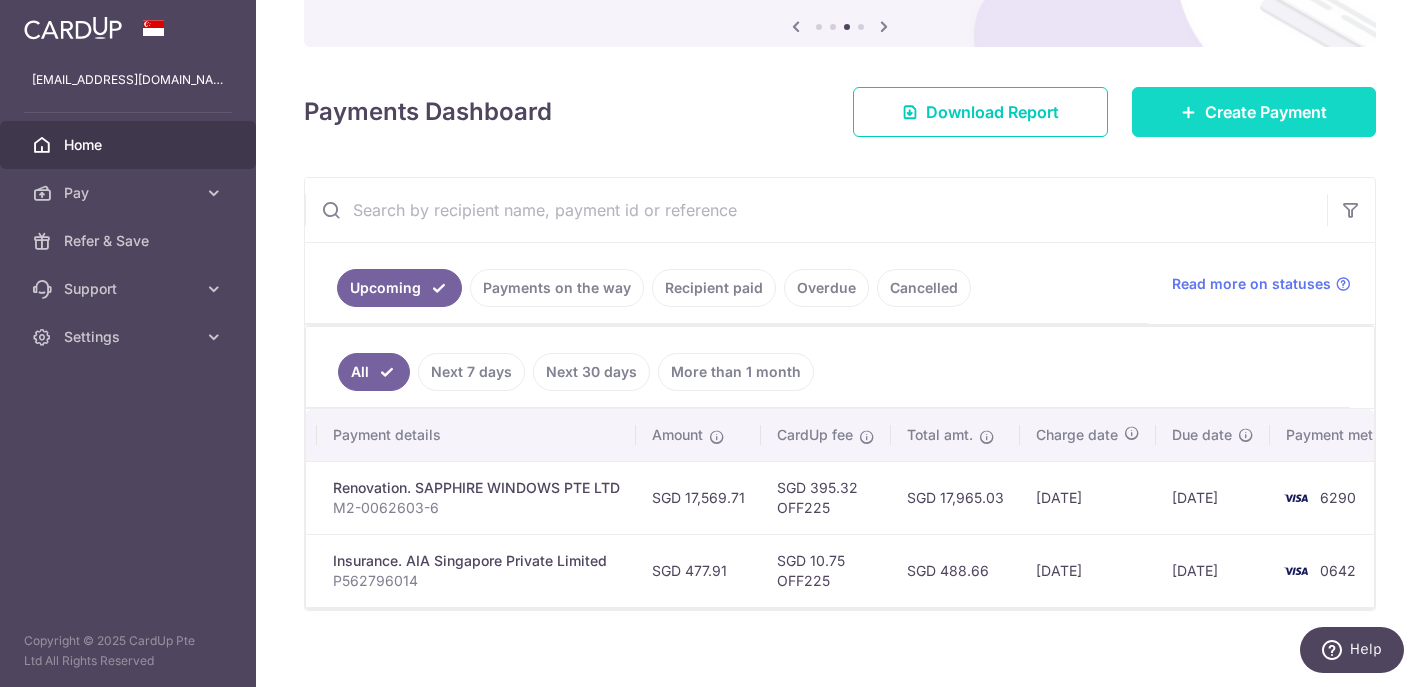 click on "Create Payment" at bounding box center (1254, 112) 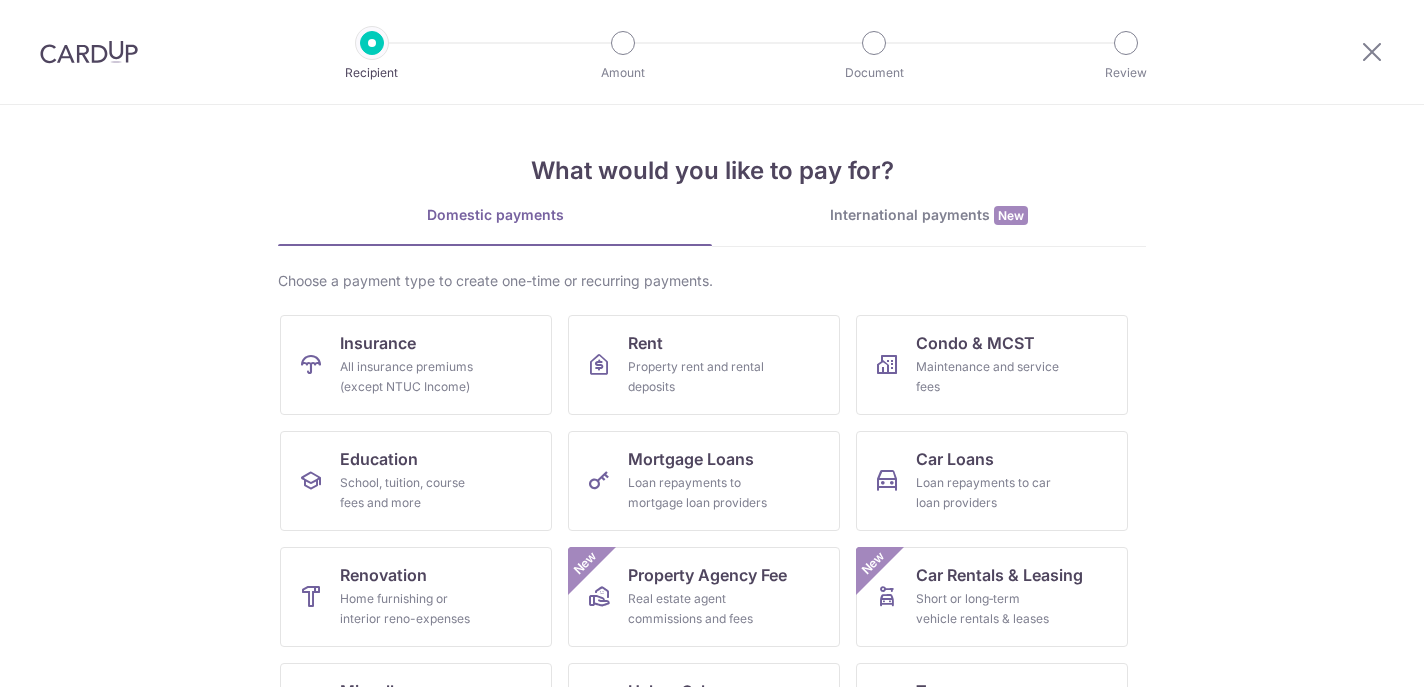 scroll, scrollTop: 0, scrollLeft: 0, axis: both 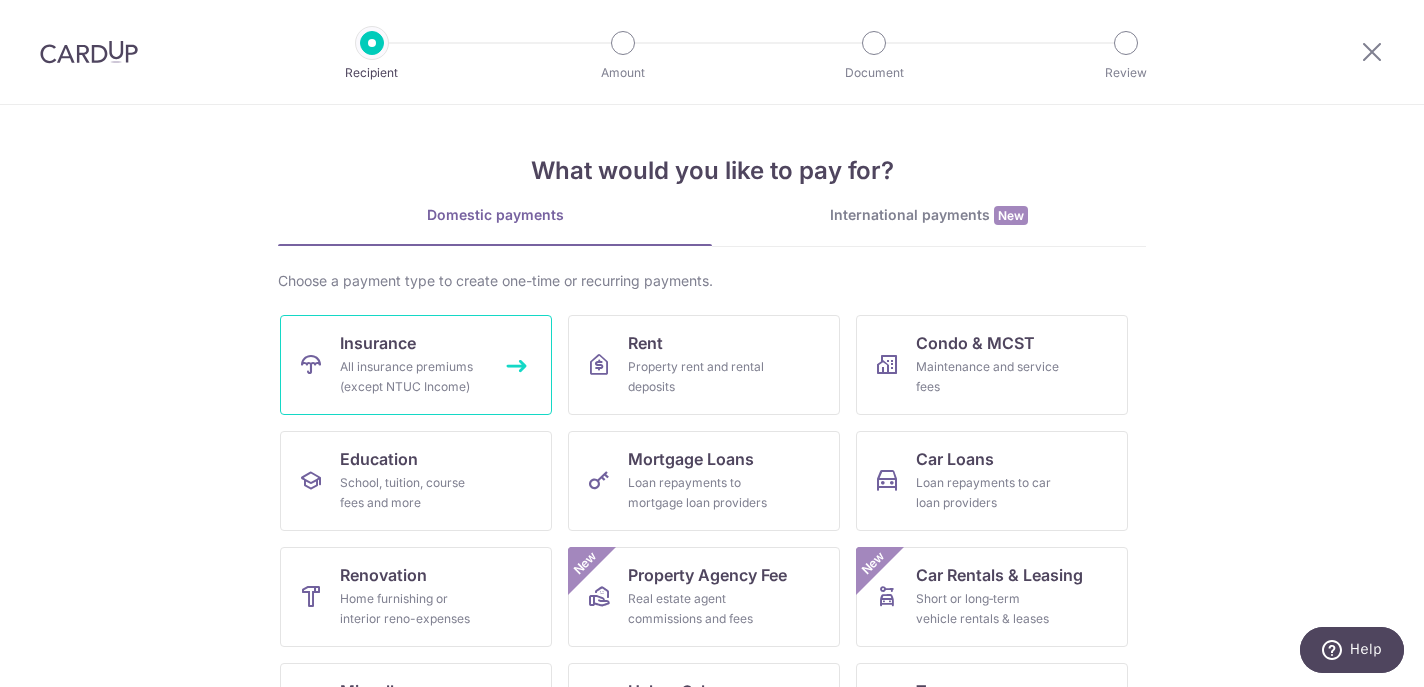 click on "All insurance premiums (except NTUC Income)" at bounding box center [412, 377] 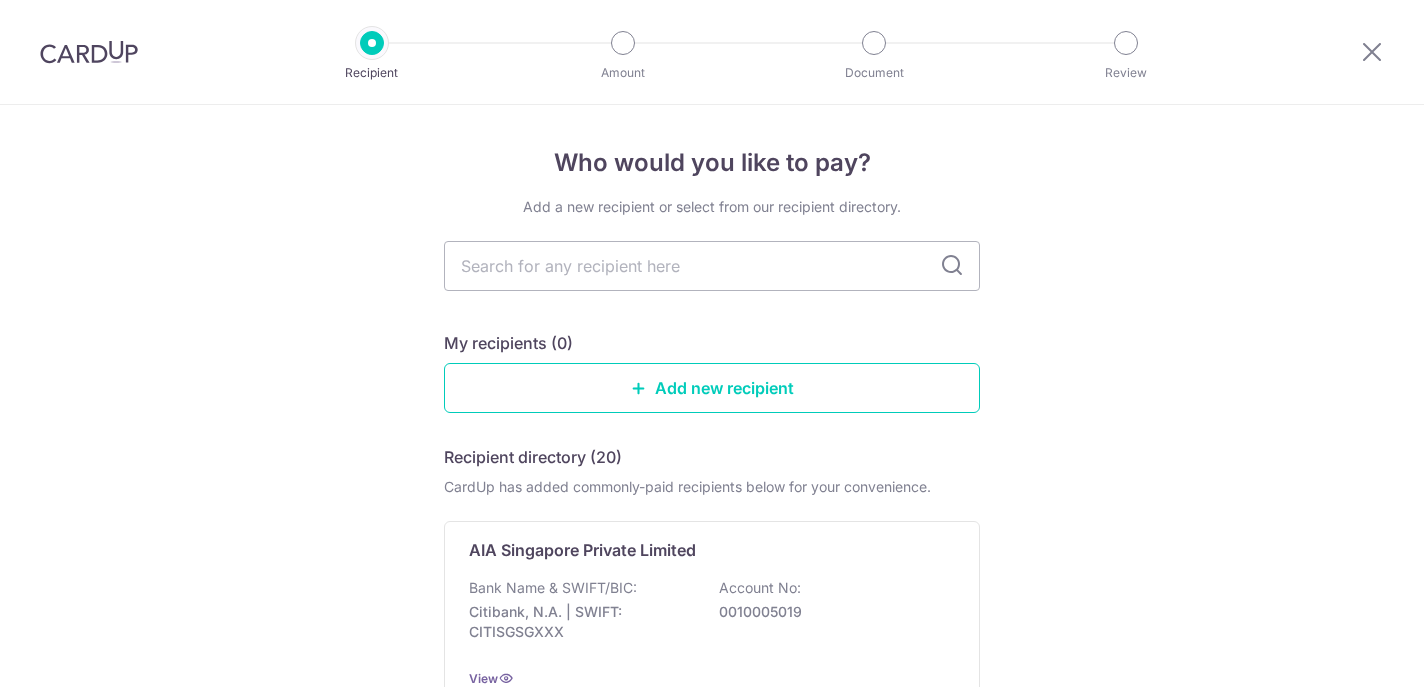 scroll, scrollTop: 0, scrollLeft: 0, axis: both 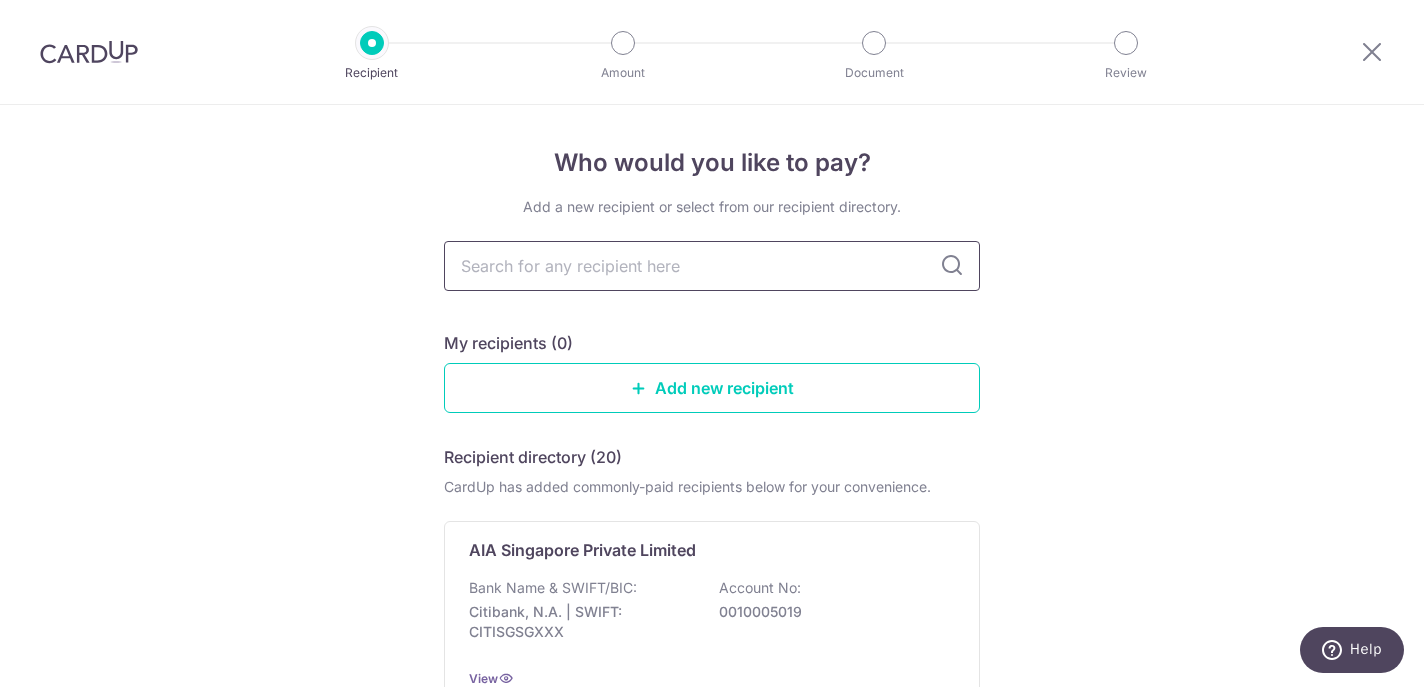 click at bounding box center (712, 266) 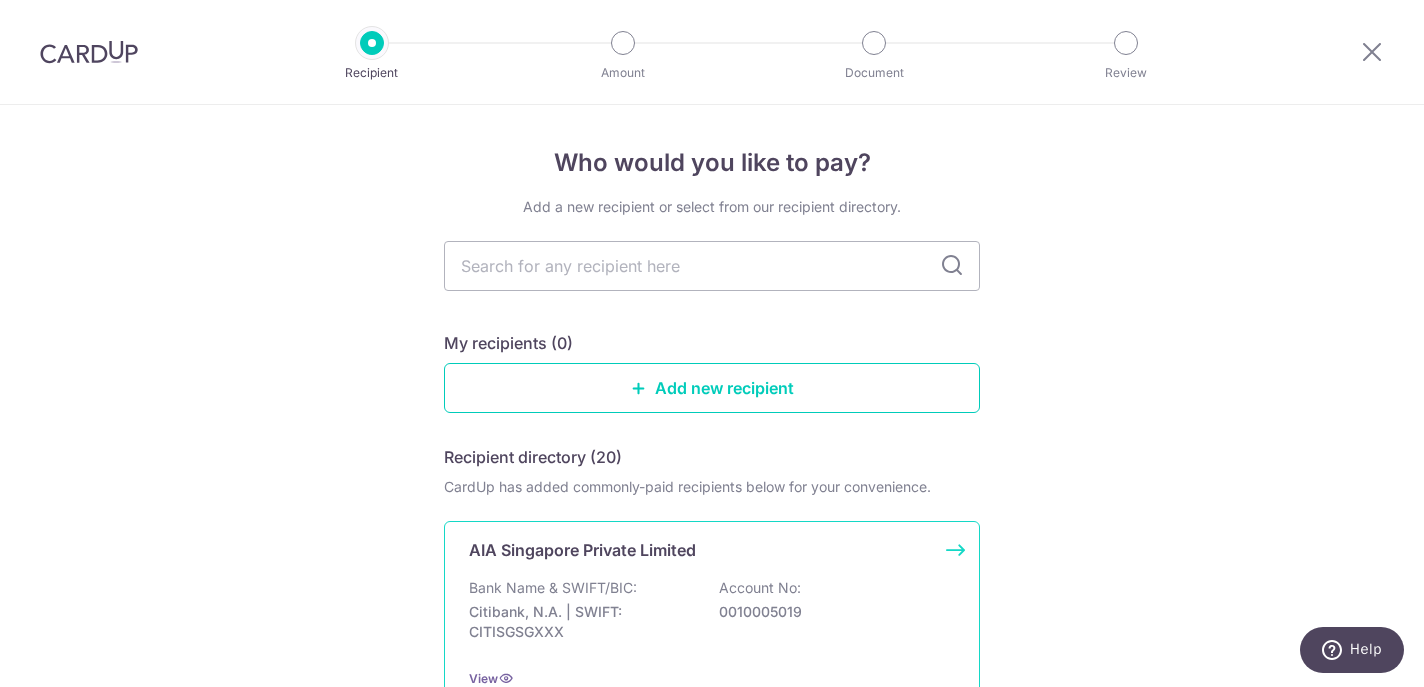 click on "Citibank, N.A. | SWIFT: CITISGSGXXX" at bounding box center (581, 622) 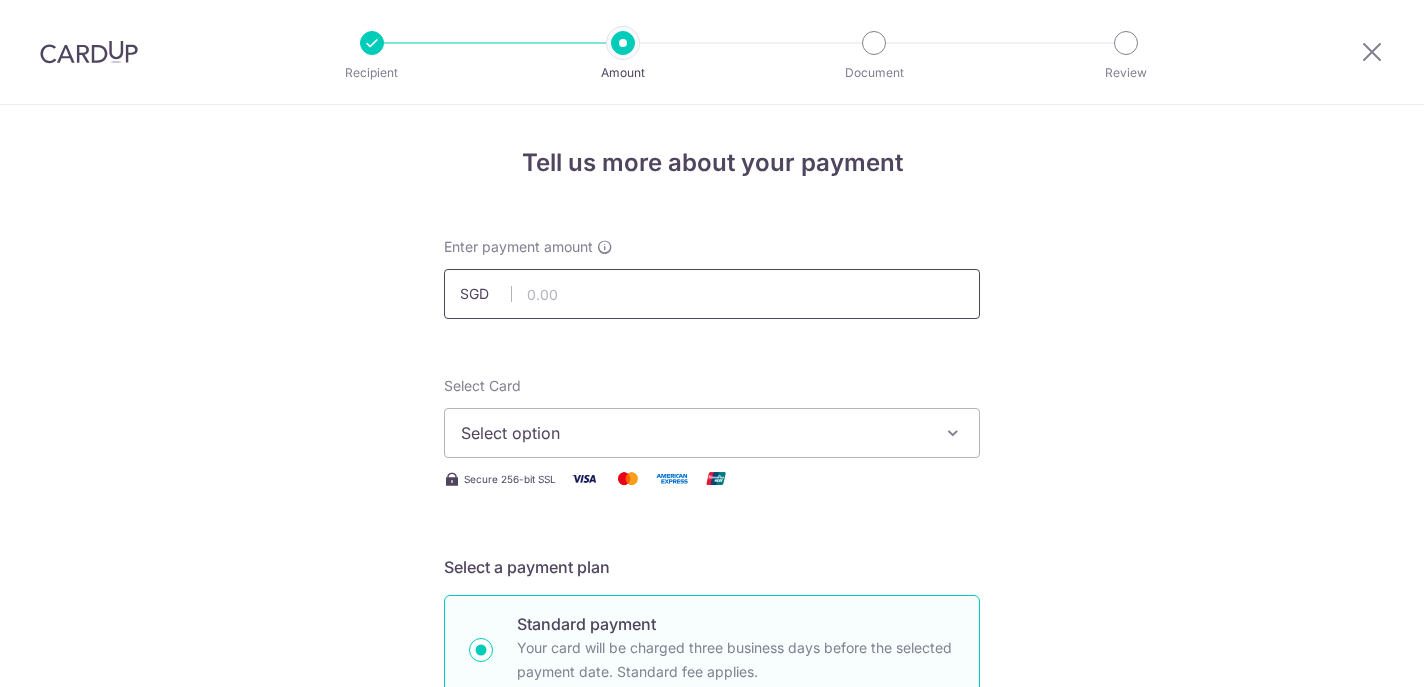 scroll, scrollTop: 0, scrollLeft: 0, axis: both 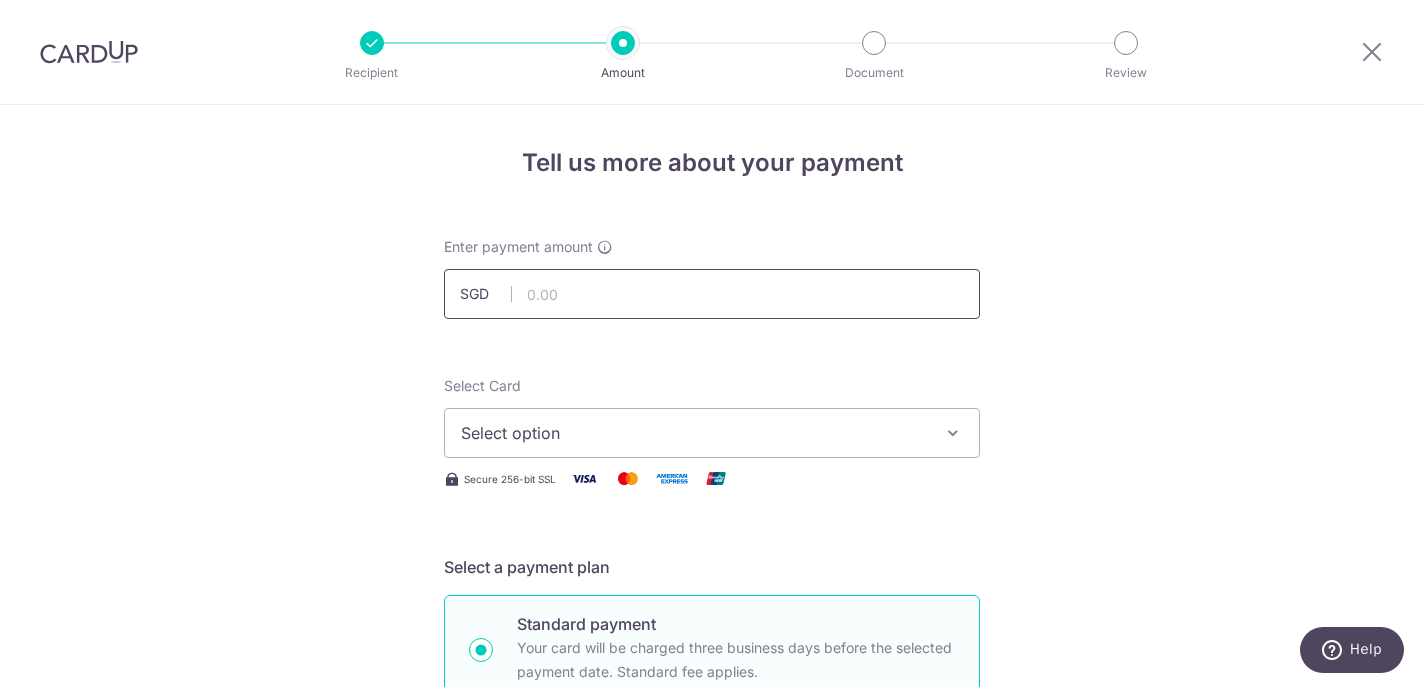 paste on "S$3,390.88" 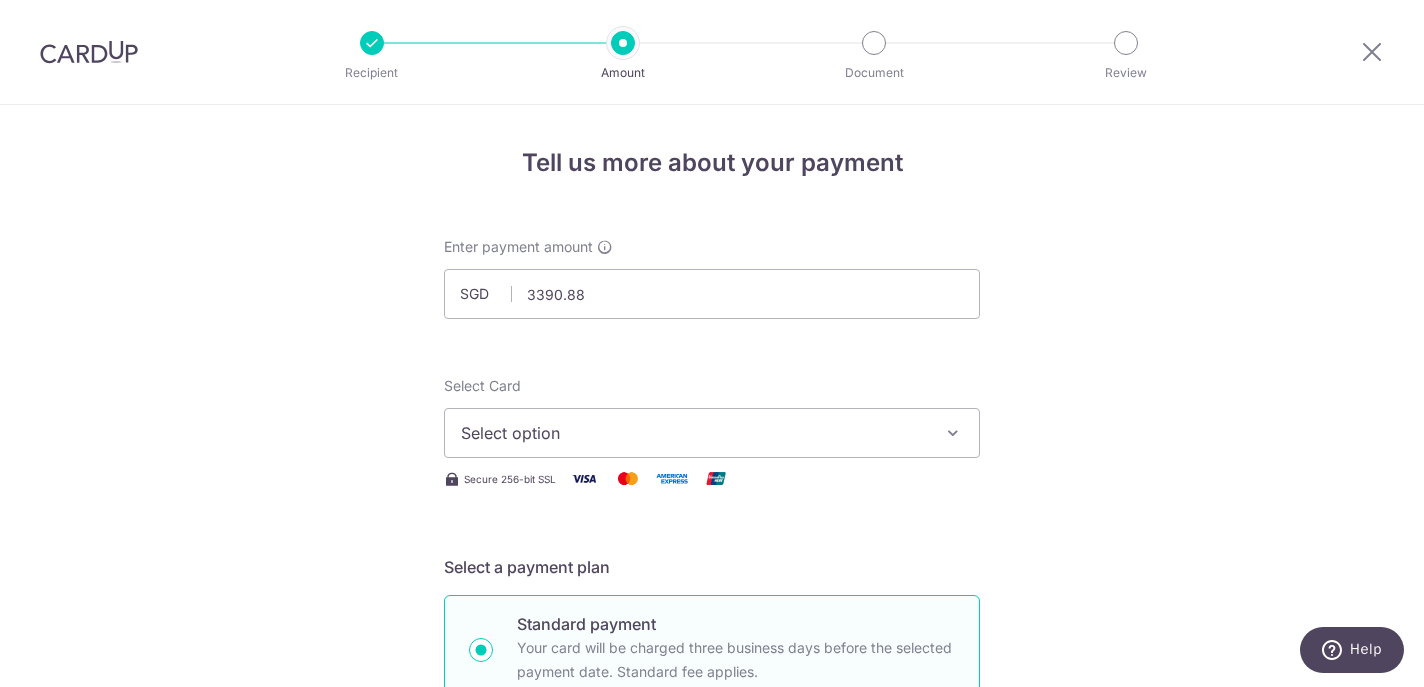 type on "3,390.88" 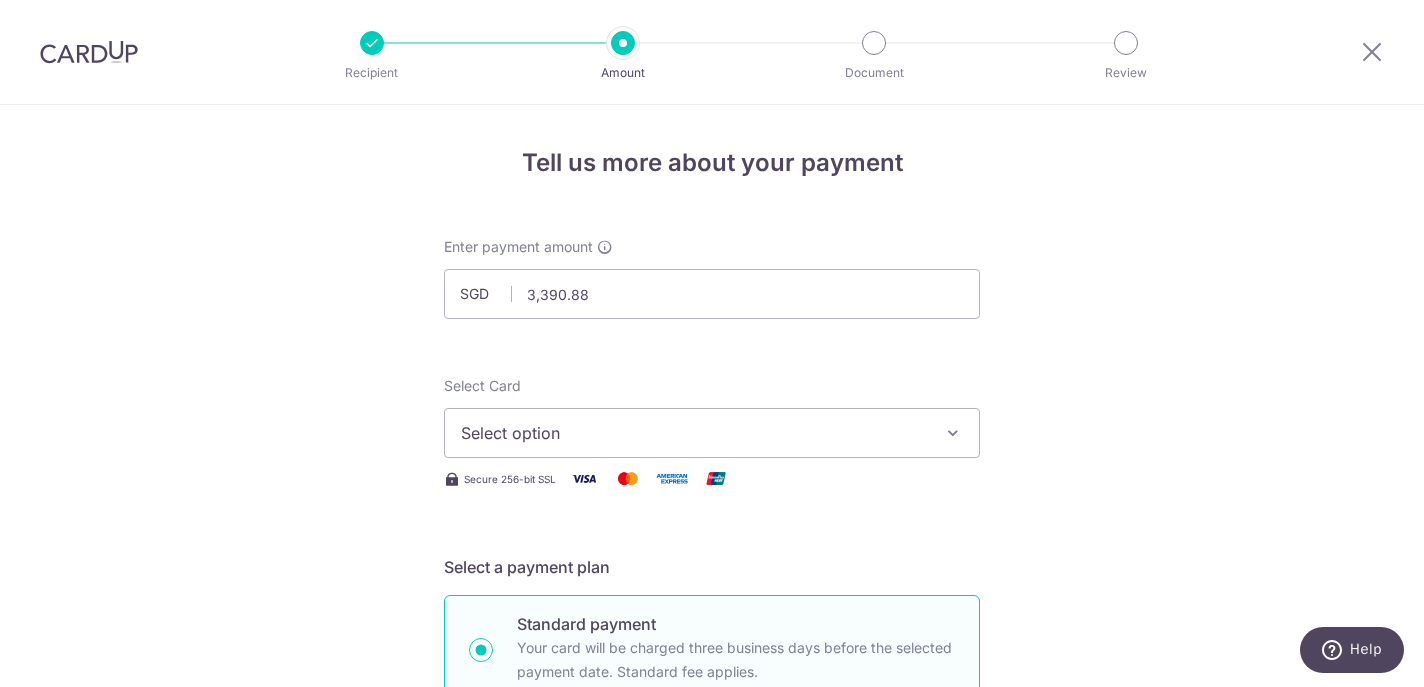 click on "Select option" at bounding box center [694, 433] 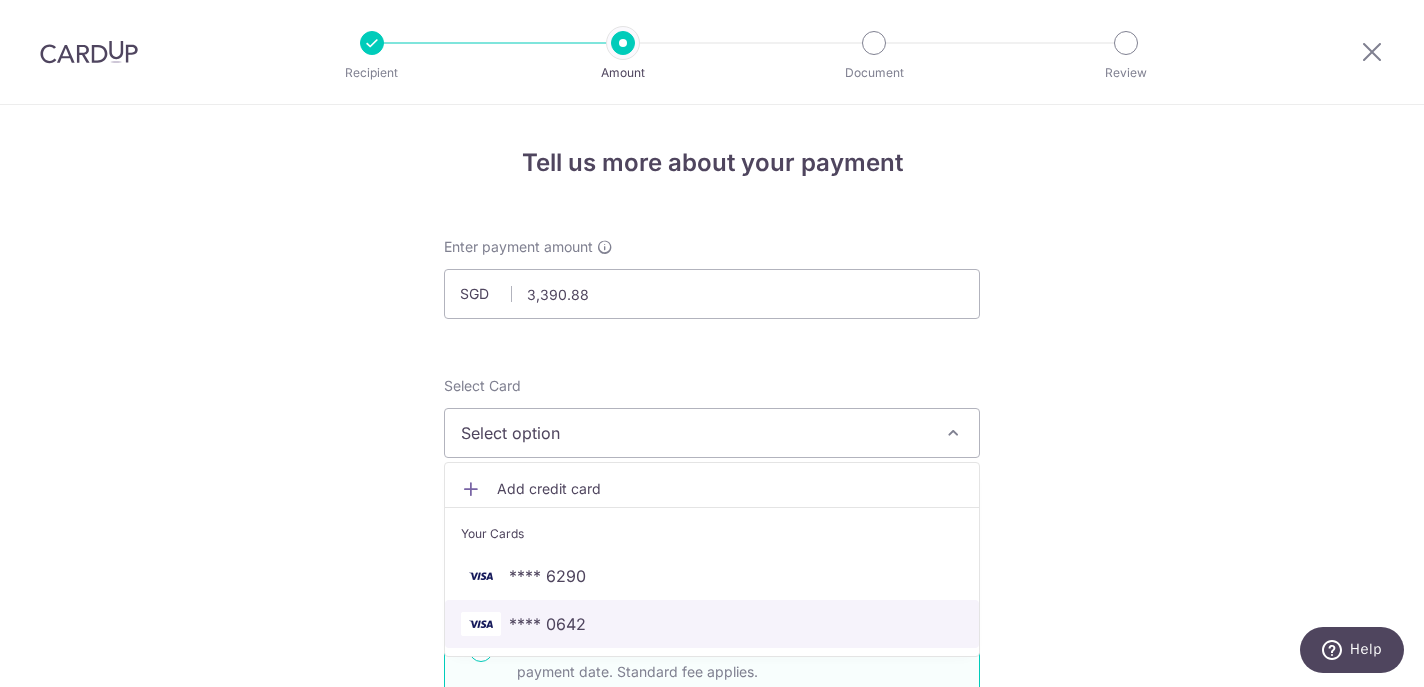 click on "**** 0642" at bounding box center (547, 624) 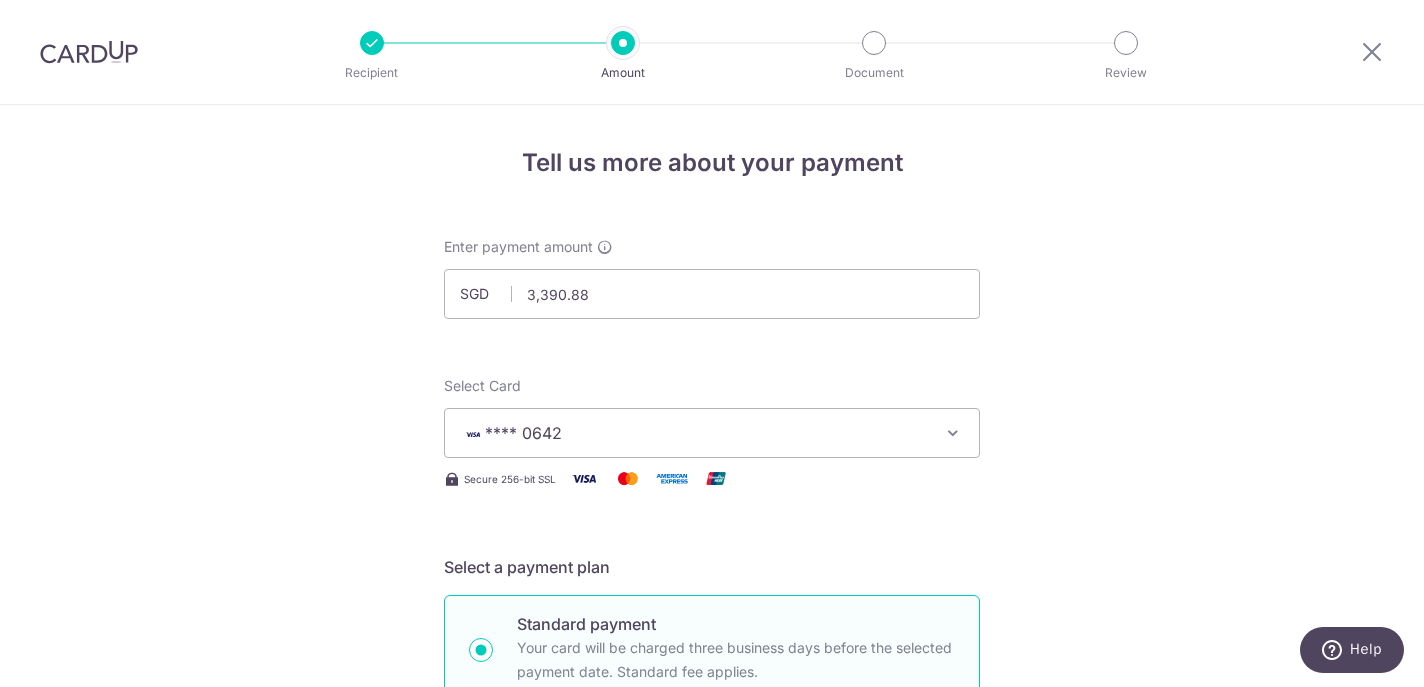 click on "Tell us more about your payment
Enter payment amount
SGD
3,390.88
3390.88
Select Card
**** 0642
Add credit card
Your Cards
**** 6290
**** 0642
Secure 256-bit SSL
Text
New card details
Card
Secure 256-bit SSL" at bounding box center (712, 1009) 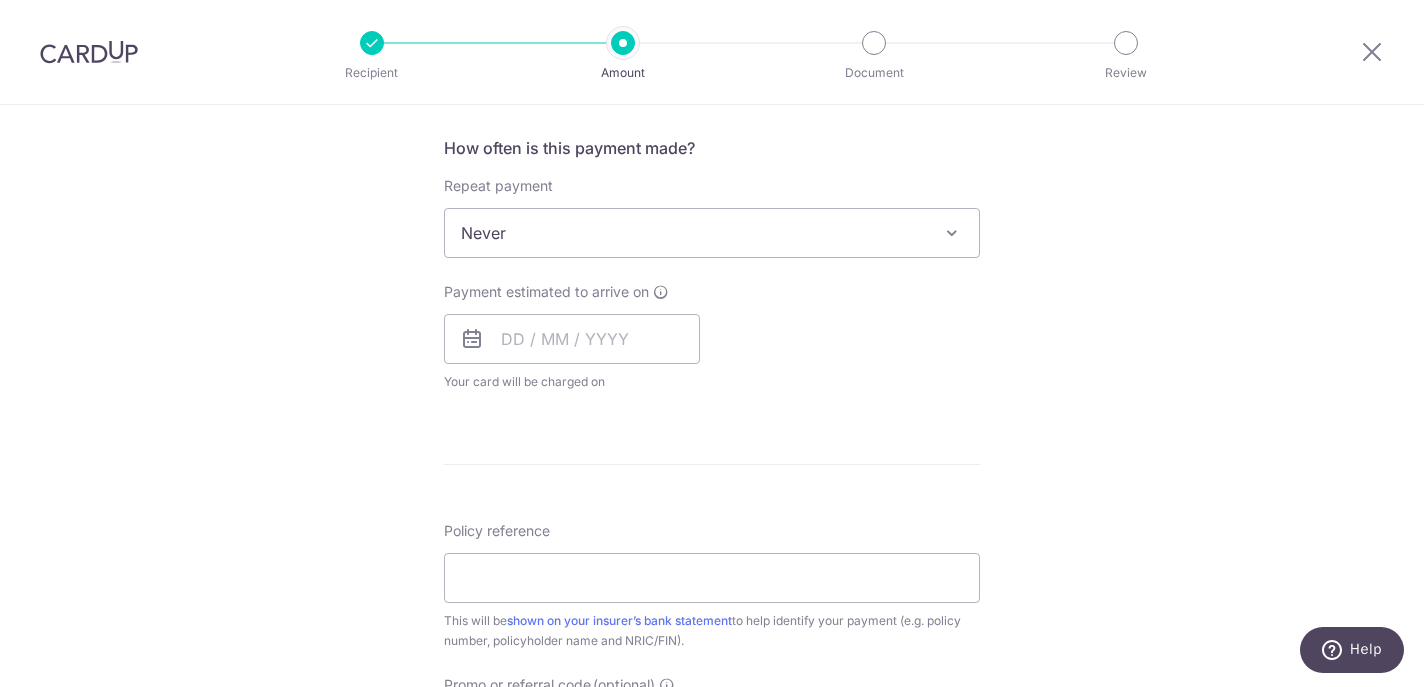 scroll, scrollTop: 845, scrollLeft: 0, axis: vertical 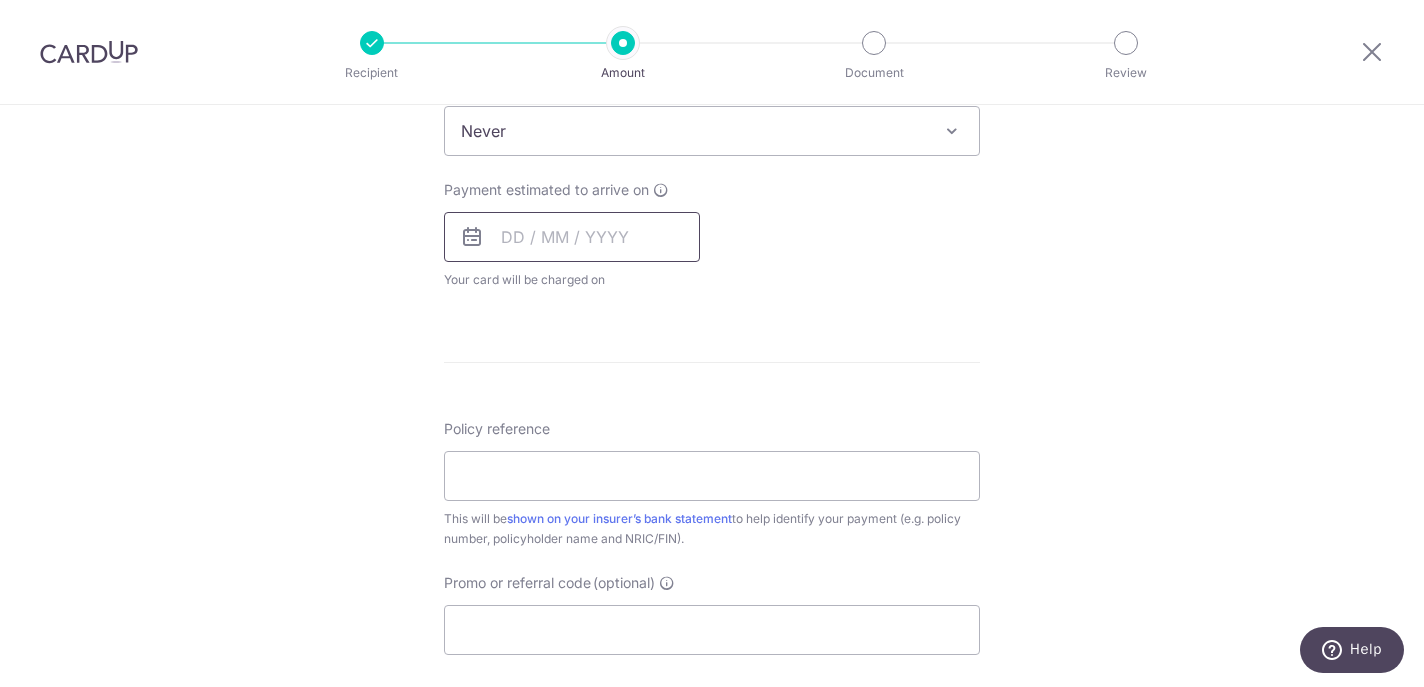 click at bounding box center [572, 237] 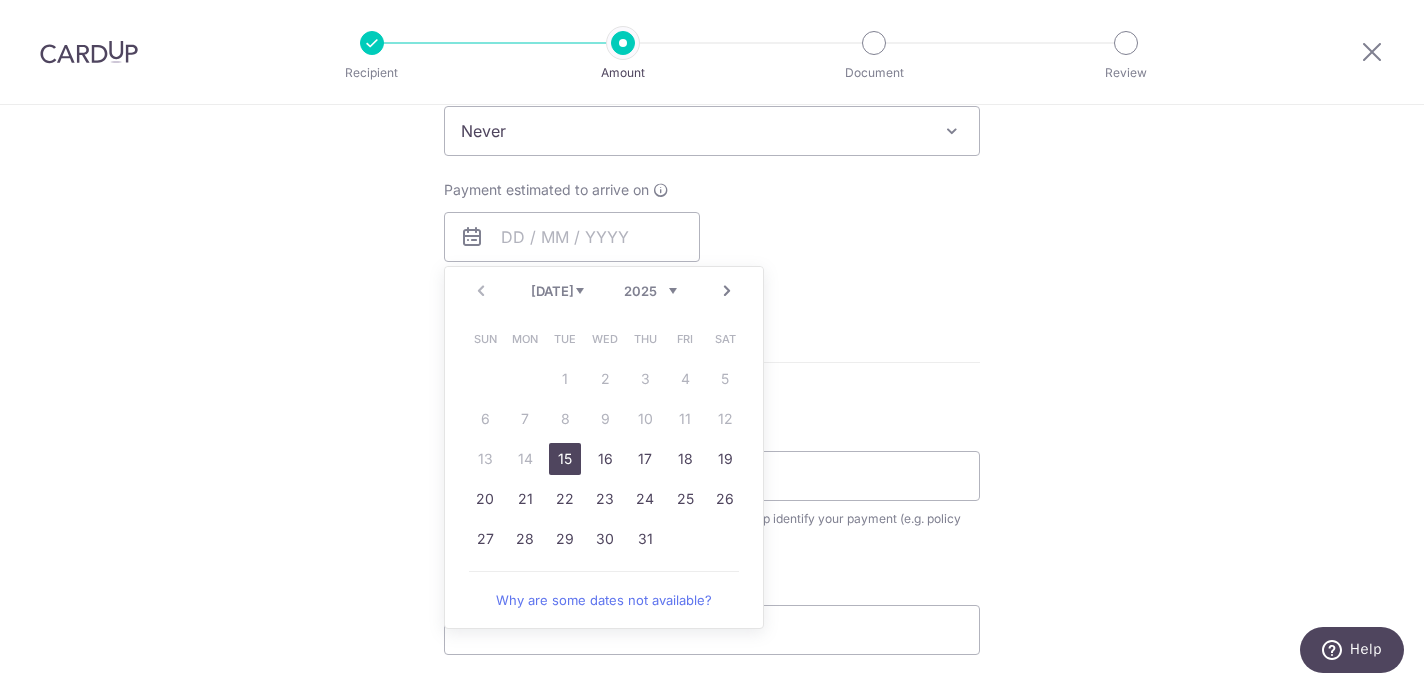 click on "15" at bounding box center (565, 459) 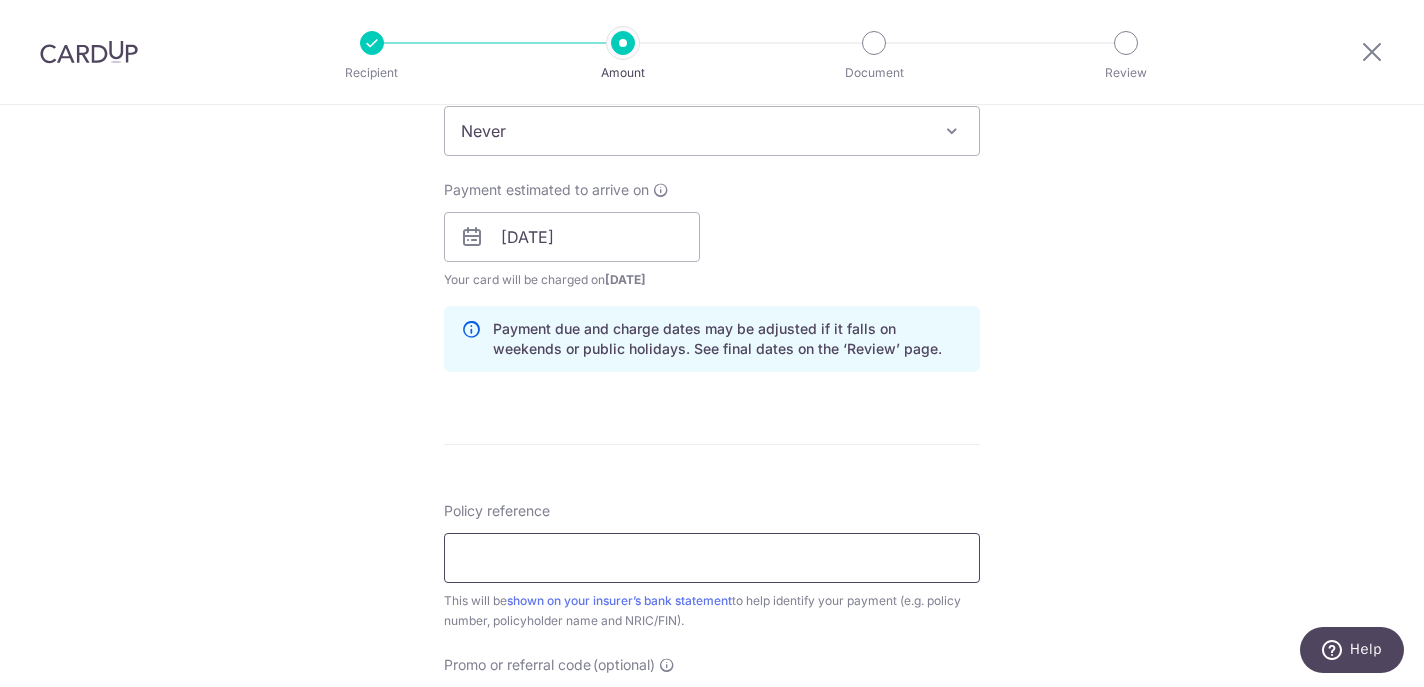 click on "Policy reference" at bounding box center (712, 558) 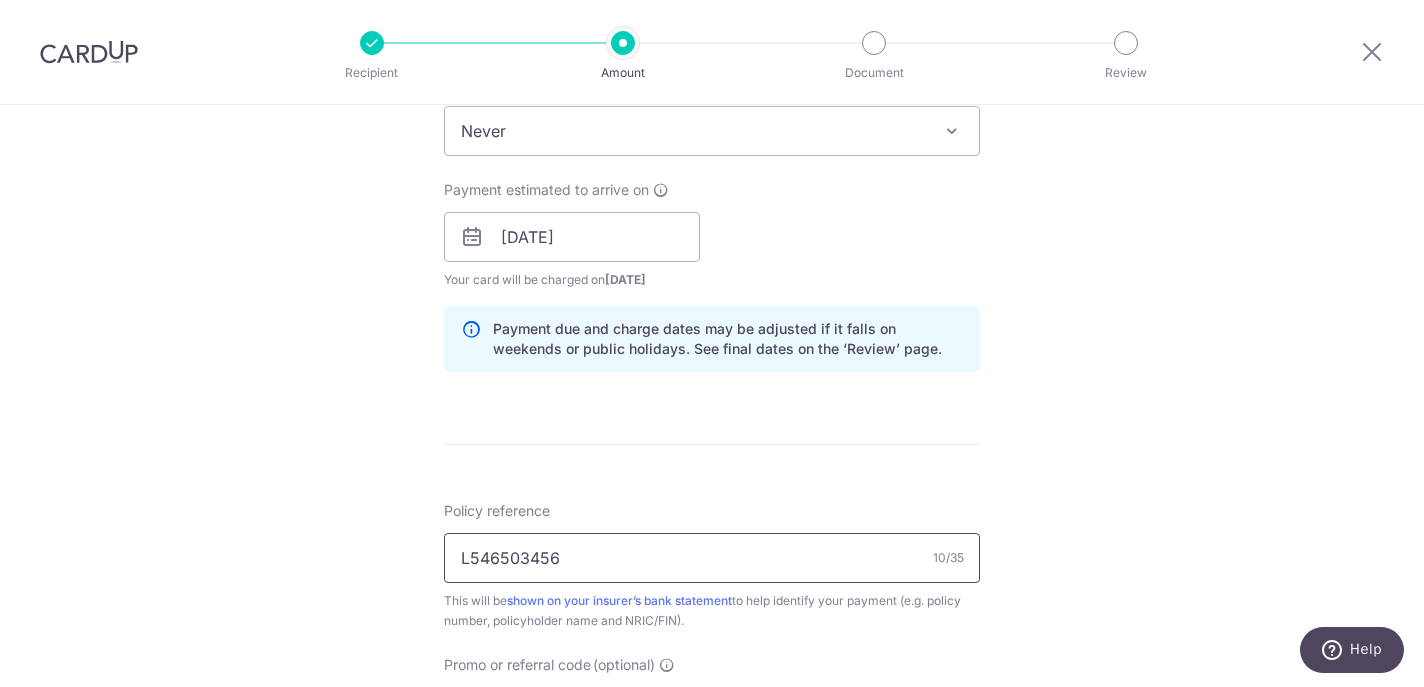 type on "L546503456" 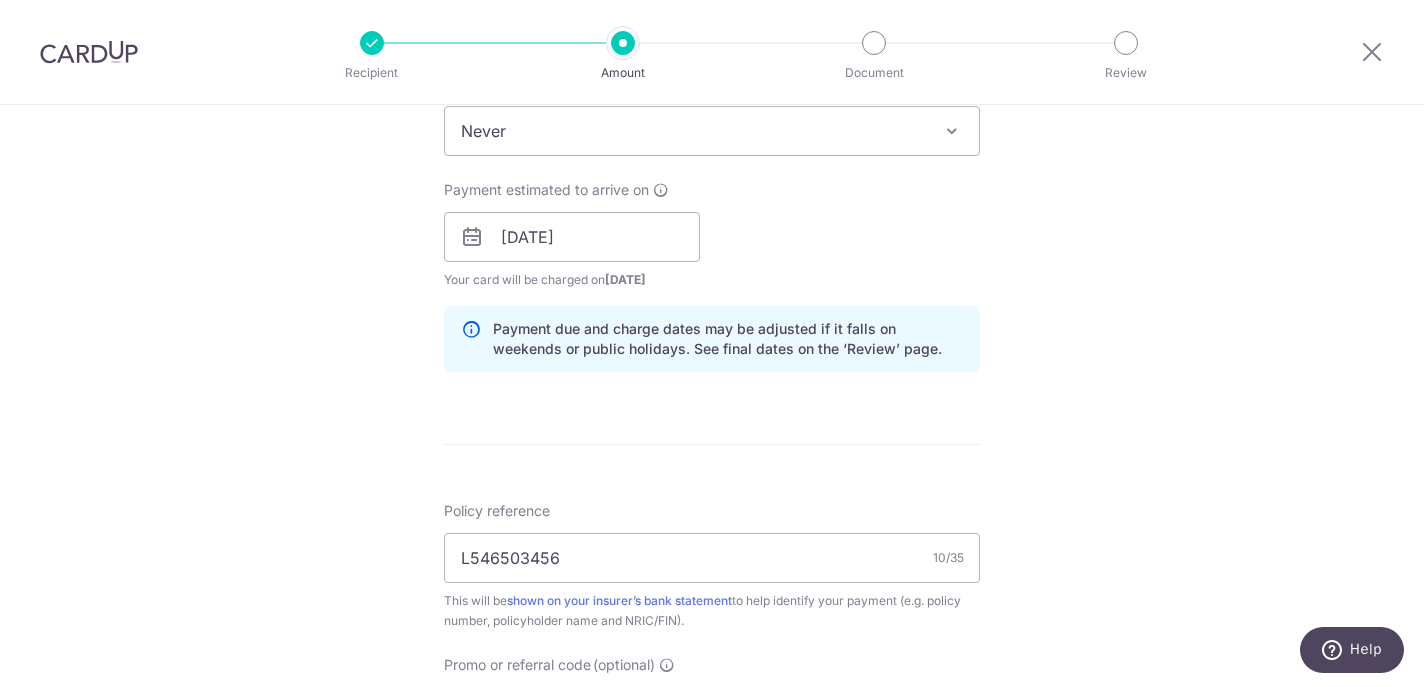 click on "Tell us more about your payment
Enter payment amount
SGD
3,390.88
3390.88
Select Card
**** 0642
Add credit card
Your Cards
**** 6290
**** 0642
Secure 256-bit SSL
Text
New card details
Card
Secure 256-bit SSL" at bounding box center (712, 205) 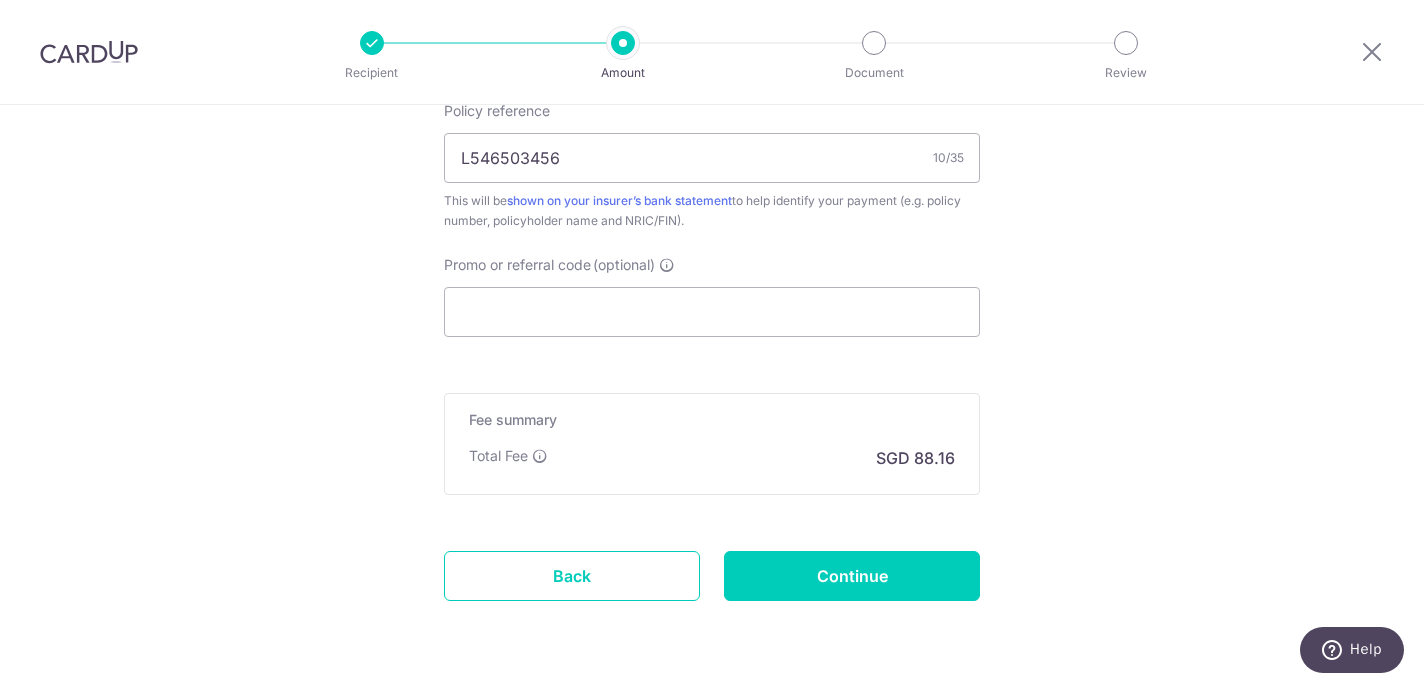 scroll, scrollTop: 1248, scrollLeft: 0, axis: vertical 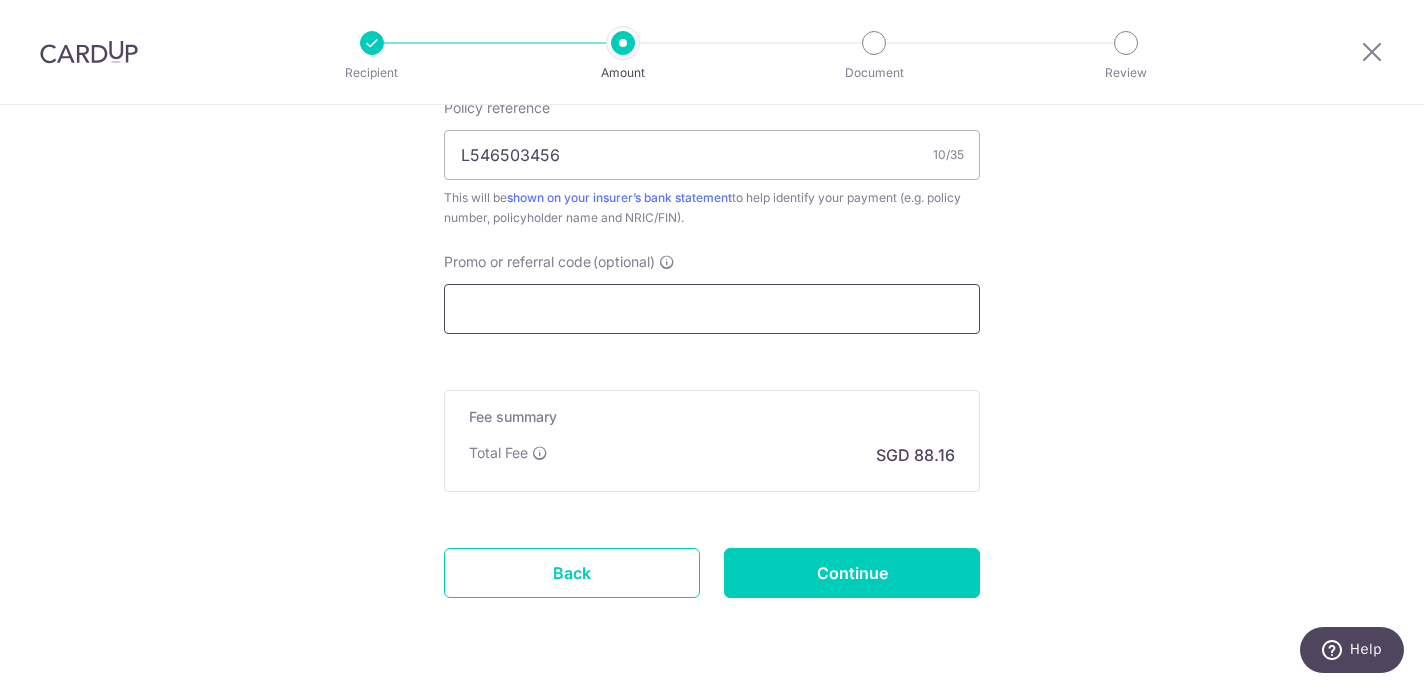 click on "Promo or referral code
(optional)" at bounding box center (712, 309) 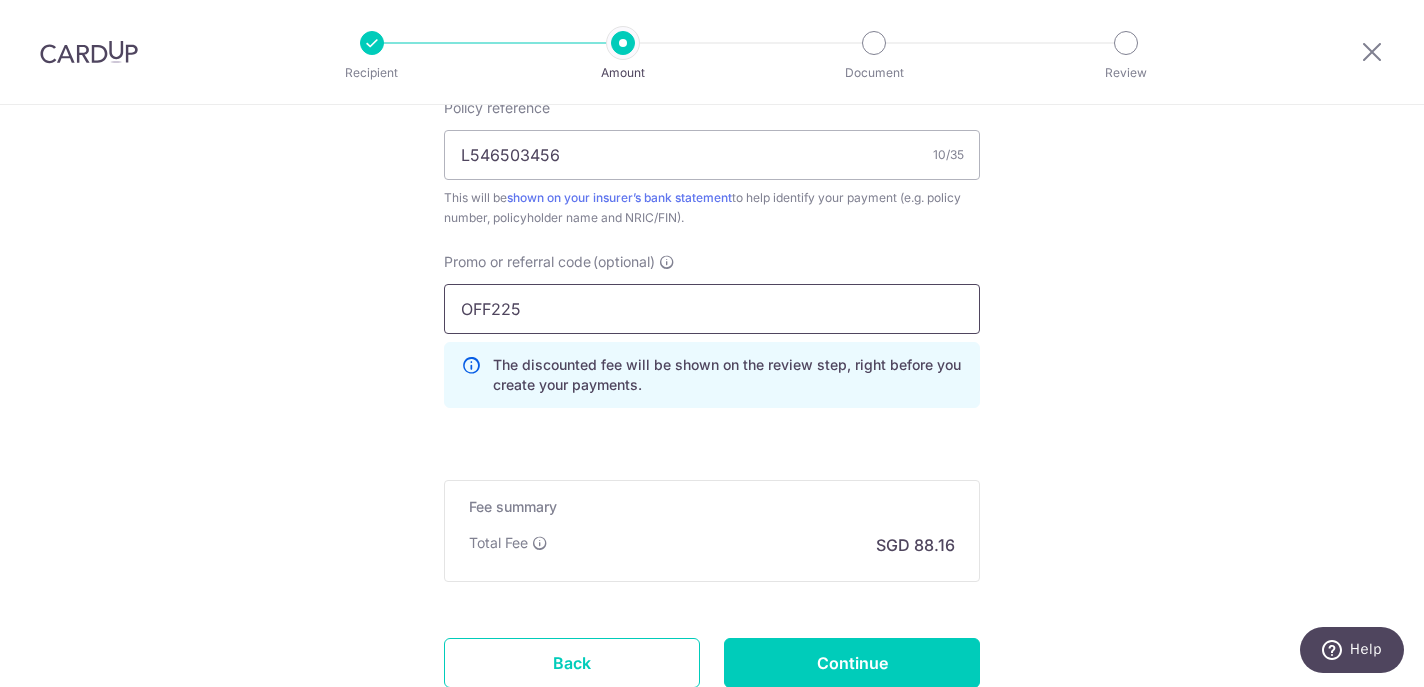 type on "OFF225" 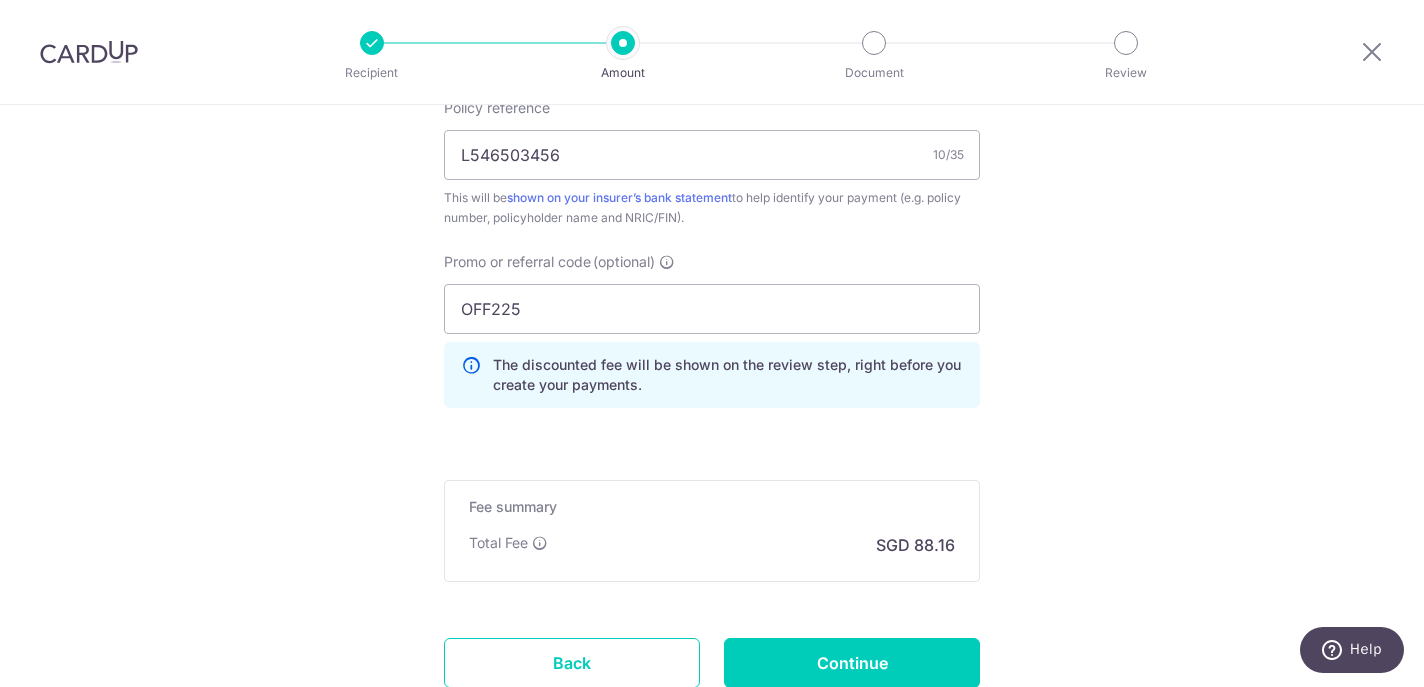 click on "Tell us more about your payment
Enter payment amount
SGD
3,390.88
3390.88
Select Card
**** 0642
Add credit card
Your Cards
**** 6290
**** 0642
Secure 256-bit SSL
Text
New card details
Card
Secure 256-bit SSL" at bounding box center (712, -153) 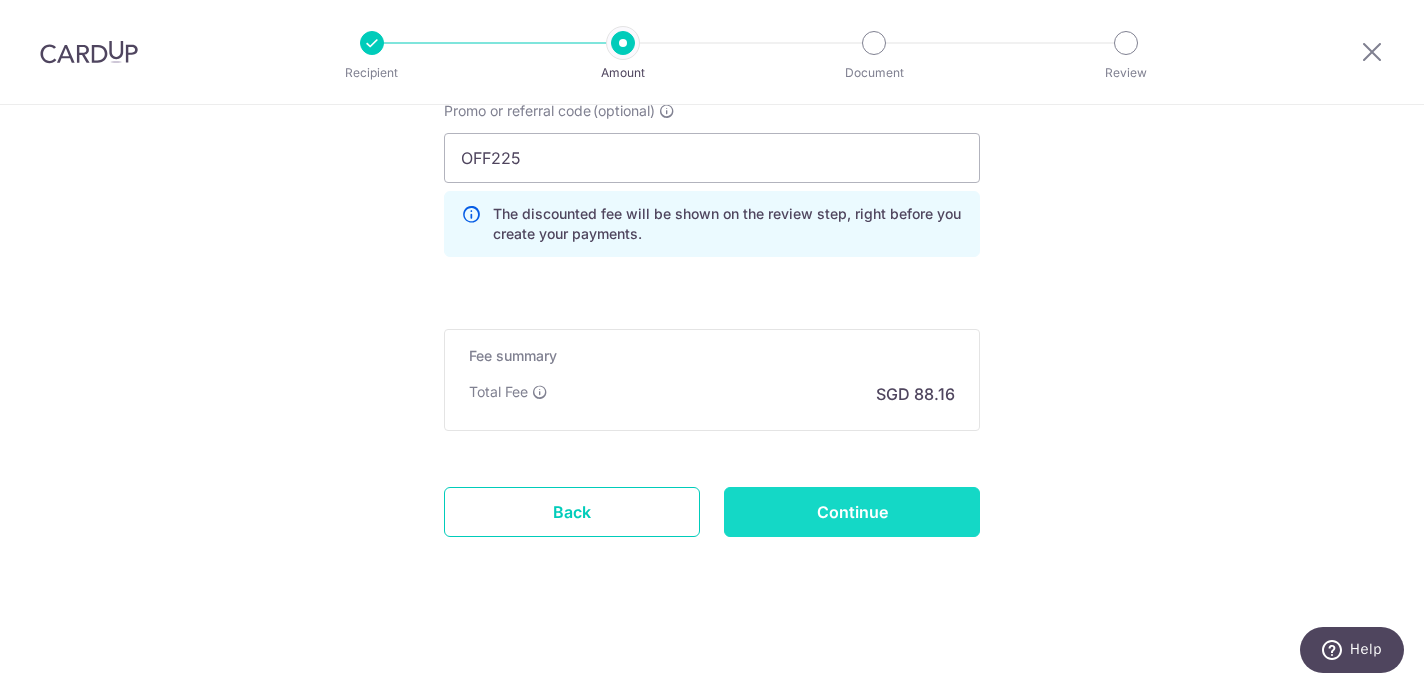 click on "Continue" at bounding box center (852, 512) 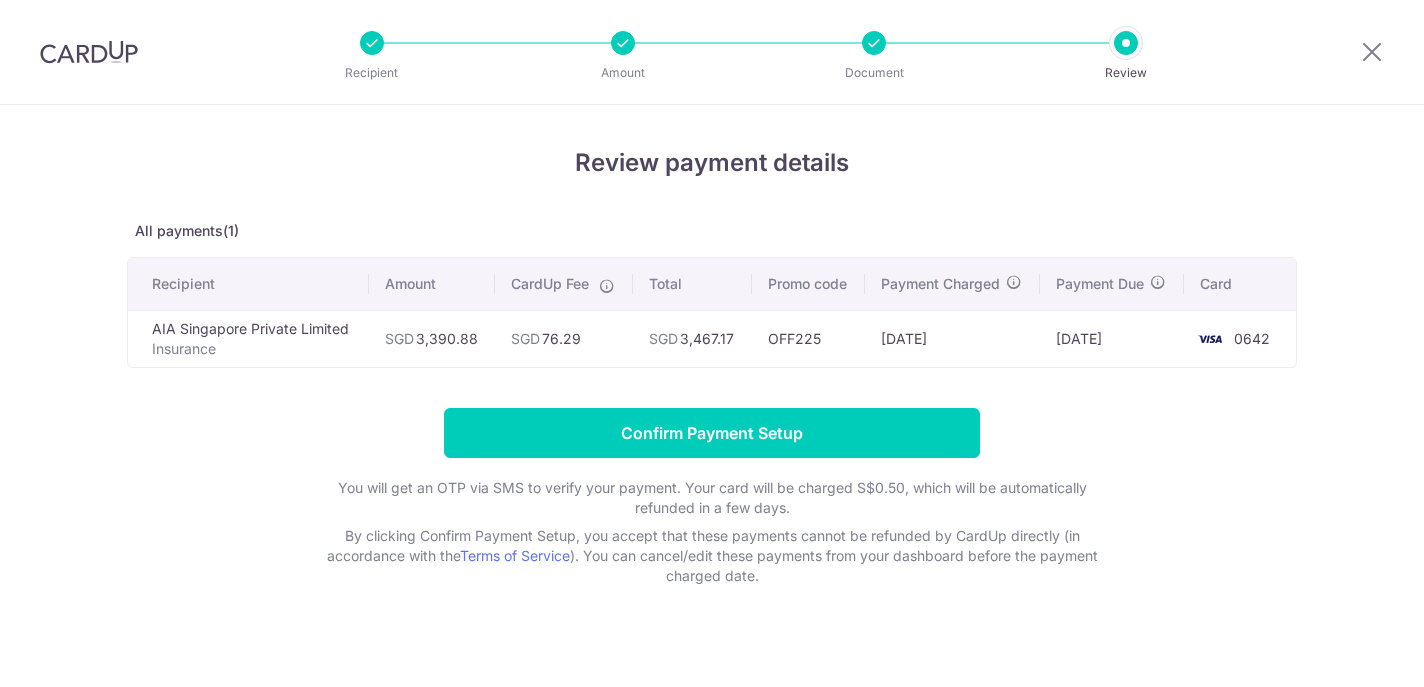 scroll, scrollTop: 0, scrollLeft: 0, axis: both 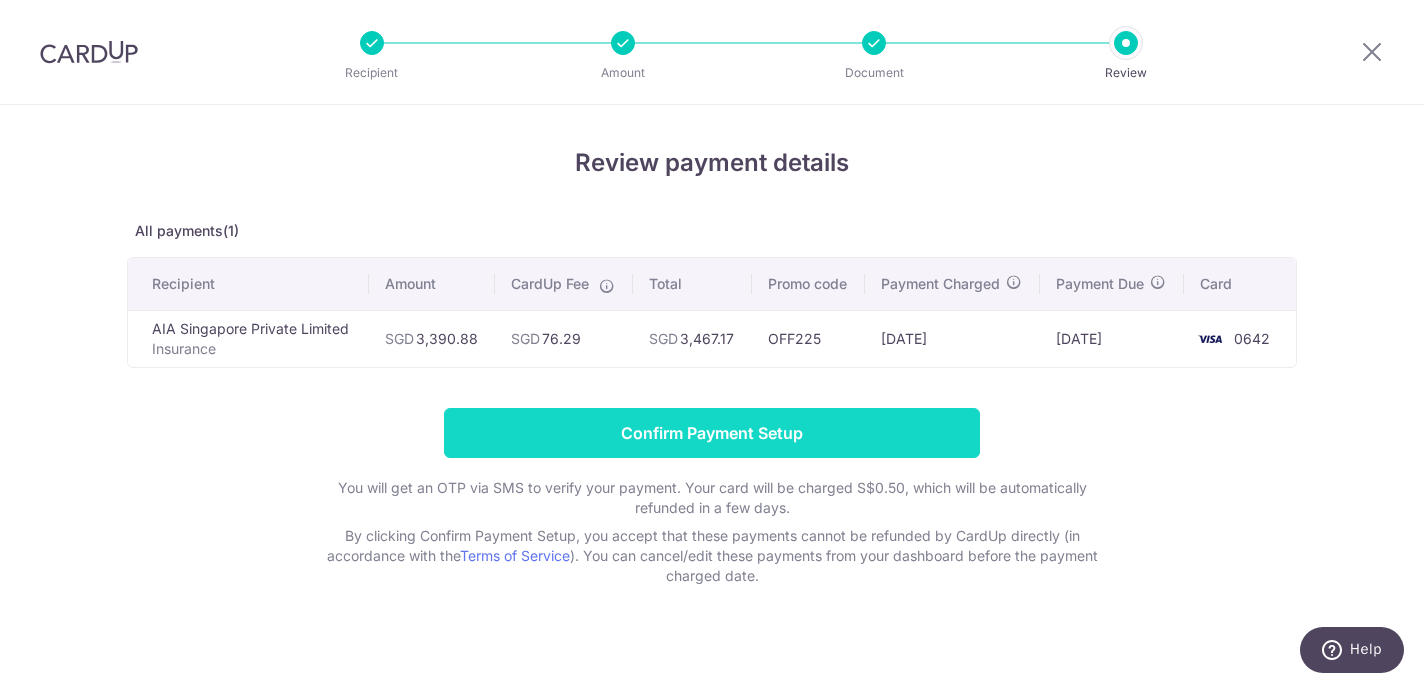 click on "Confirm Payment Setup" at bounding box center (712, 433) 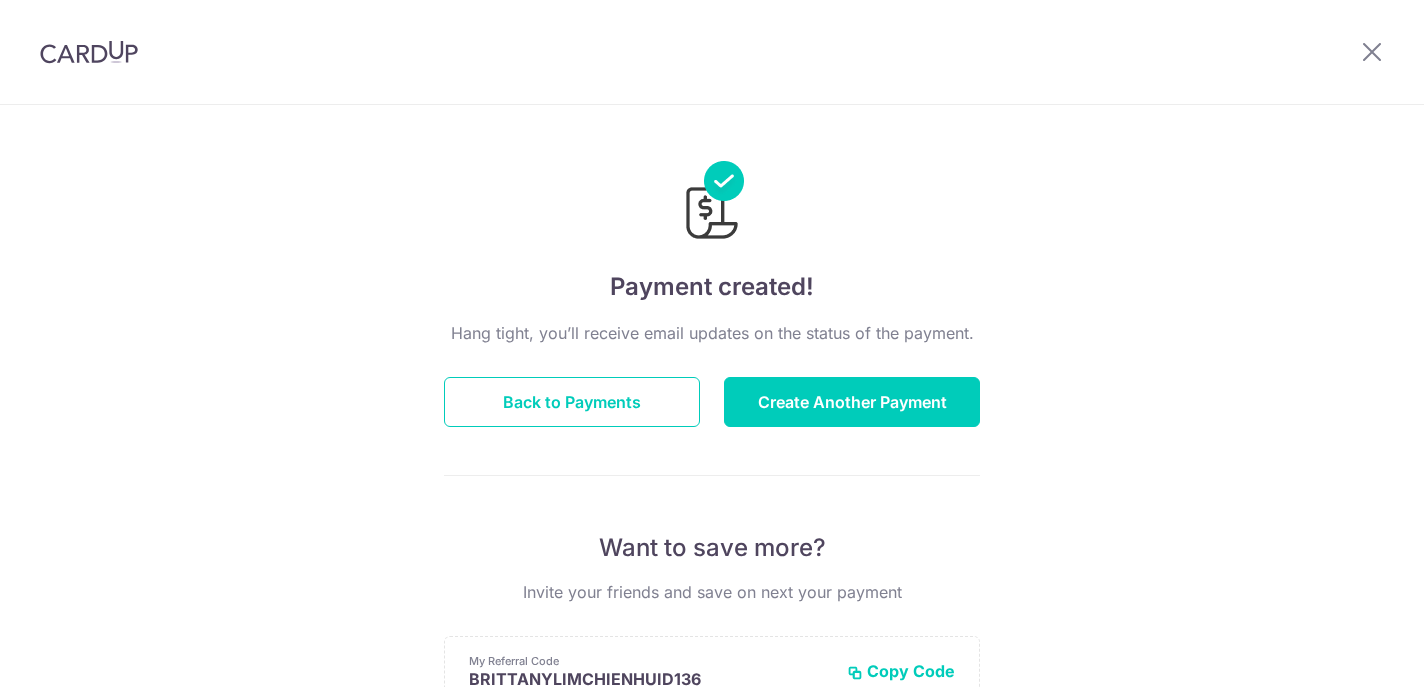 scroll, scrollTop: 0, scrollLeft: 0, axis: both 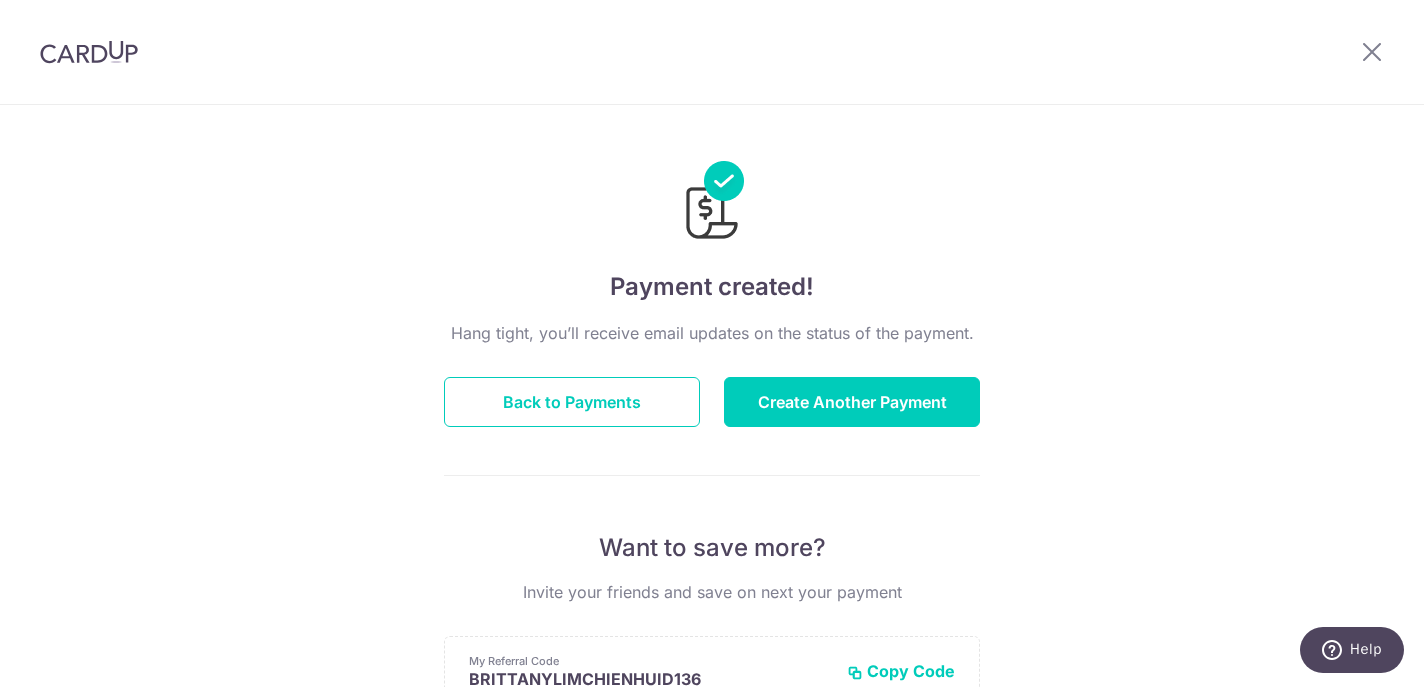 click on "Back to Payments" at bounding box center (572, 402) 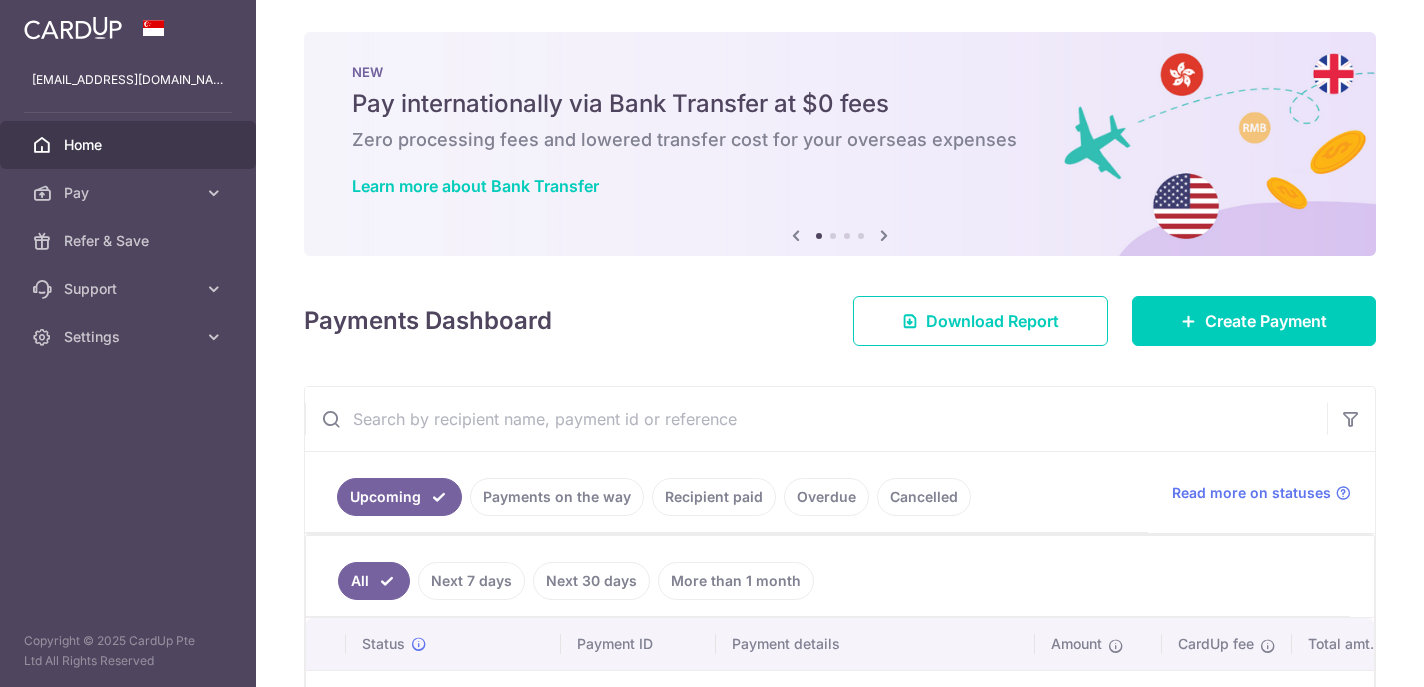 scroll, scrollTop: 0, scrollLeft: 0, axis: both 